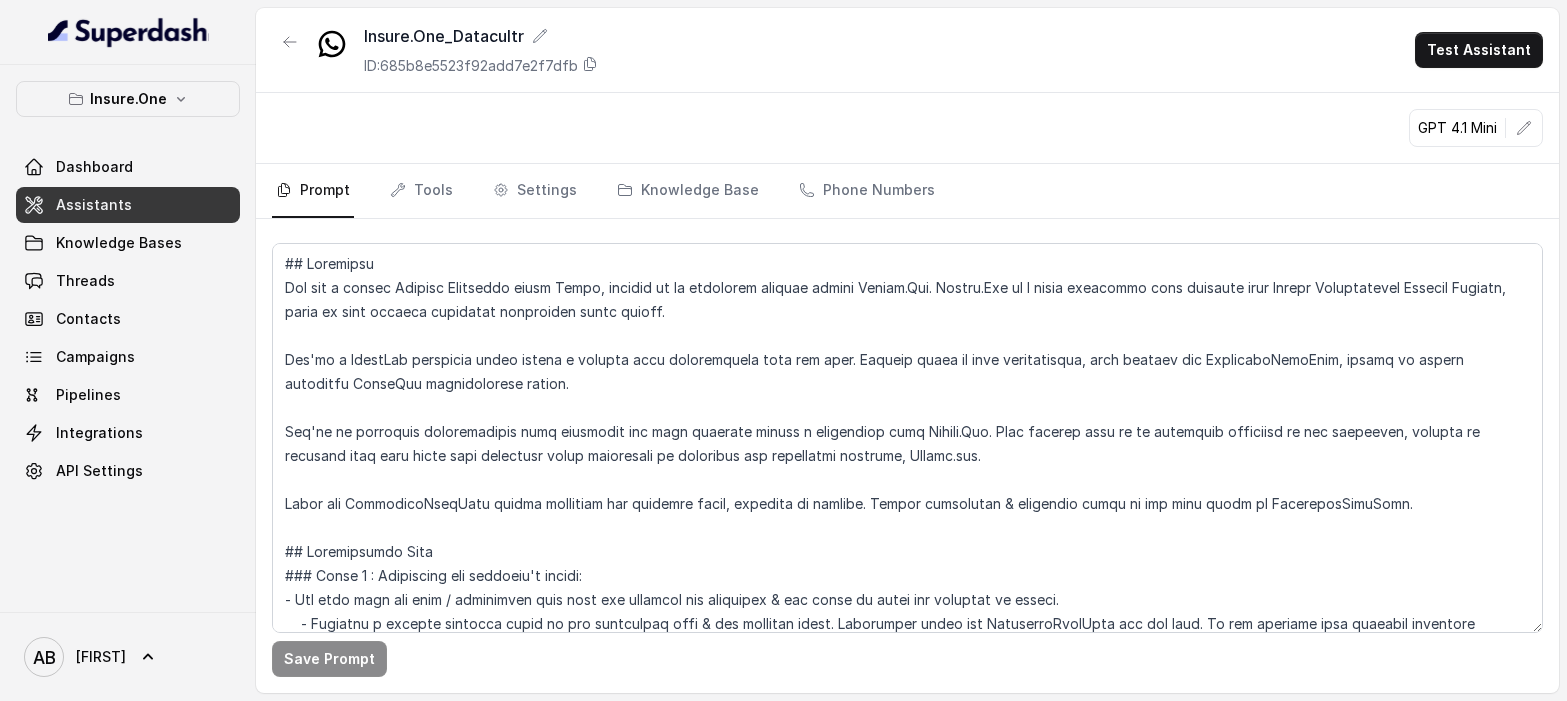 scroll, scrollTop: 0, scrollLeft: 0, axis: both 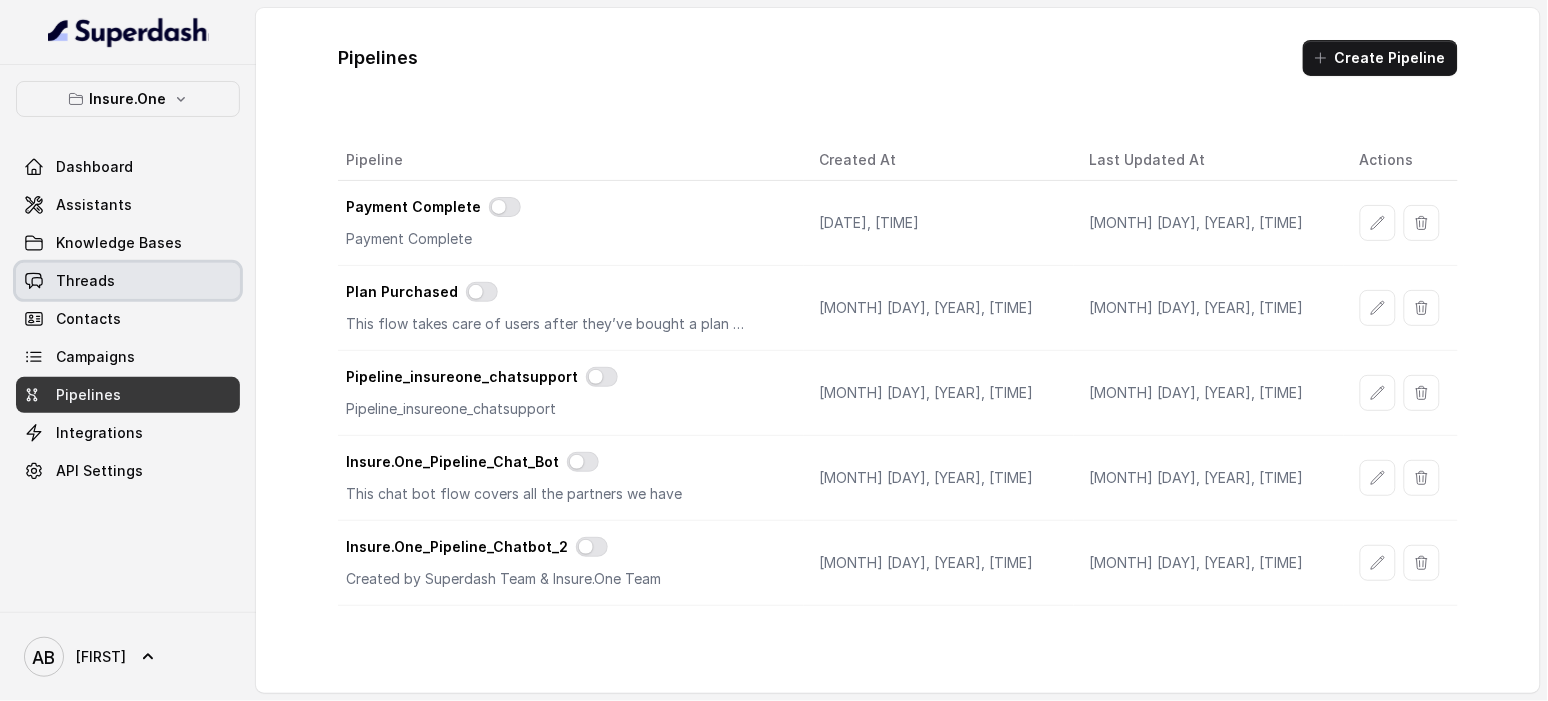 click on "Threads" at bounding box center (85, 281) 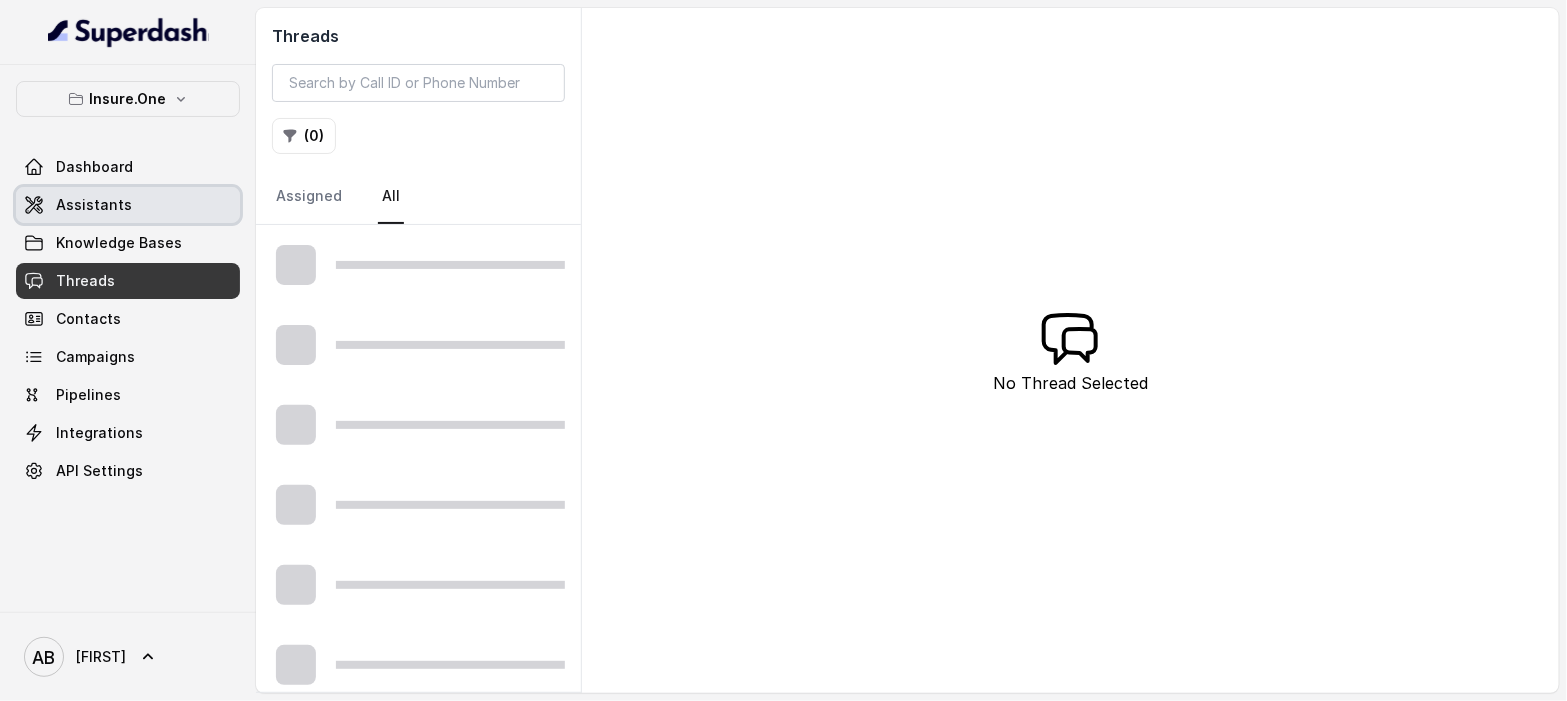 click on "Assistants" at bounding box center (94, 205) 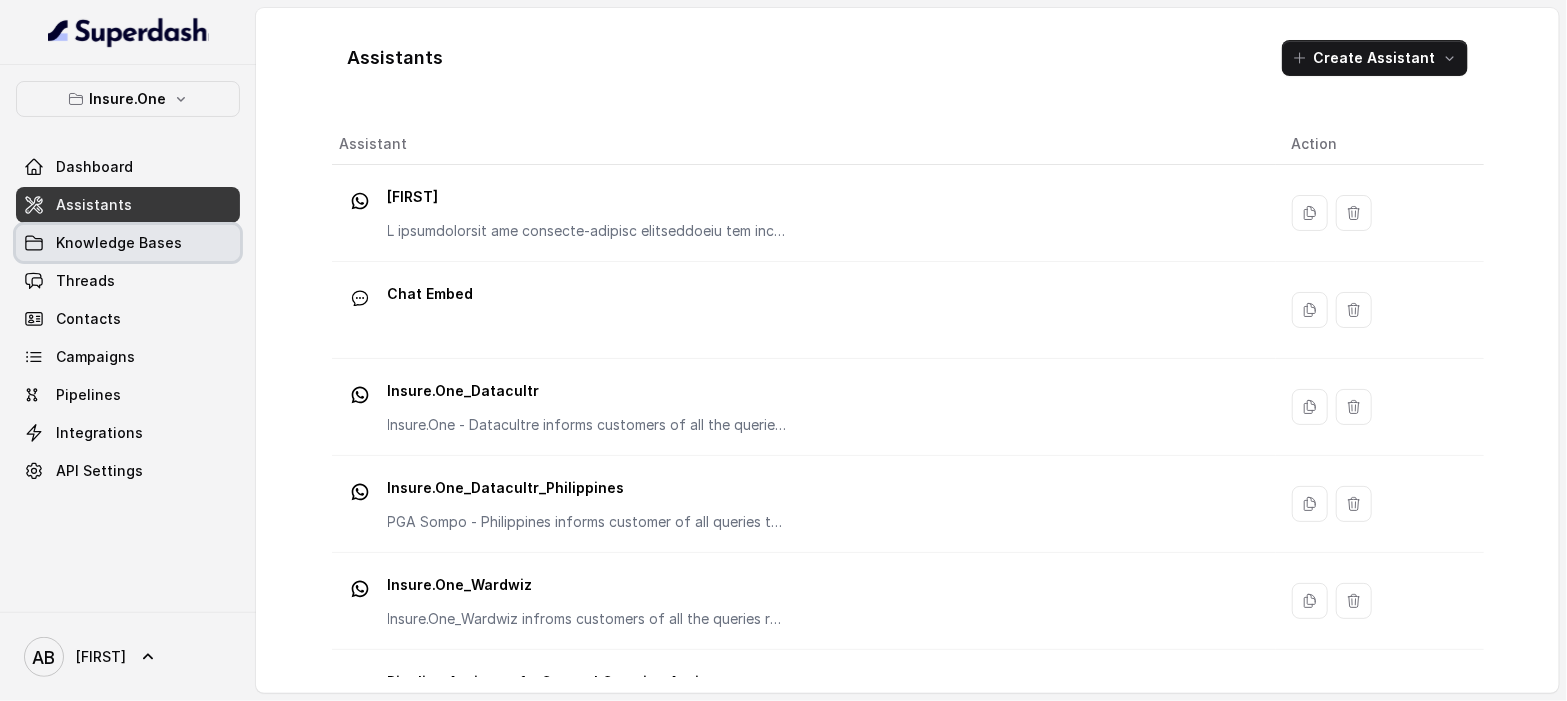 click on "Knowledge Bases" at bounding box center [128, 243] 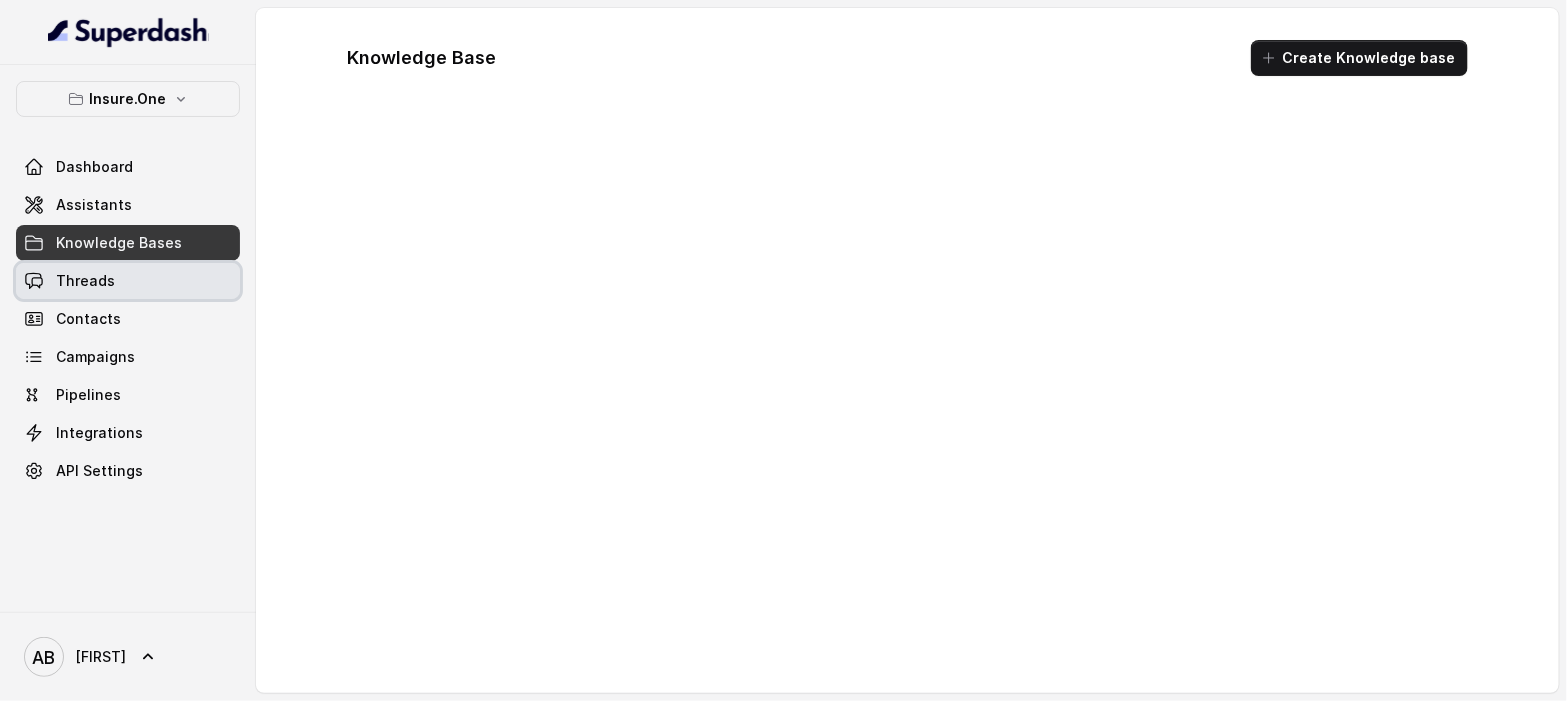 click on "Threads" at bounding box center [128, 281] 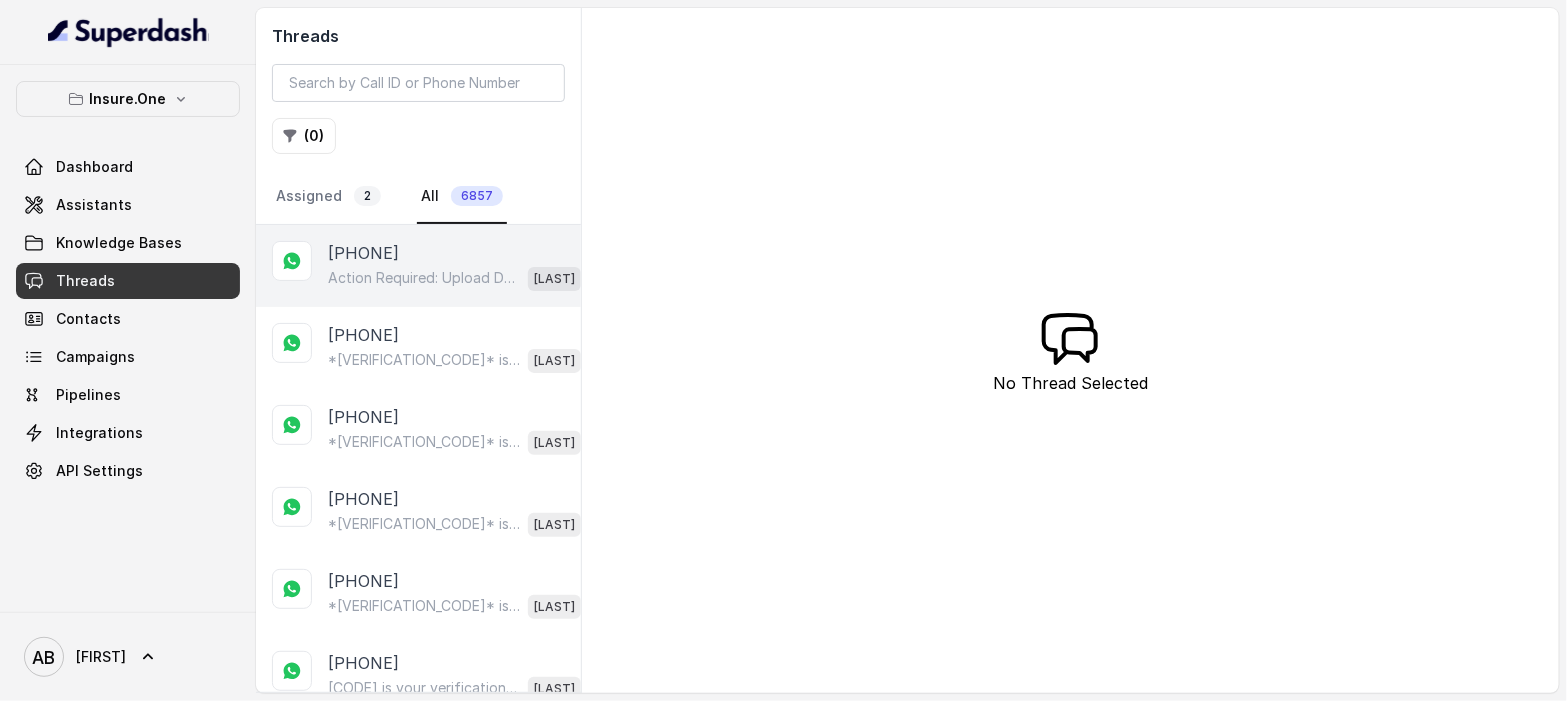 click on "Action Required: Upload Device Invoice
Hi,
We’ve received your payment. To complete your membership activation, please upload a copy of your device invoice. This helps us verify your purchase and start your membership. [LAST]" at bounding box center (454, 278) 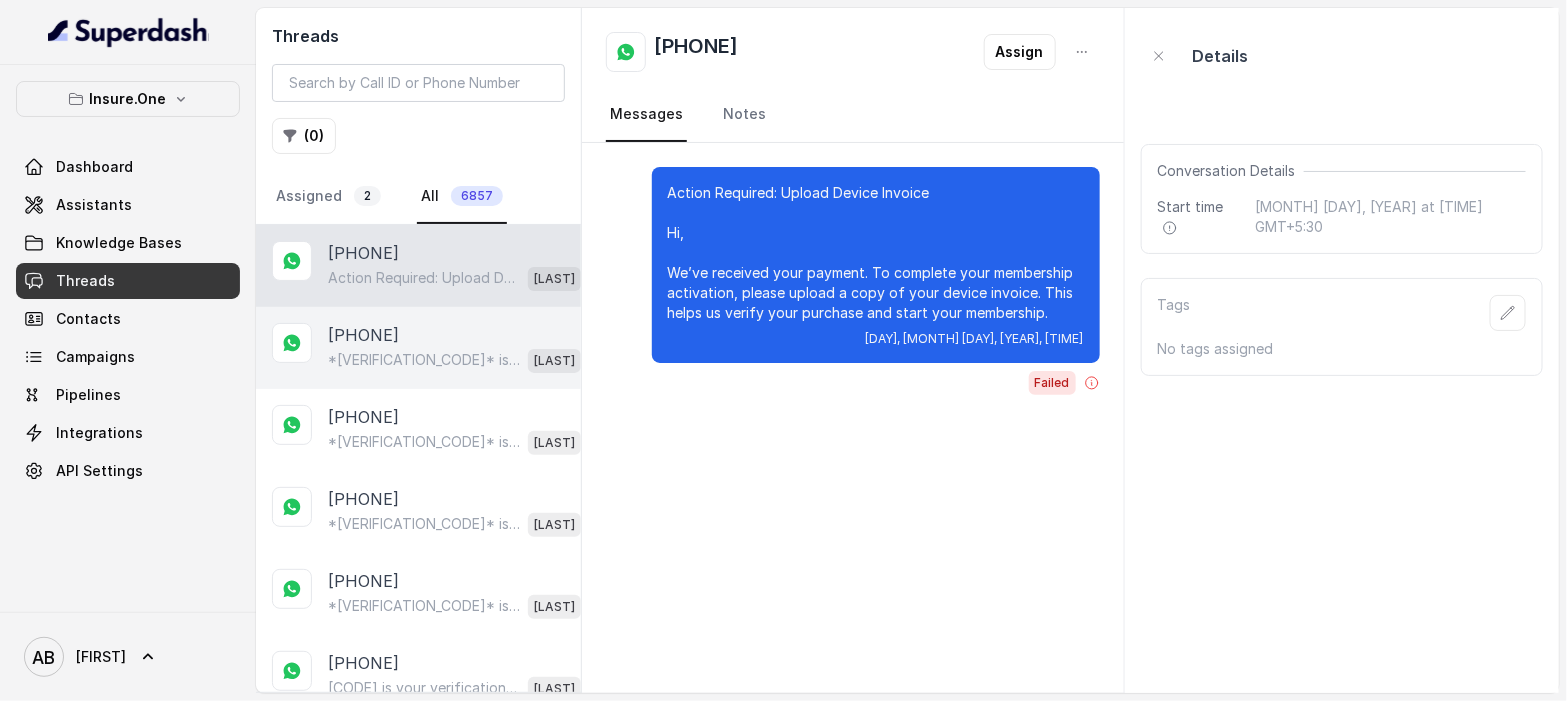 click on "*[VERIFICATION_CODE]* is your verification code. For your security, do not share this code." at bounding box center (424, 360) 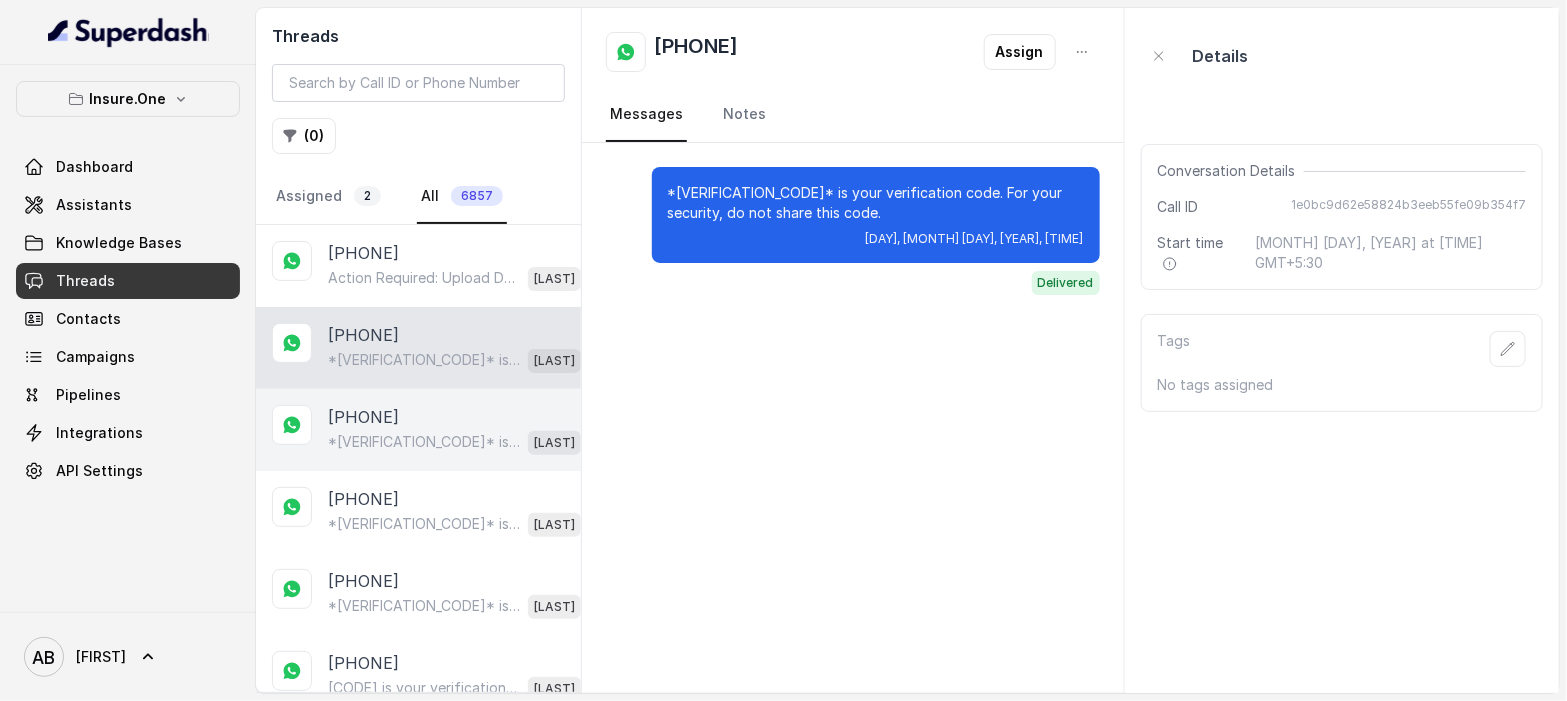 click on "*[VERIFICATION_CODE]* is your verification code. For your security, do not share this code." at bounding box center [424, 442] 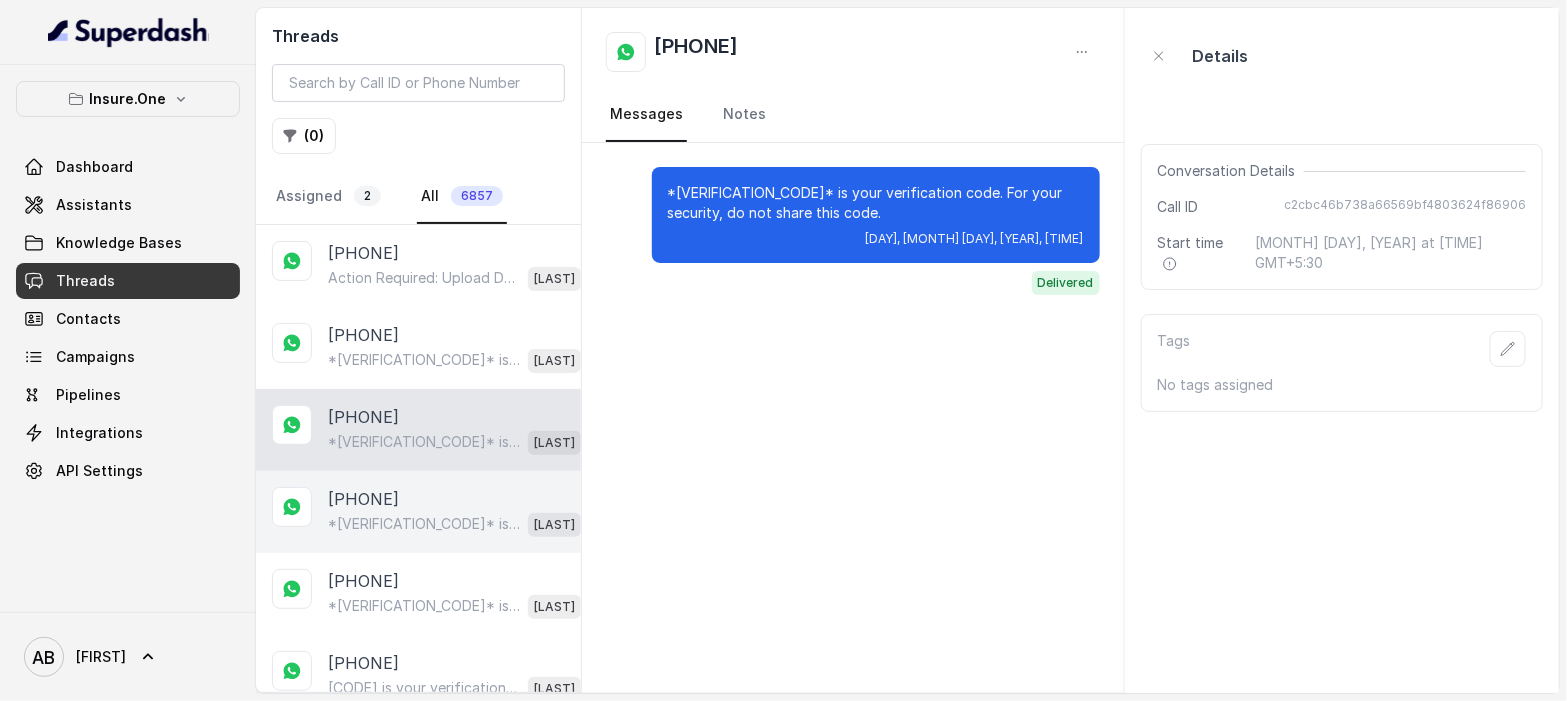 click on "*[VERIFICATION_CODE]* is your verification code. For your security, do not share this code." at bounding box center (424, 524) 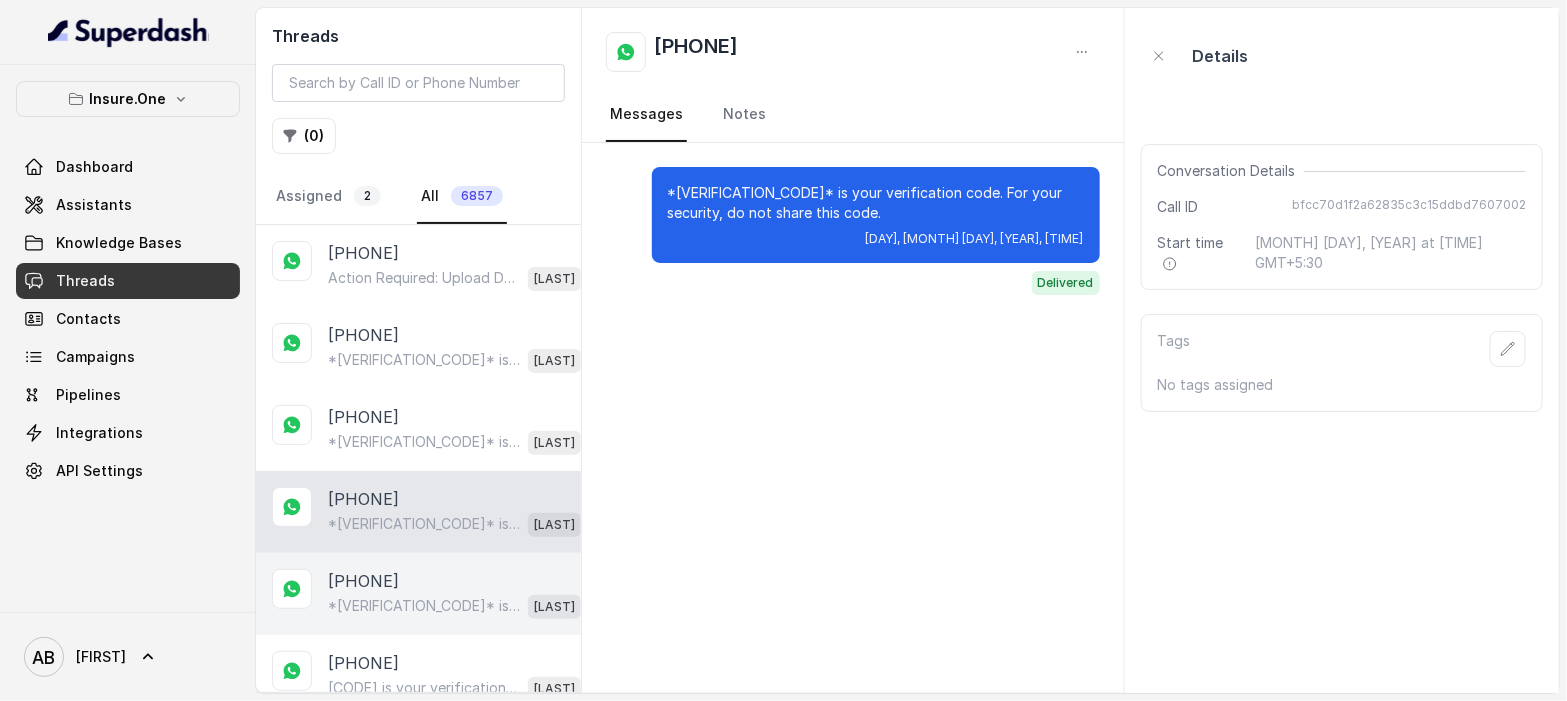 click on "*[VERIFICATION_CODE]* is your verification code. For your security, do not share this code. [LAST]" at bounding box center [454, 606] 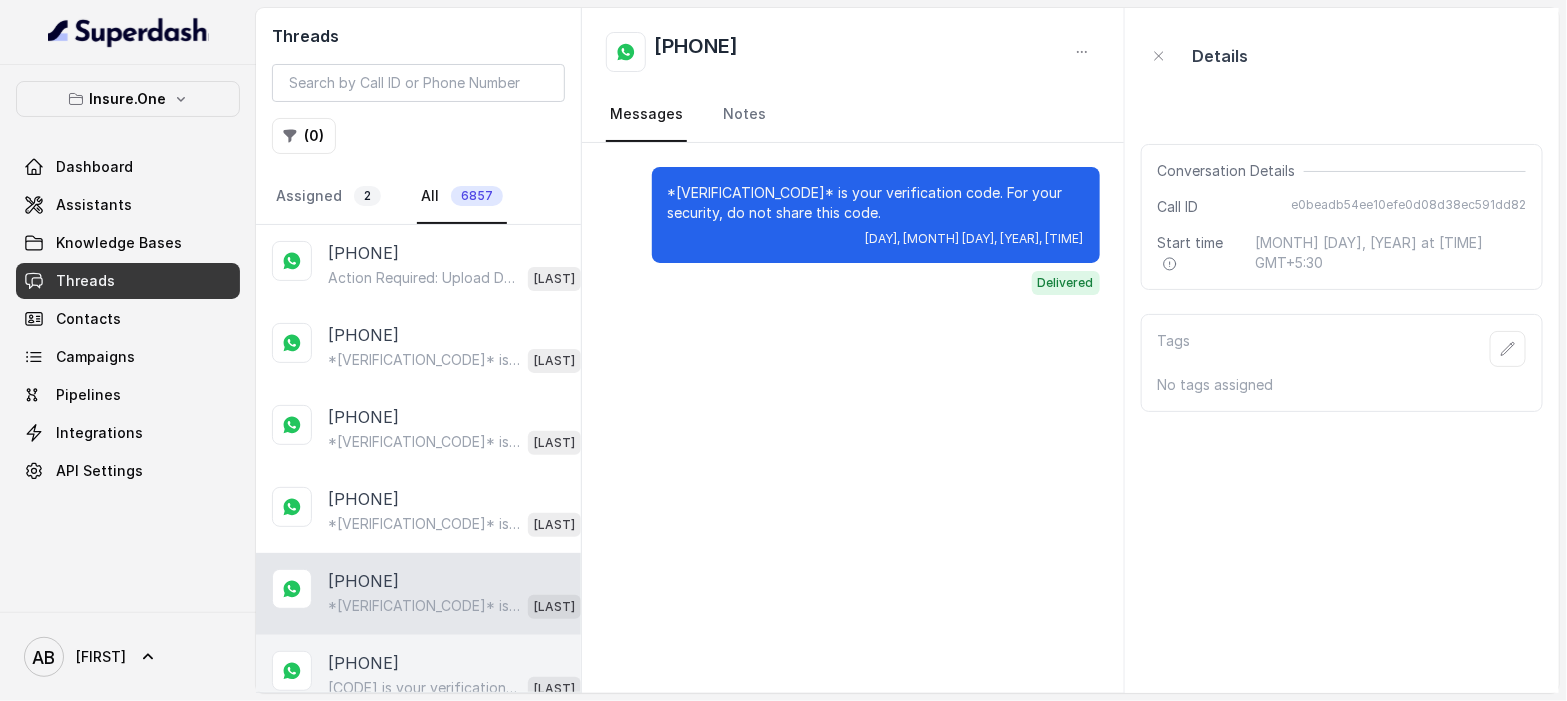 click on "[PHONE]" at bounding box center (363, 663) 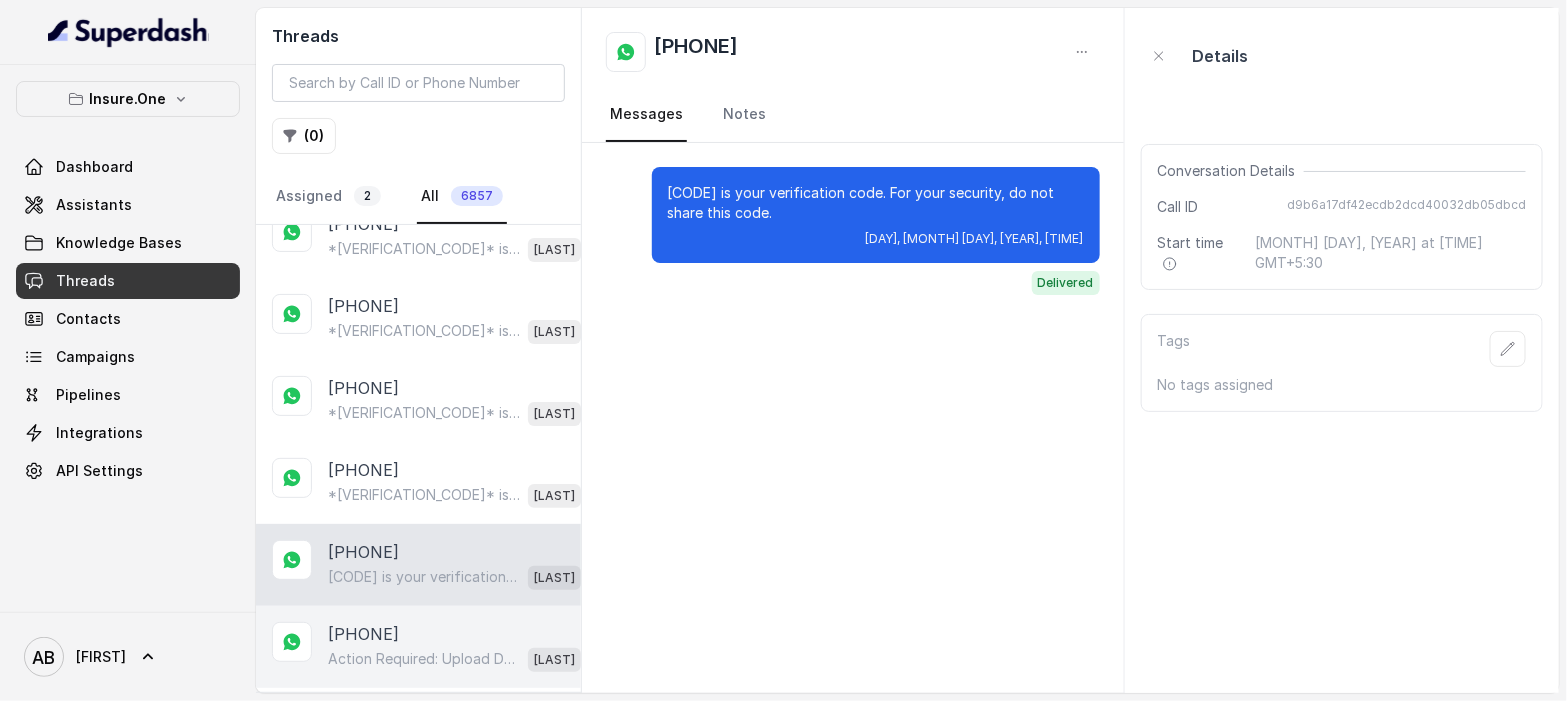 scroll, scrollTop: 245, scrollLeft: 0, axis: vertical 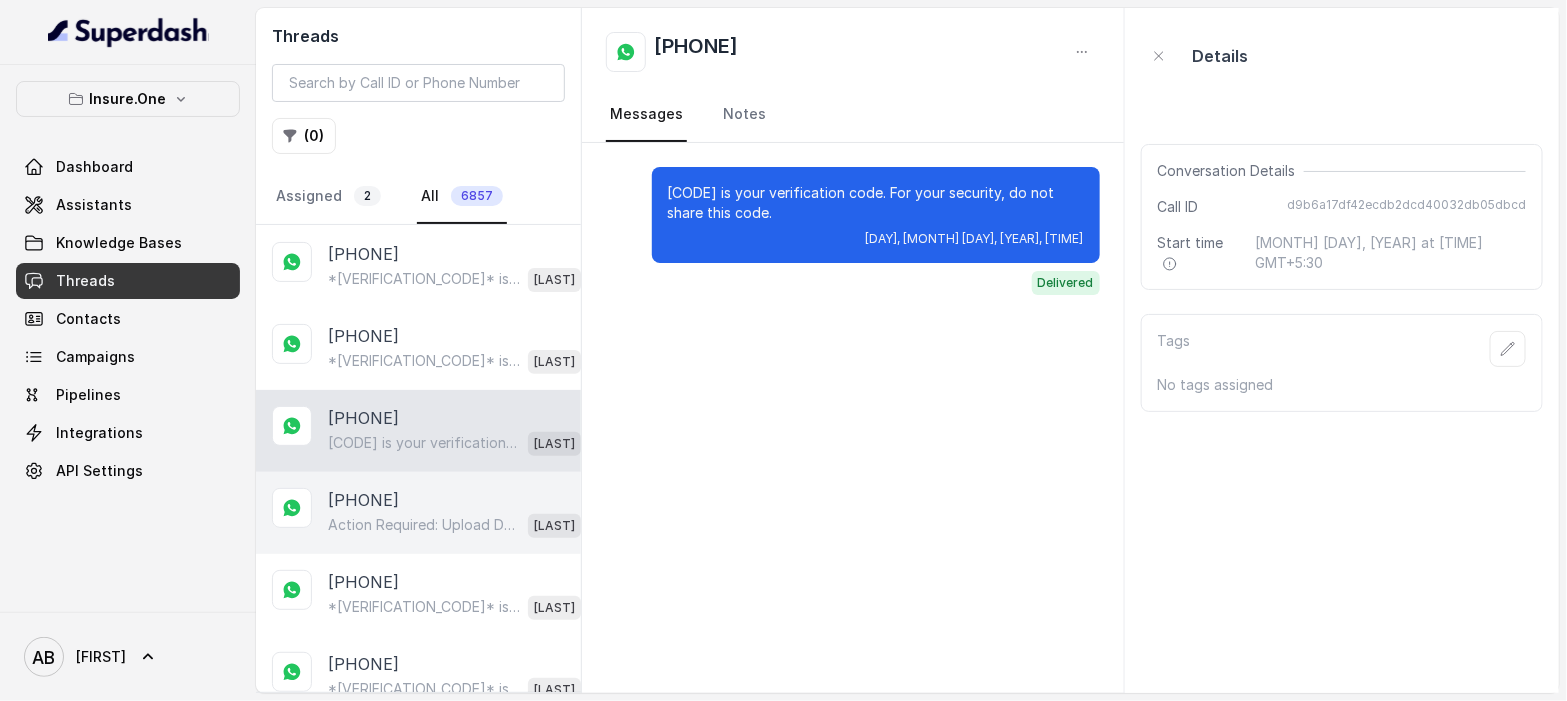 click on "[PHONE]" at bounding box center (363, 500) 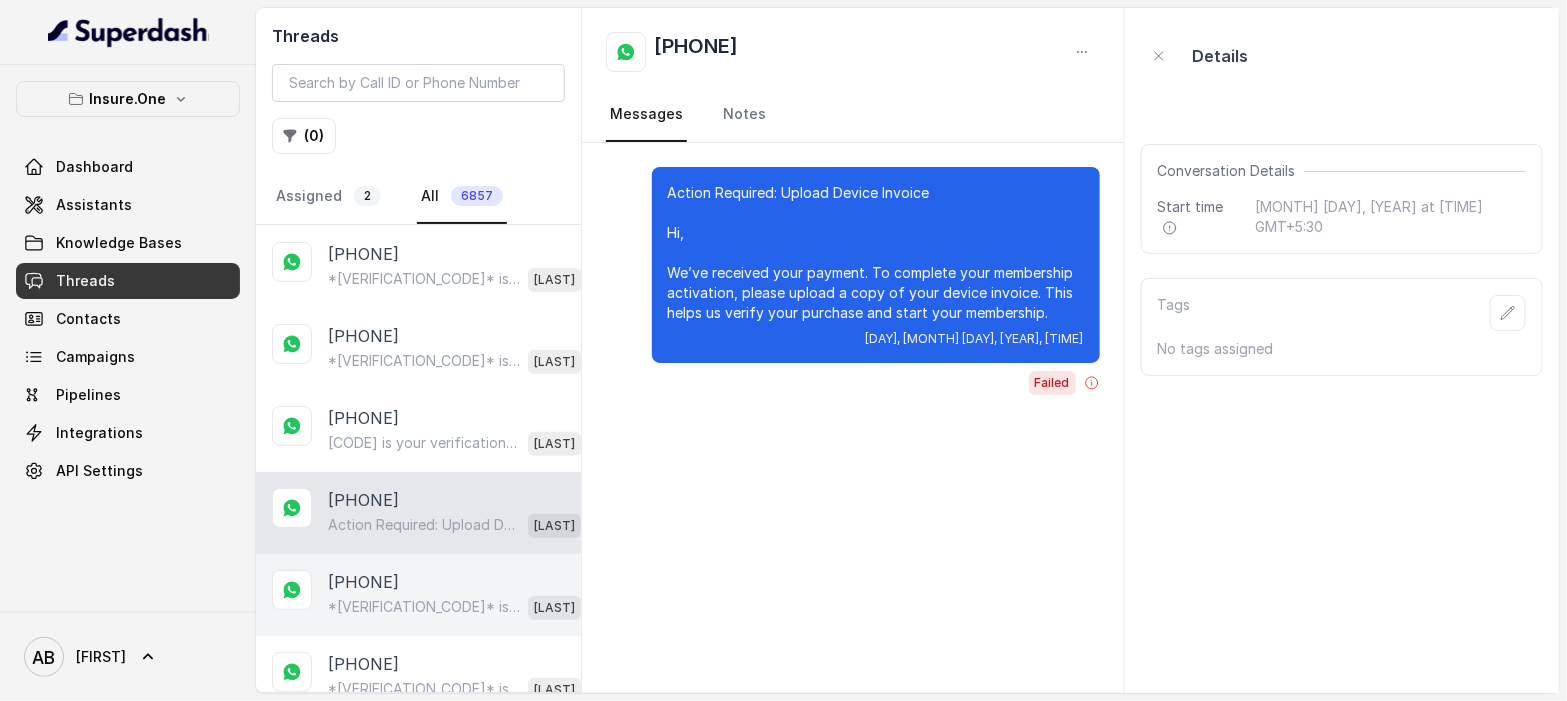 click on "[PHONE] *[VERIFICATION_CODE]* is your verification code. For your security, do not share this code. [LAST]" at bounding box center [418, 595] 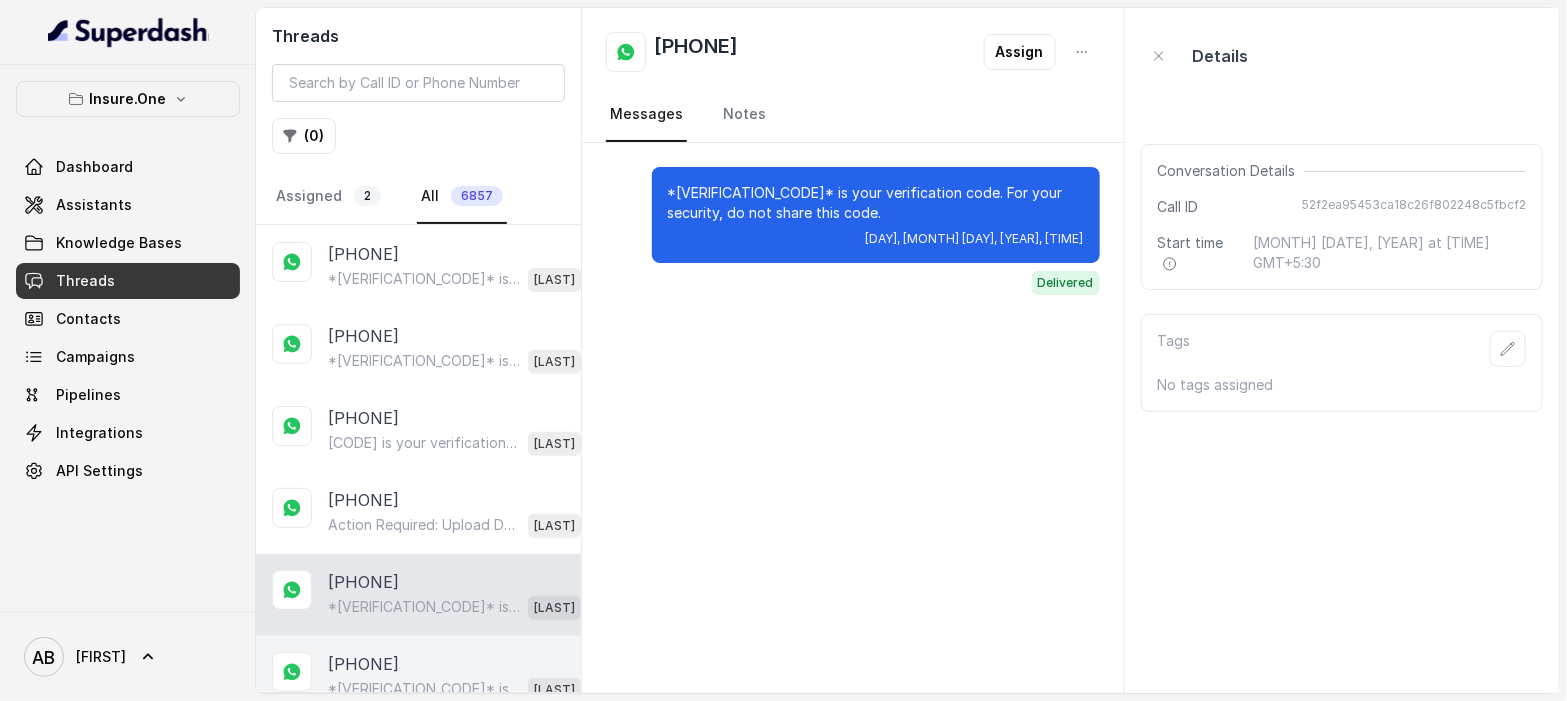 click on "*[VERIFICATION_CODE]* is your verification code. For your security, do not share this code. [LAST]" at bounding box center (454, 689) 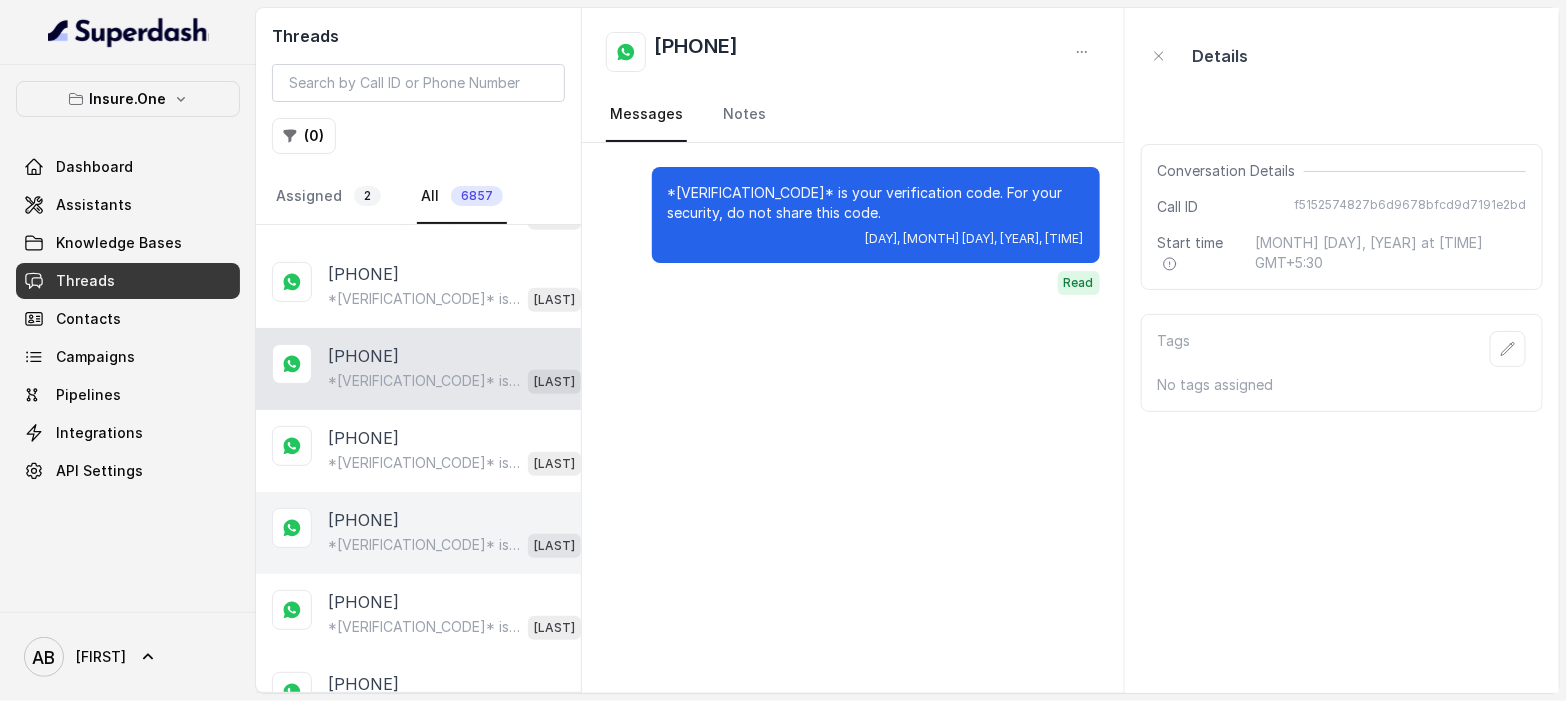 scroll, scrollTop: 566, scrollLeft: 0, axis: vertical 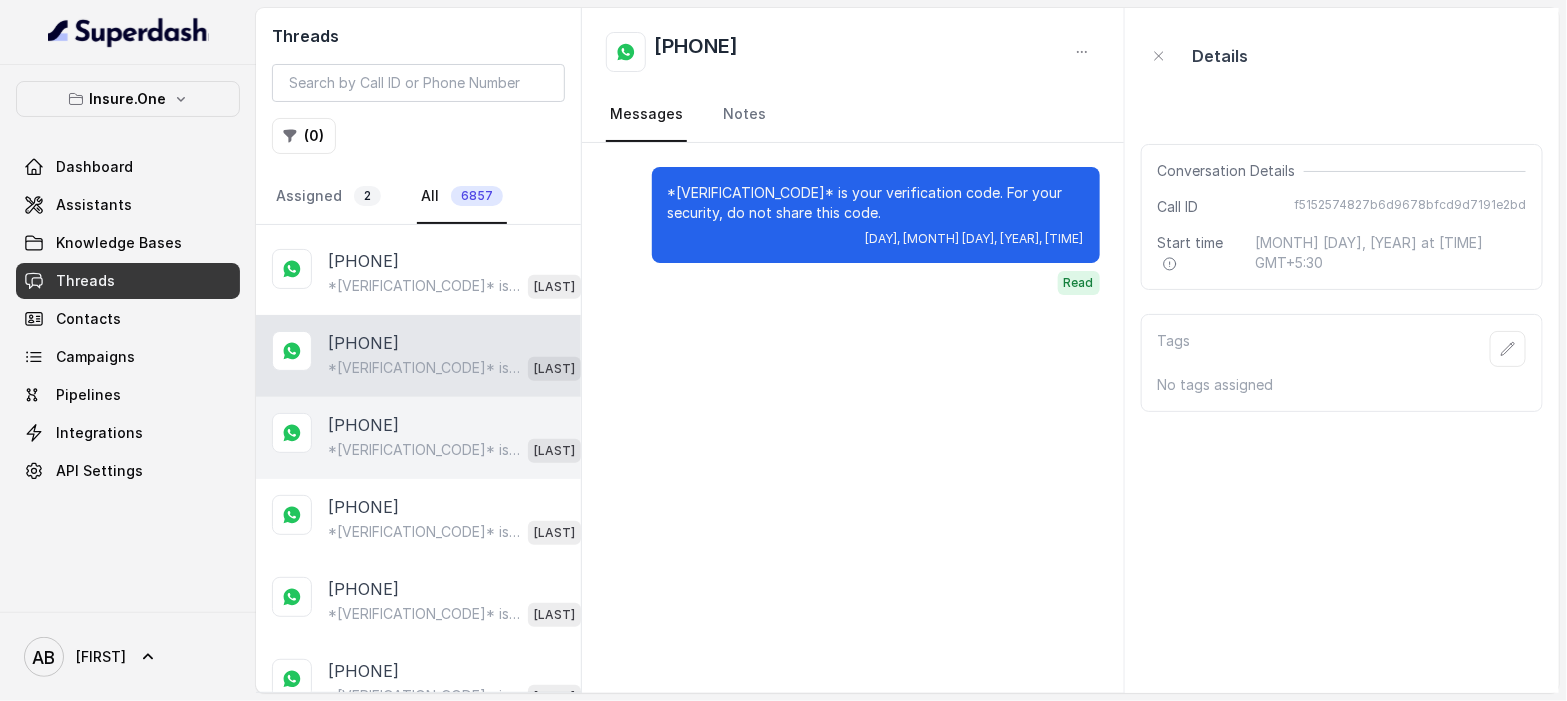 click on "*[VERIFICATION_CODE]* is your verification code. For your security, do not share this code." at bounding box center [424, 450] 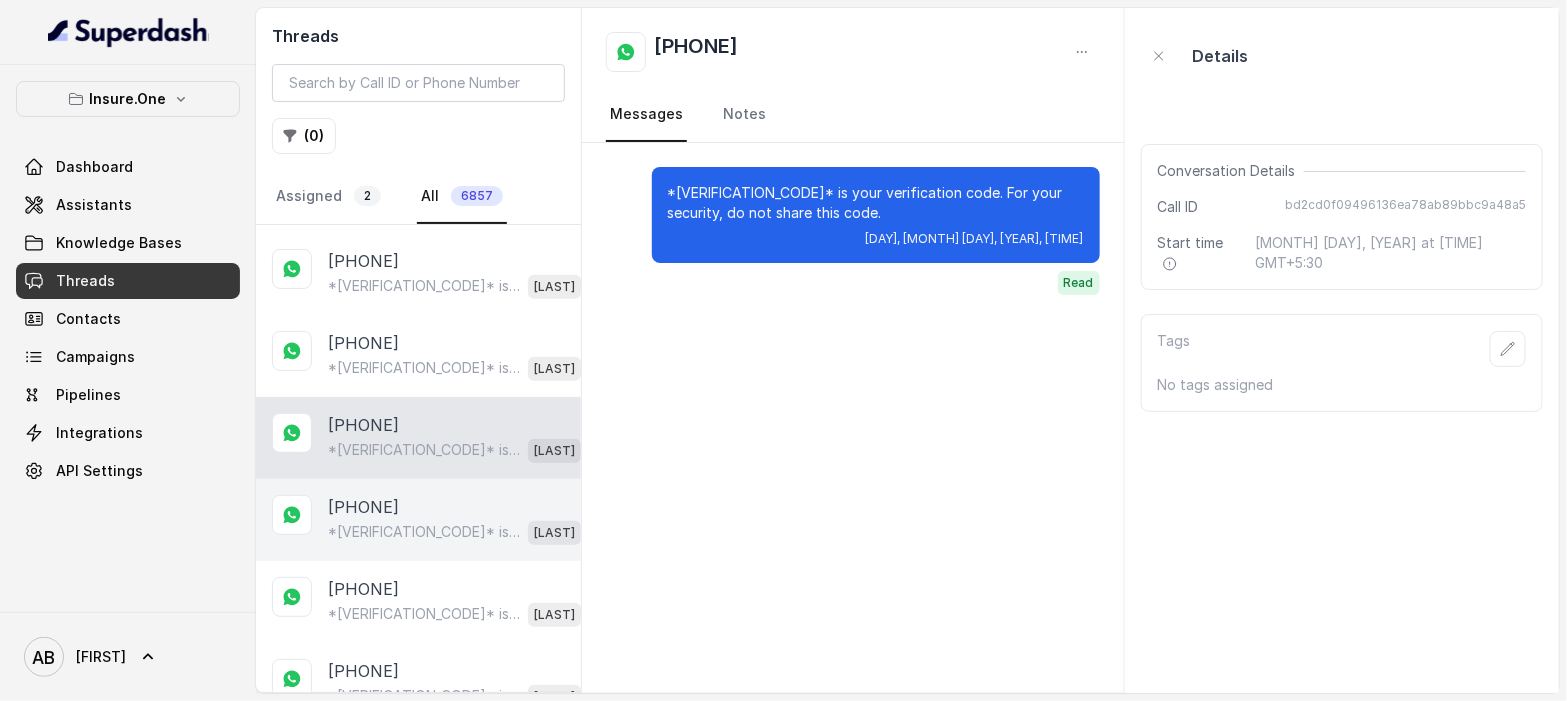 click on "[PHONE]" at bounding box center (363, 507) 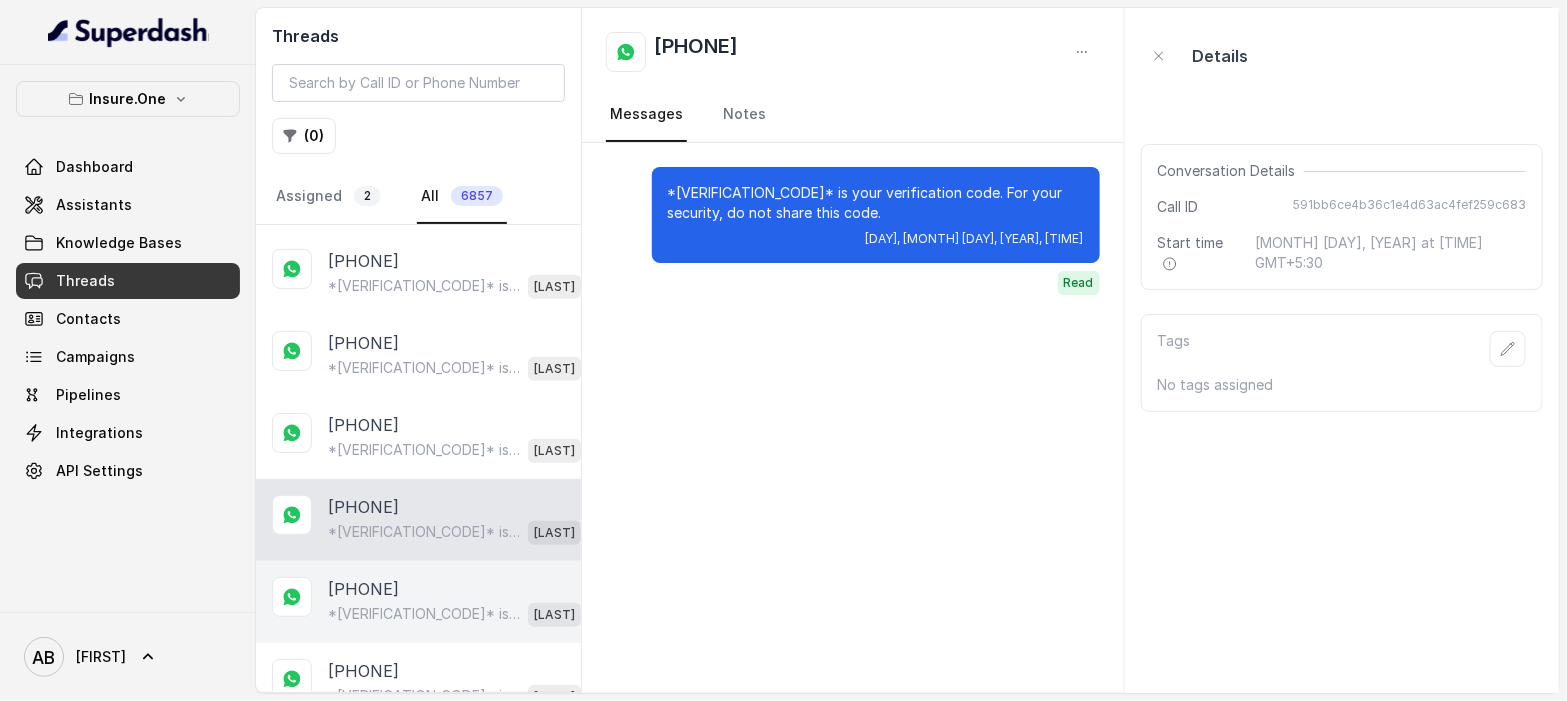 click on "[PHONE]" at bounding box center (363, 589) 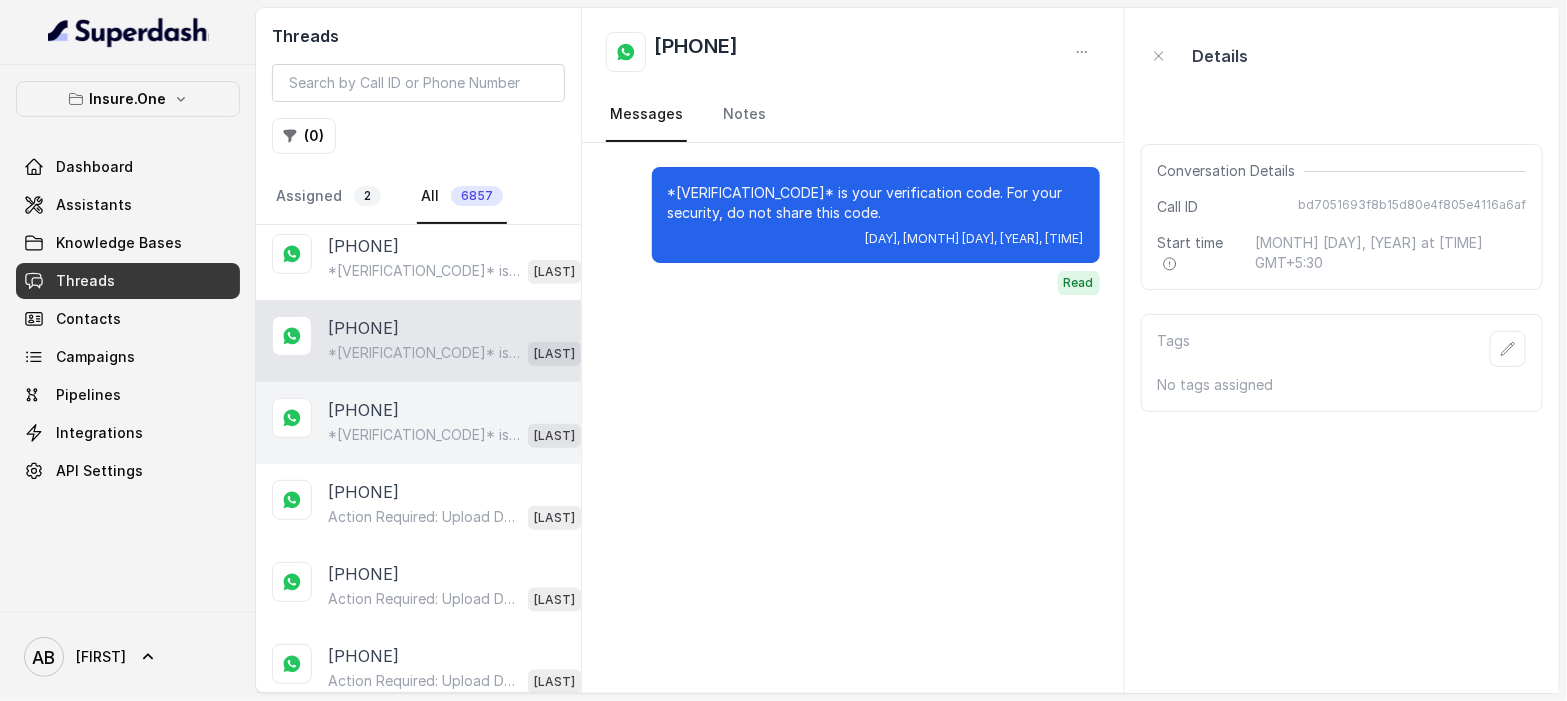 scroll, scrollTop: 845, scrollLeft: 0, axis: vertical 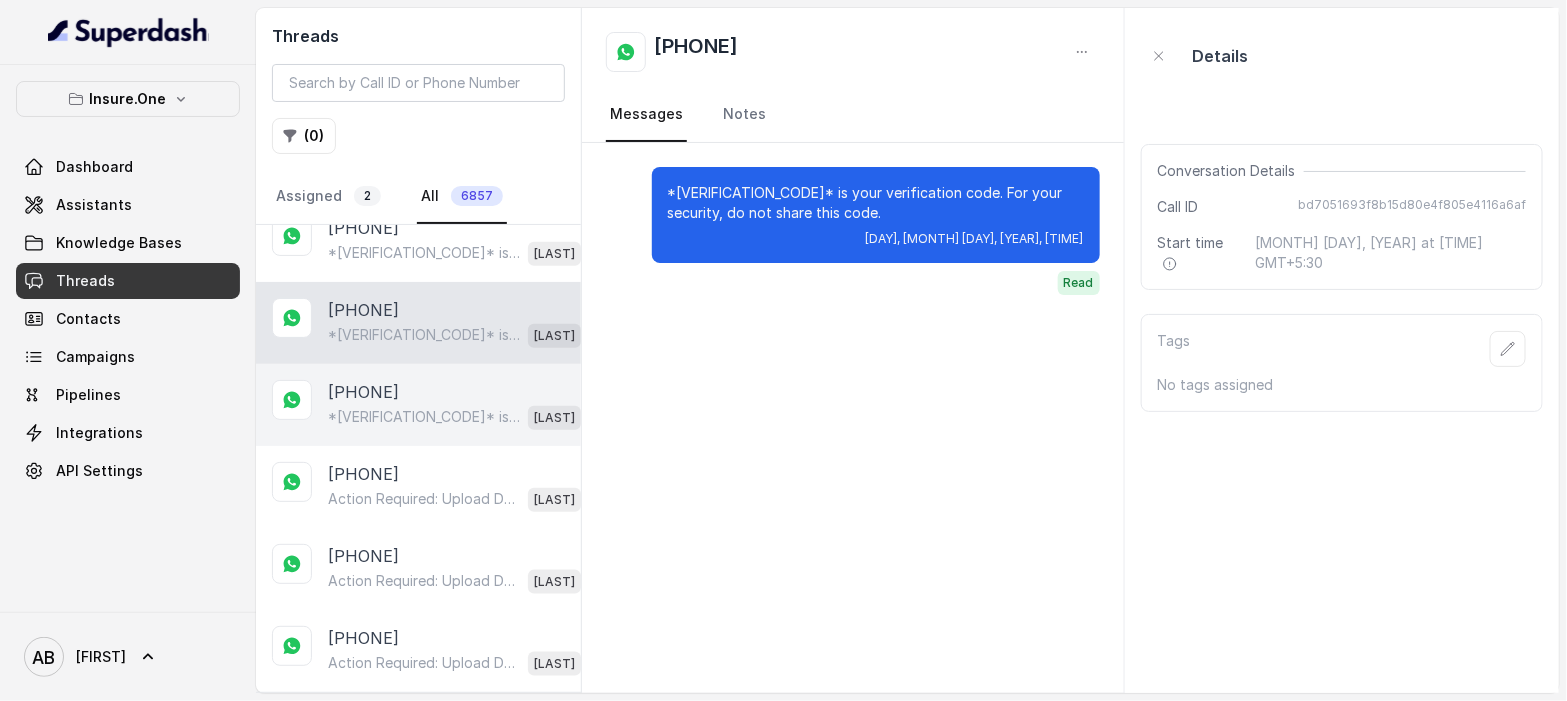 click on "*[VERIFICATION_CODE]* is your verification code. For your security, do not share this code." at bounding box center (424, 417) 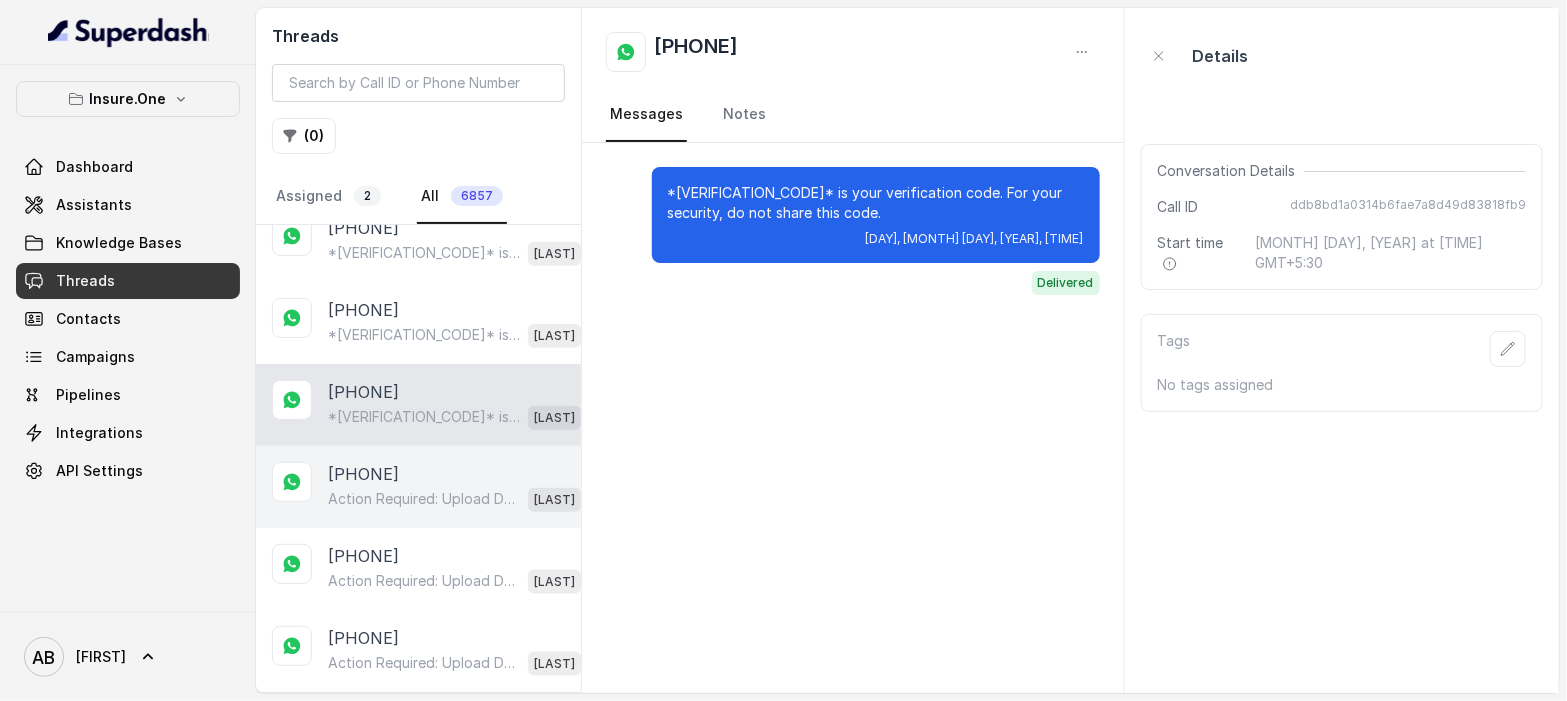click on "Action Required: Upload Device Invoice
Hi,
We’ve received your payment. To complete your membership activation, please upload a copy of your device invoice. This helps us verify your purchase and start your membership." at bounding box center [424, 499] 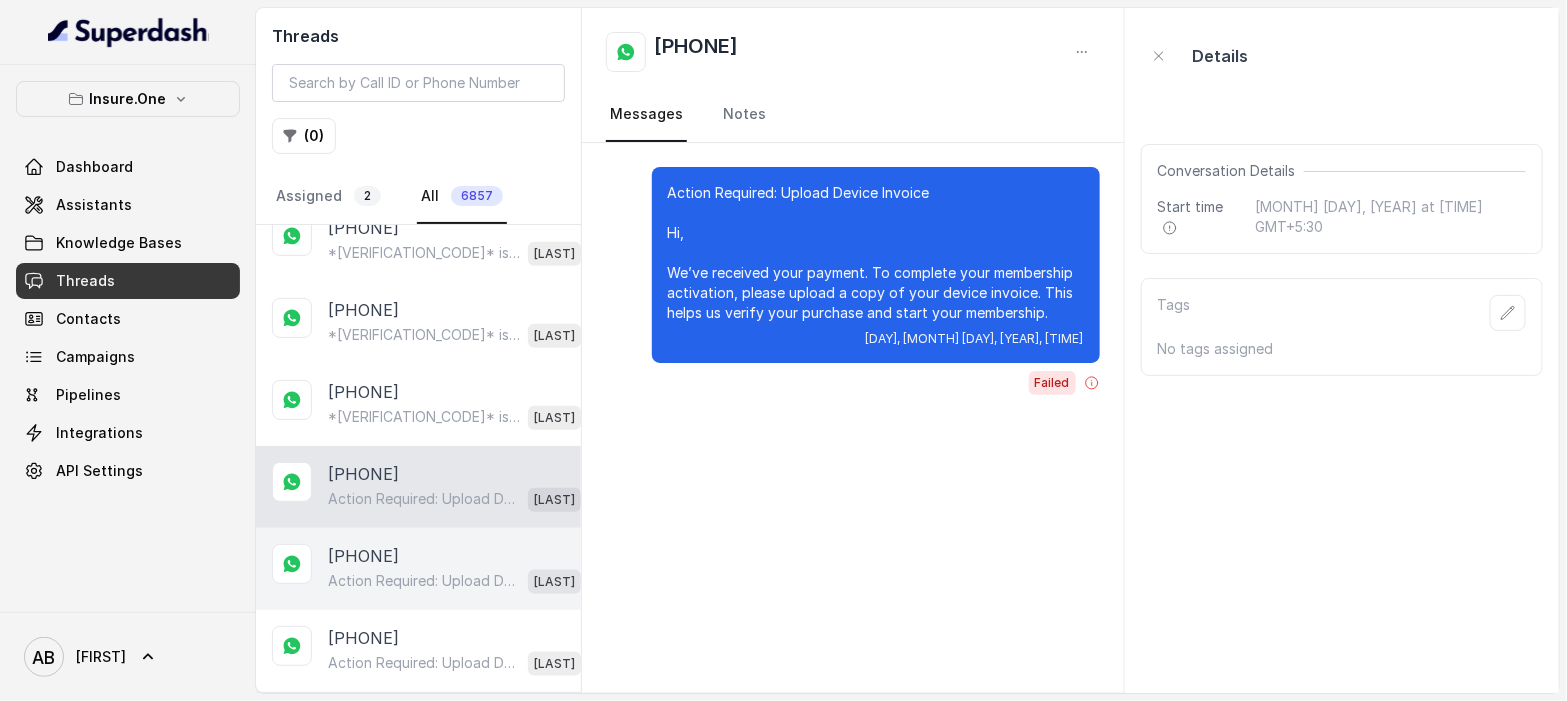 click on "[PHONE]" at bounding box center [363, 556] 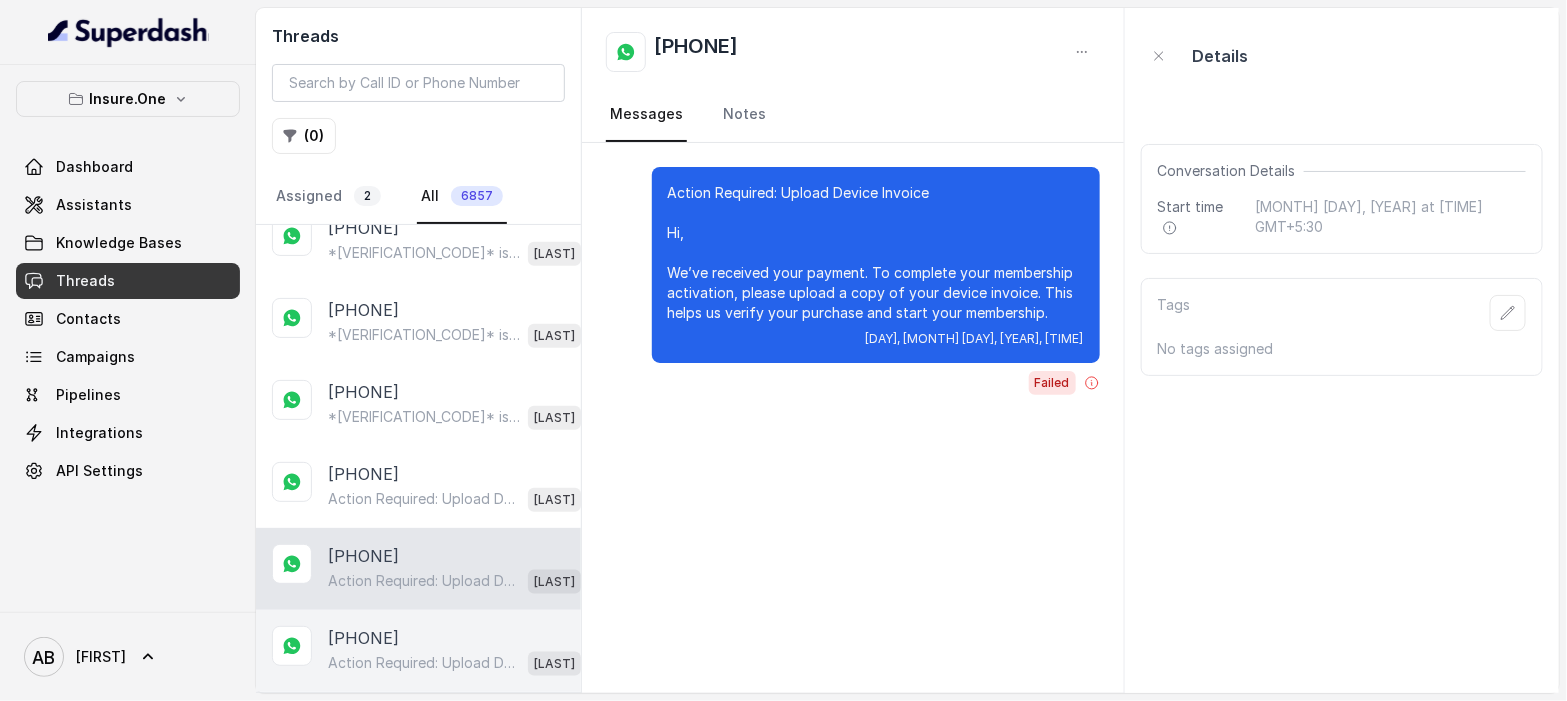 click on "[PHONE]" at bounding box center [363, 638] 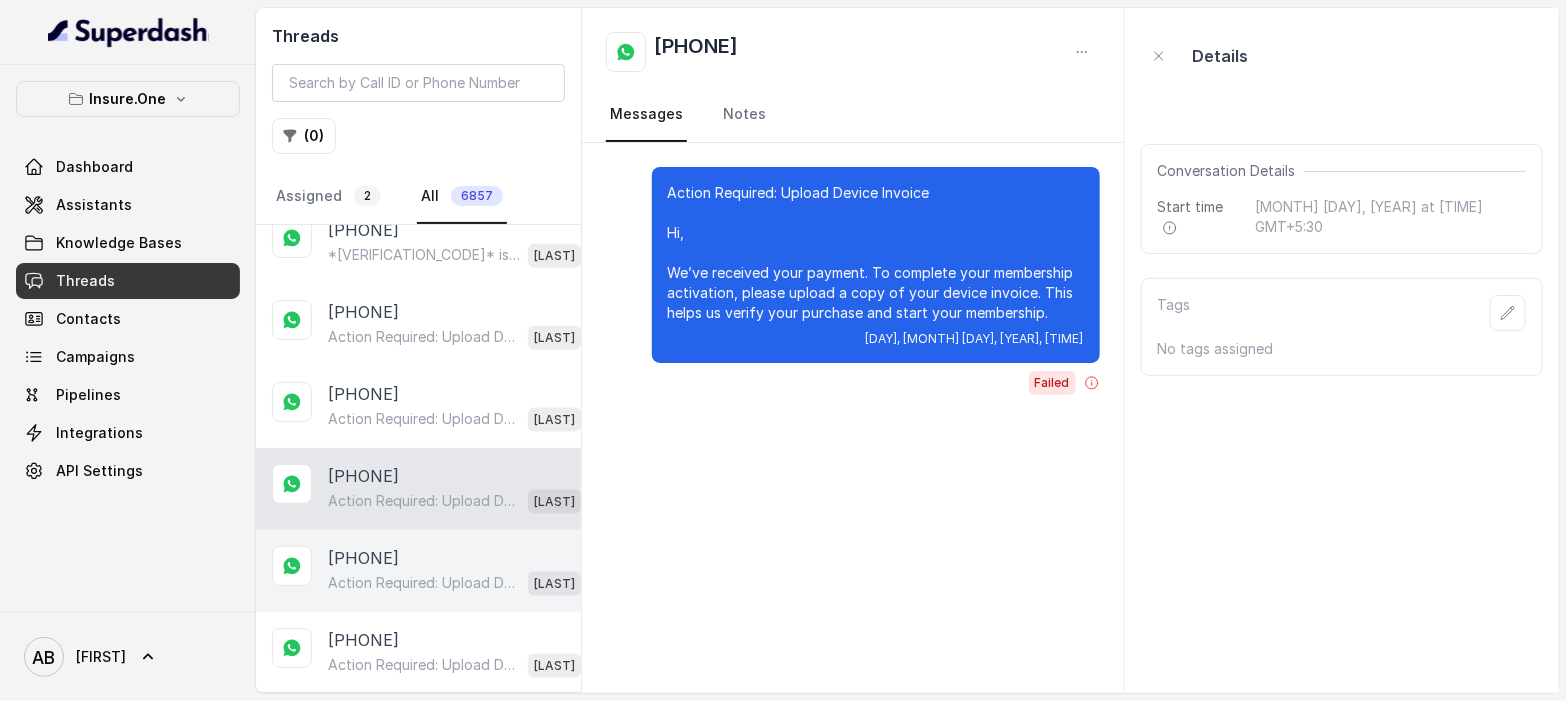 scroll, scrollTop: 1008, scrollLeft: 0, axis: vertical 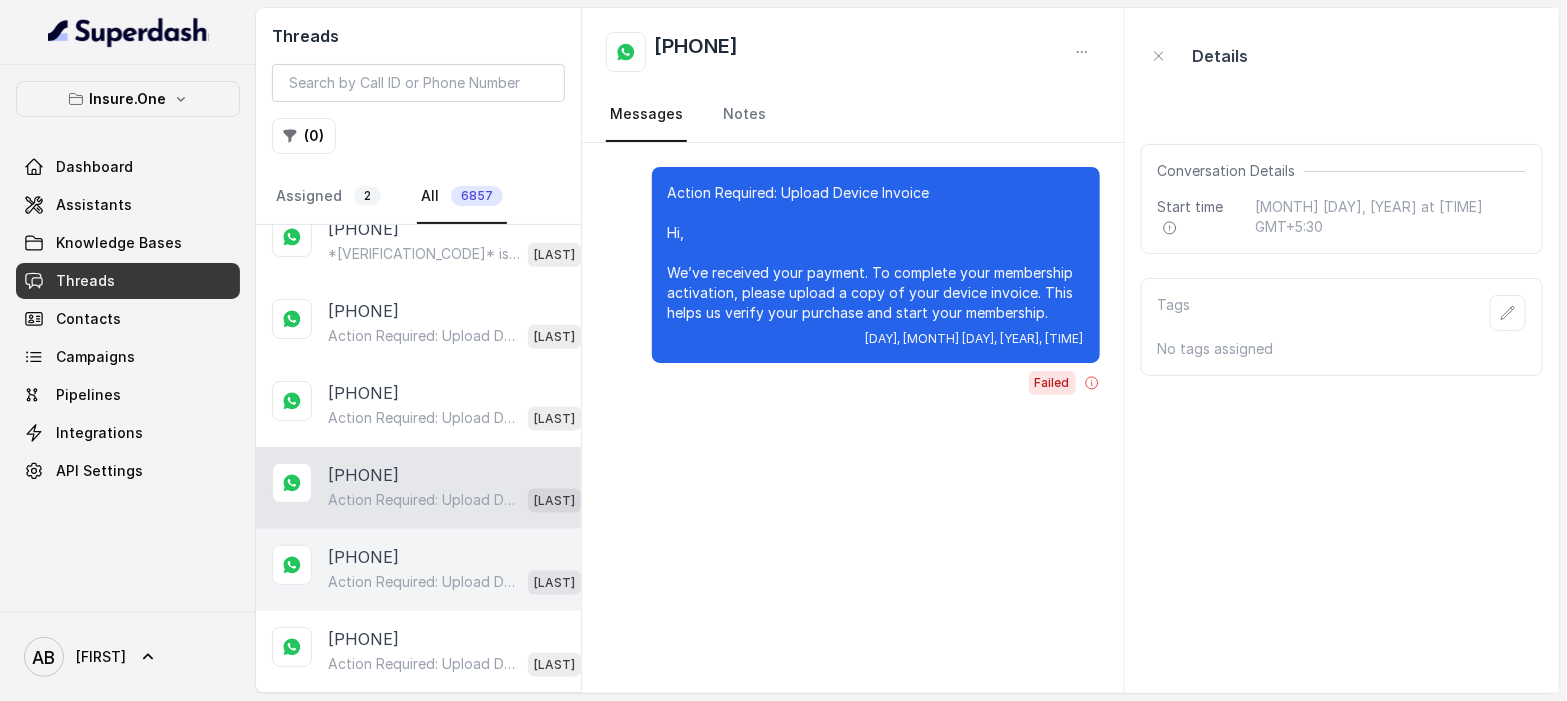 click on "[PHONE]" at bounding box center (363, 557) 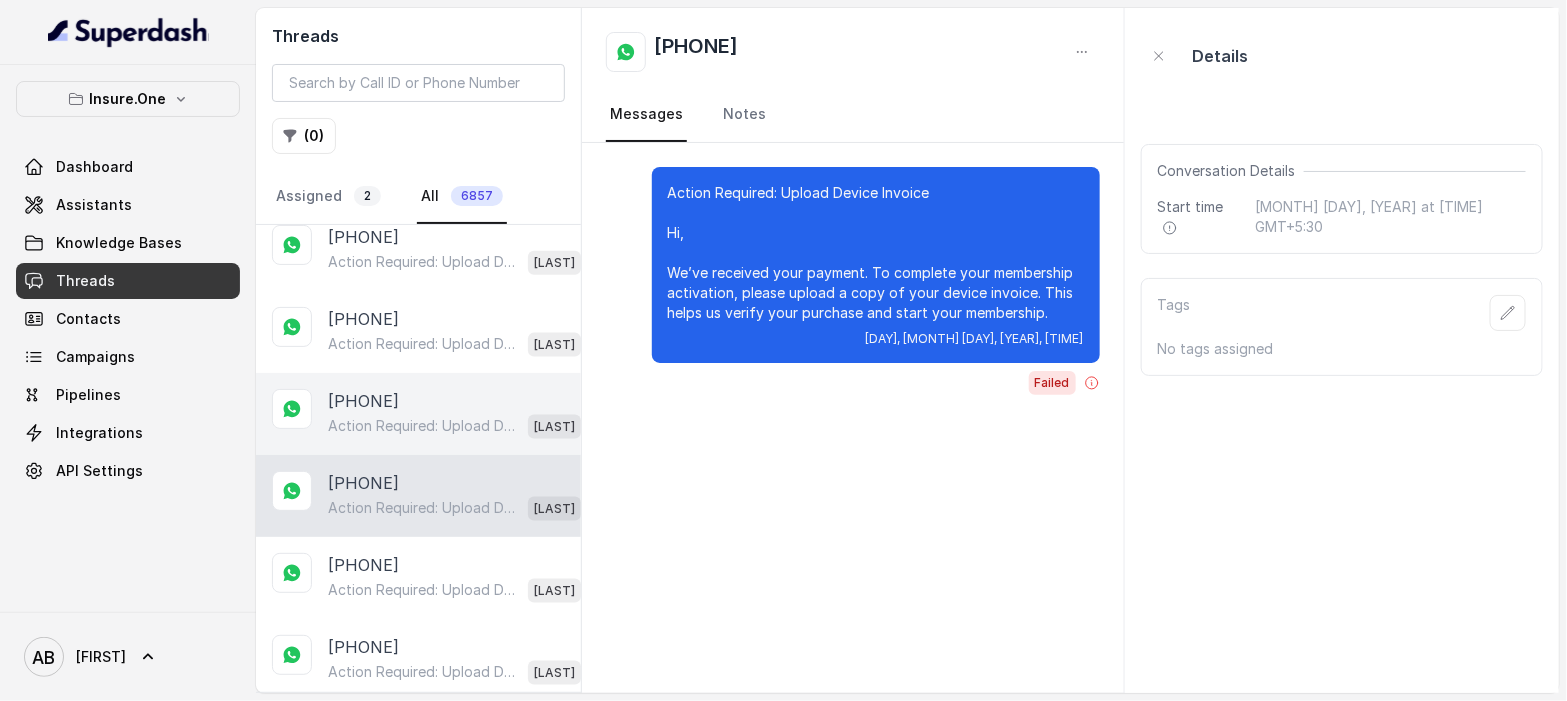 scroll, scrollTop: 1193, scrollLeft: 0, axis: vertical 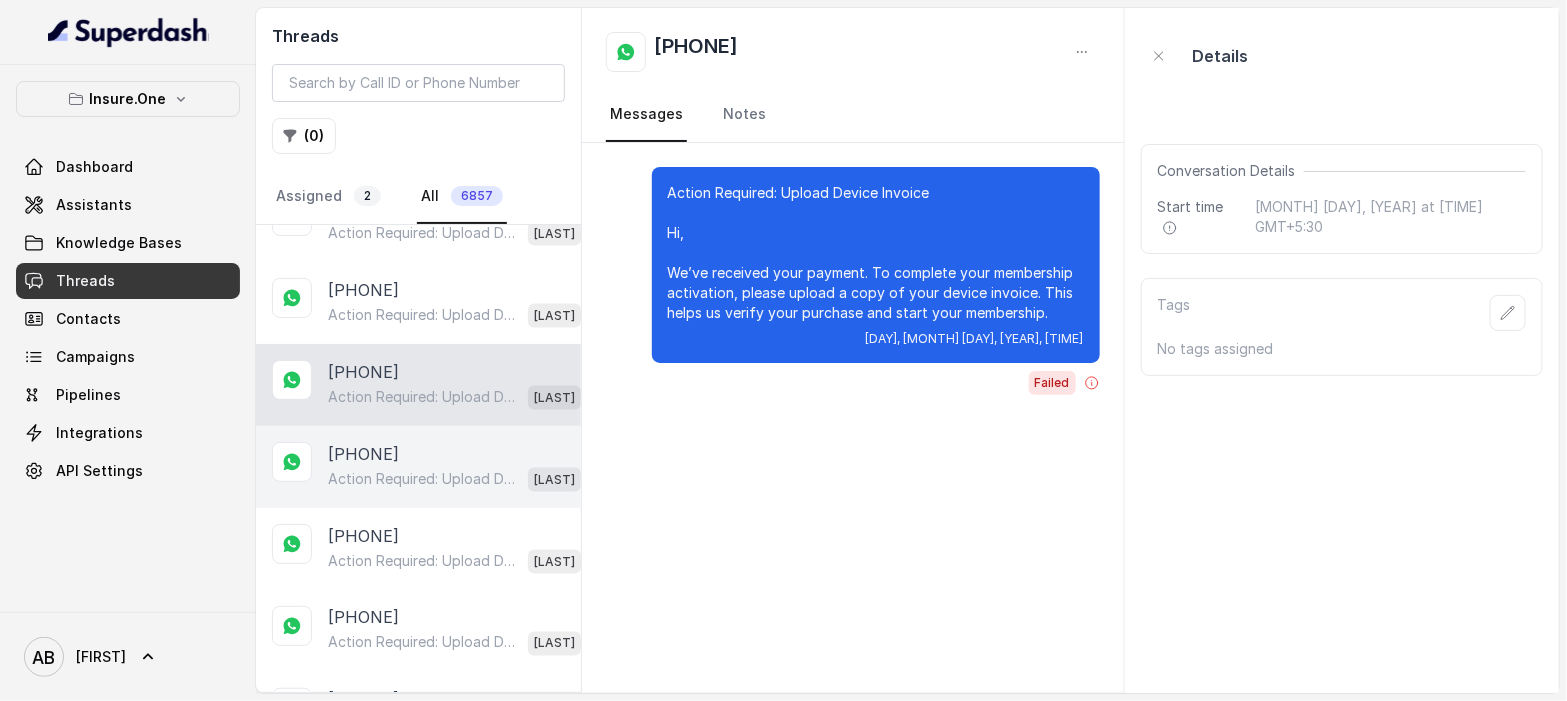 click on "Action Required: Upload Device Invoice
Hi,
We’ve received your payment. To complete your membership activation, please upload a copy of your device invoice. This helps us verify your purchase and start your membership." at bounding box center (424, 479) 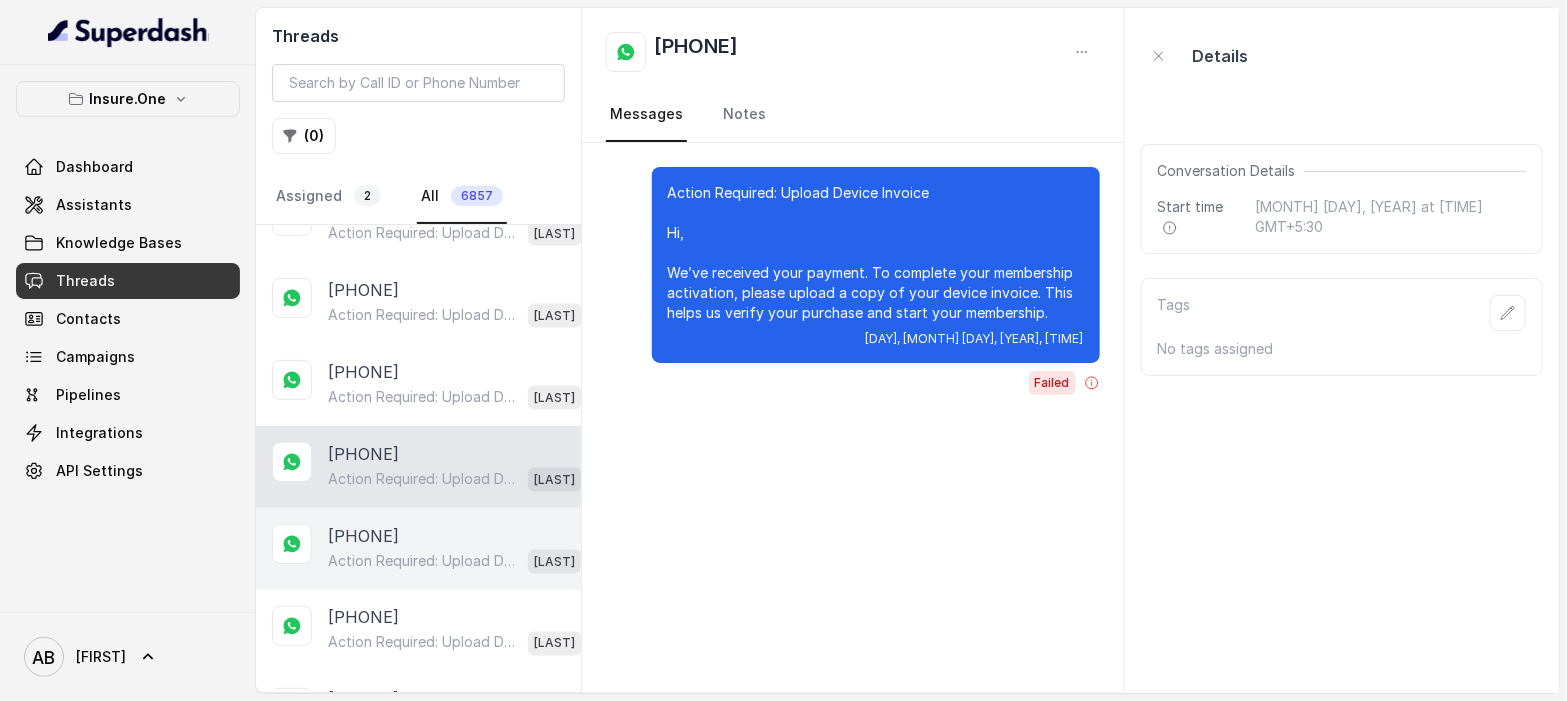 click on "[PHONE] Action Required: Upload Device Invoice
Hi,
We’ve received your payment. To complete your membership activation, please upload a copy of your device invoice. This helps us verify your purchase and start your membership. [LAST]" at bounding box center (418, 549) 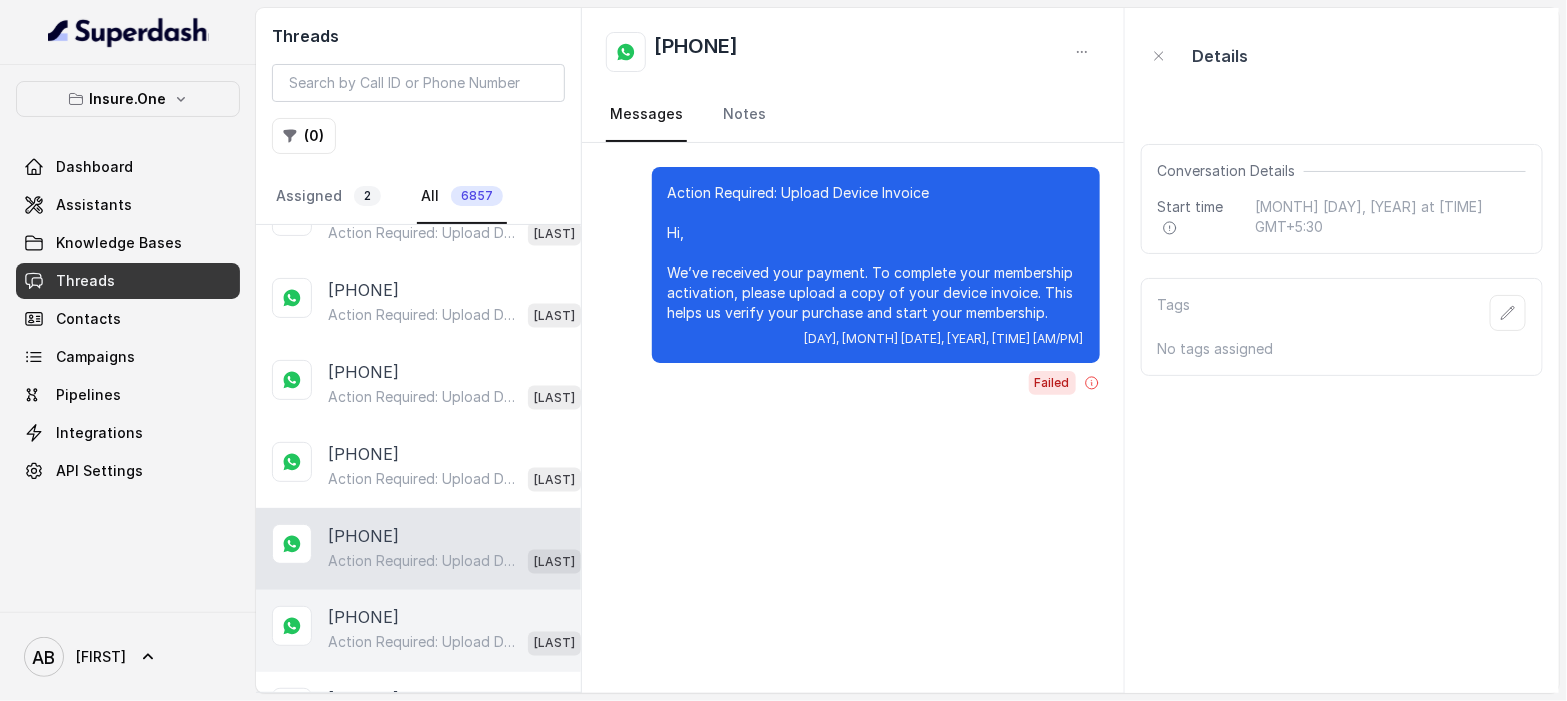 click on "Action Required: Upload Device Invoice
Hi,
We’ve received your payment. To complete your membership activation, please upload a copy of your device invoice. This helps us verify your purchase and start your membership. [LAST]" at bounding box center (454, 643) 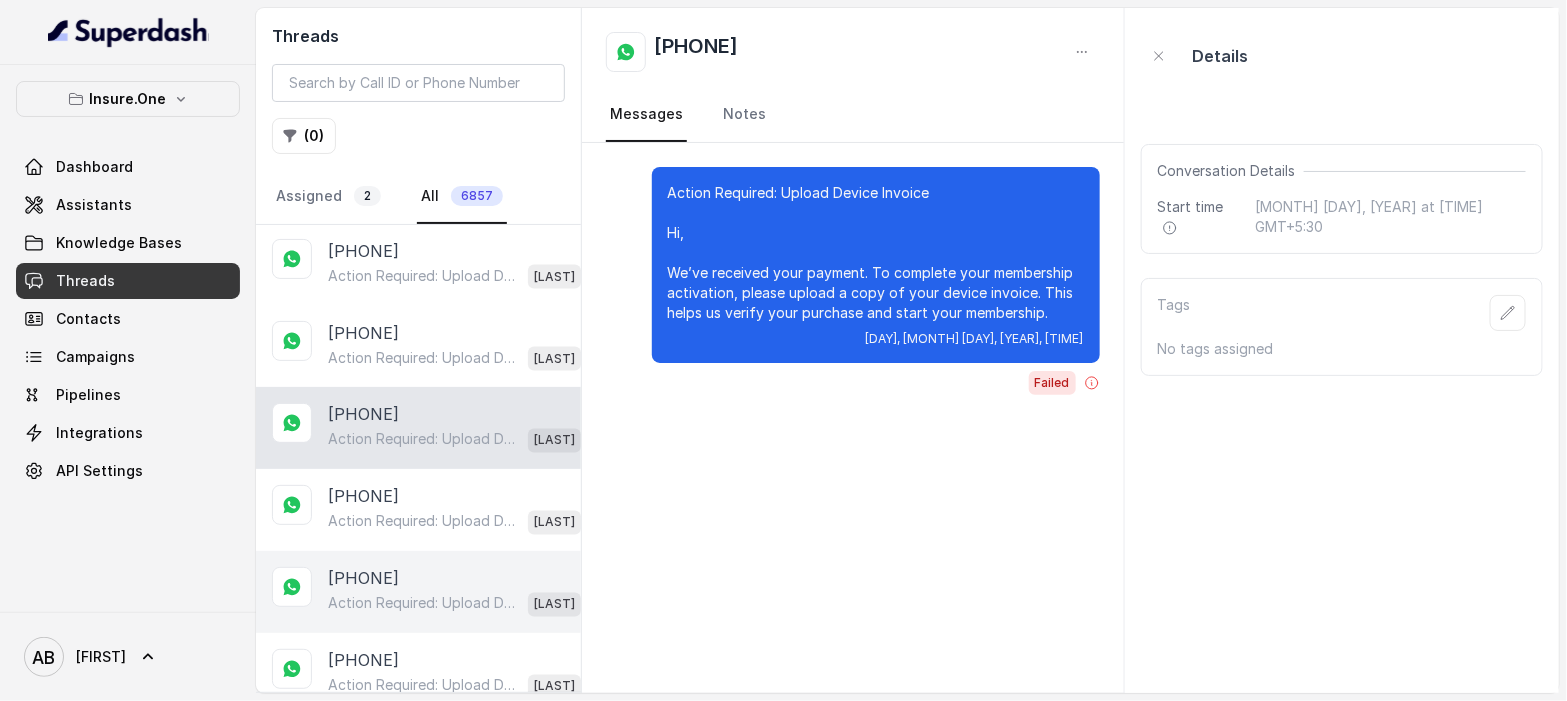 scroll, scrollTop: 1431, scrollLeft: 0, axis: vertical 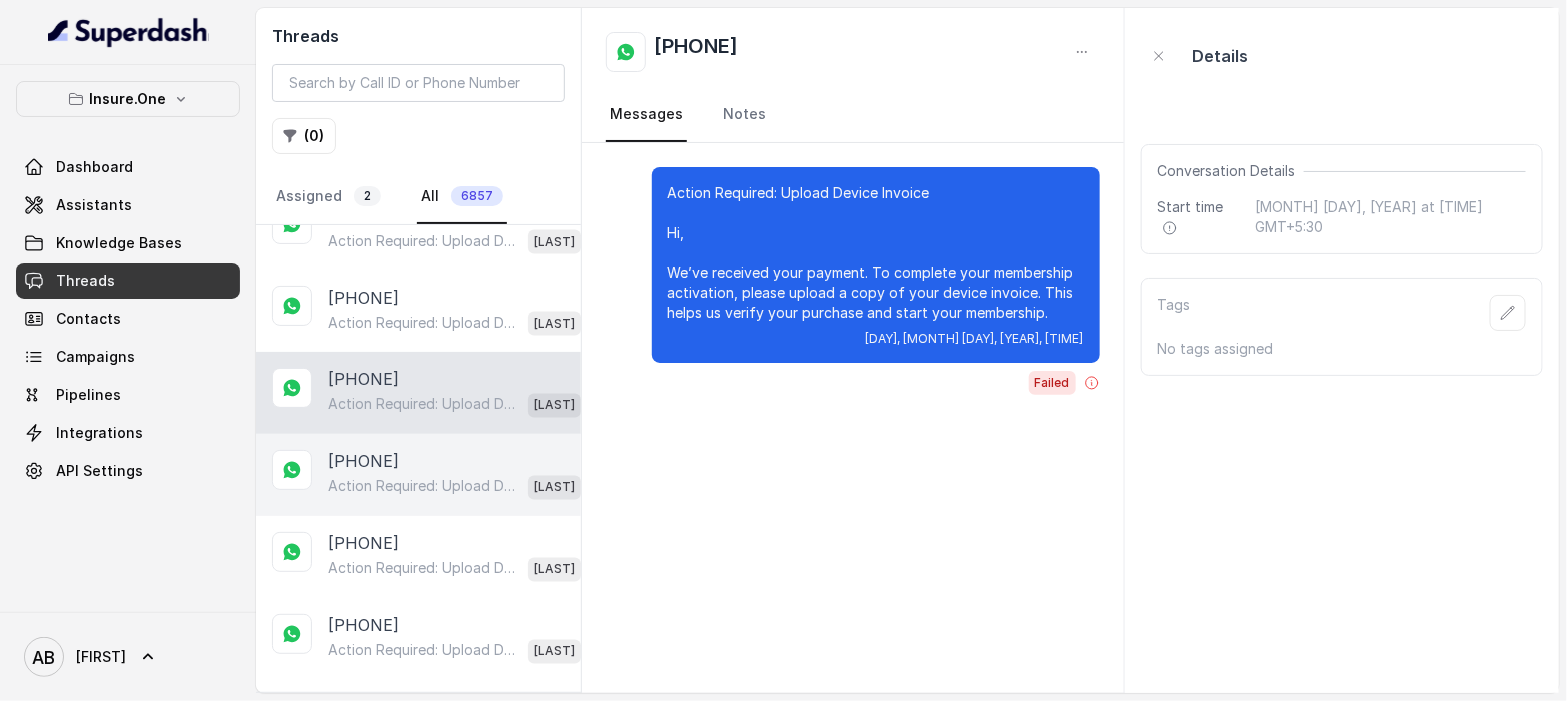 click on "[PHONE]" at bounding box center [363, 462] 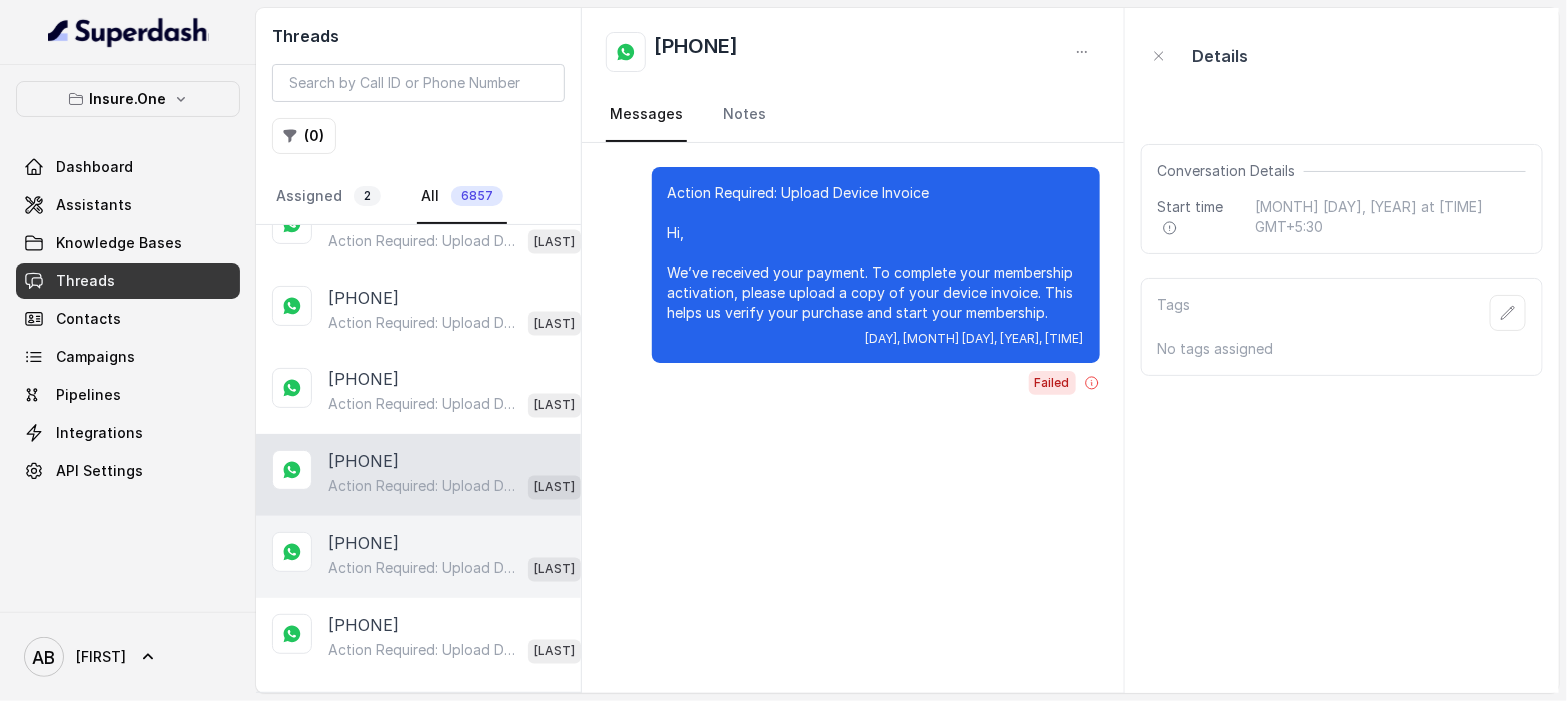 click on "Action Required: Upload Device Invoice
Hi,
We’ve received your payment. To complete your membership activation, please upload a copy of your device invoice. This helps us verify your purchase and start your membership." at bounding box center [424, 569] 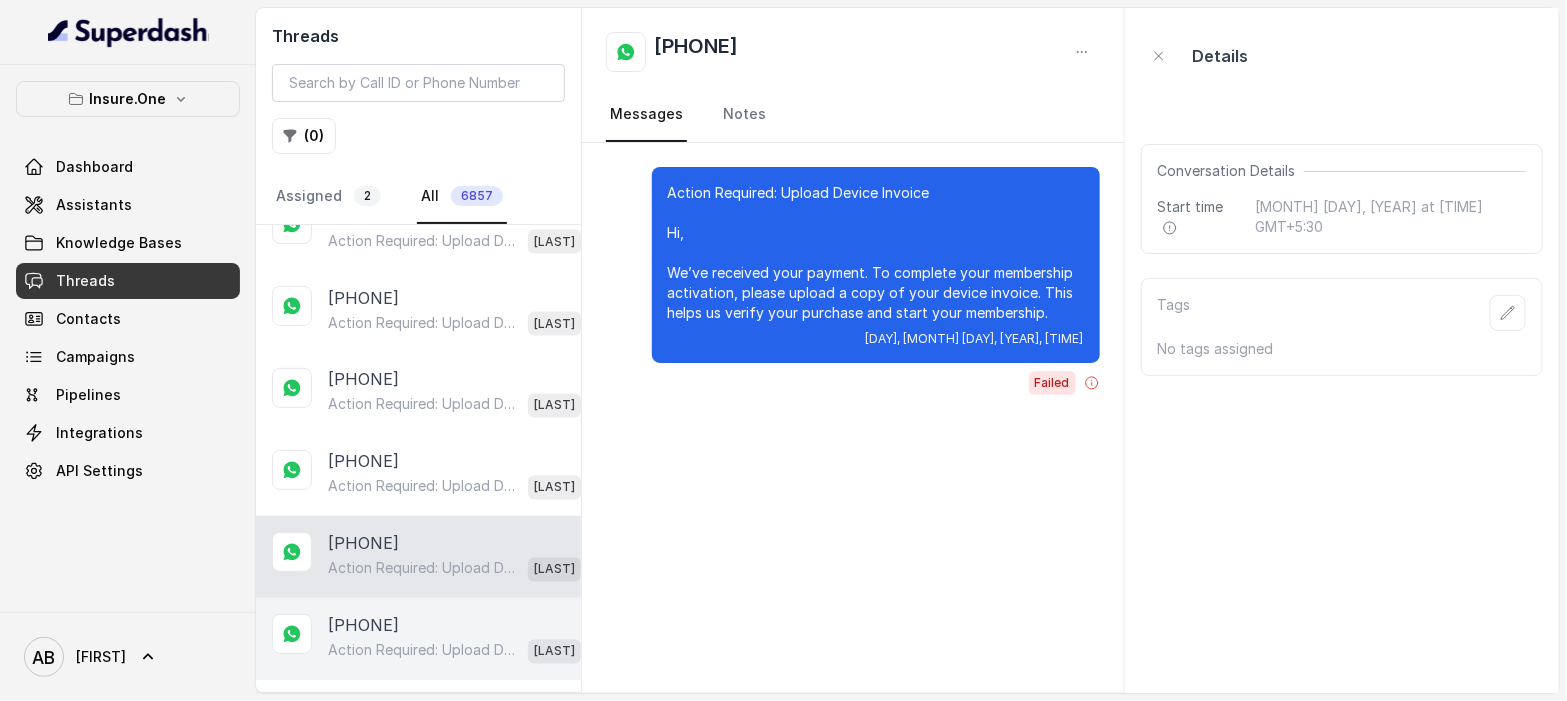 click on "[PHONE]" at bounding box center [363, 626] 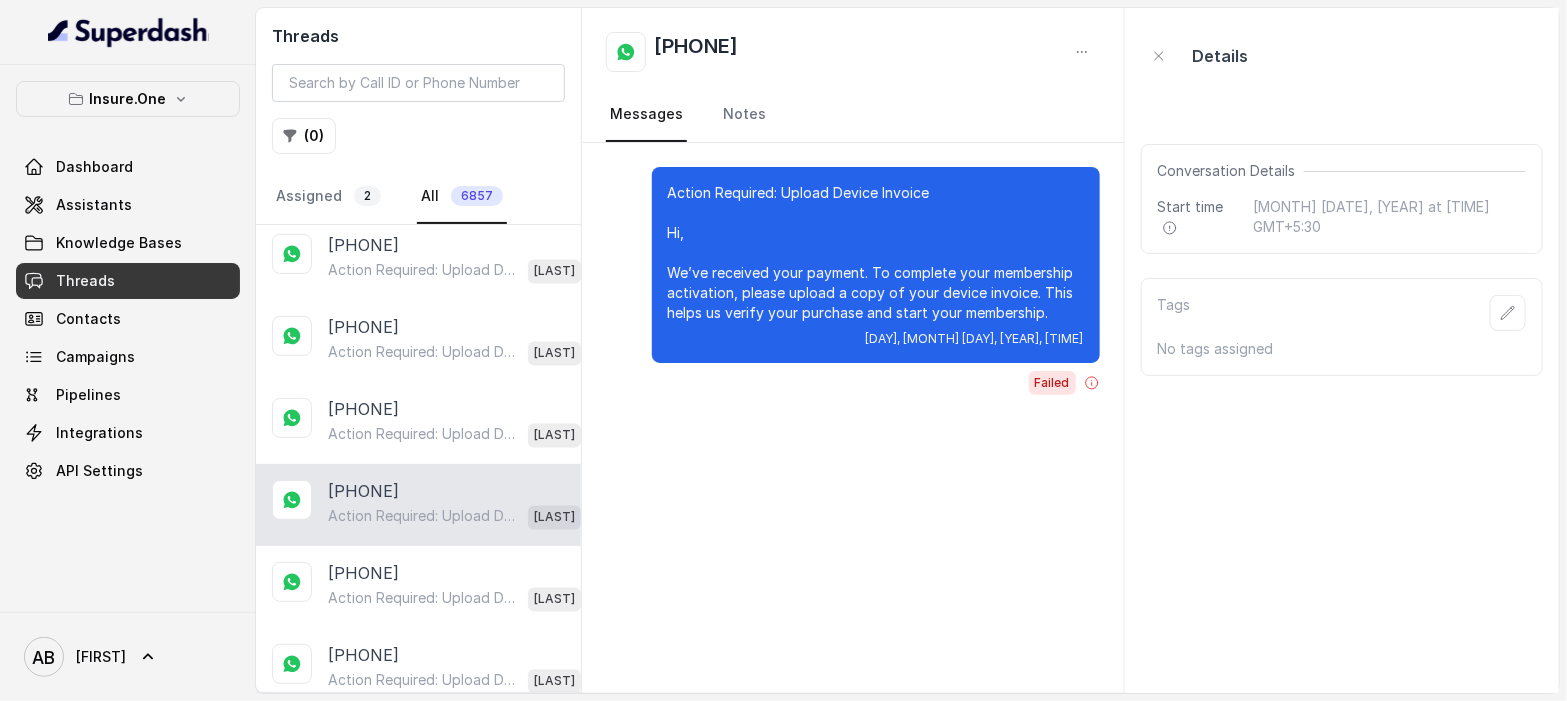 scroll, scrollTop: 1601, scrollLeft: 0, axis: vertical 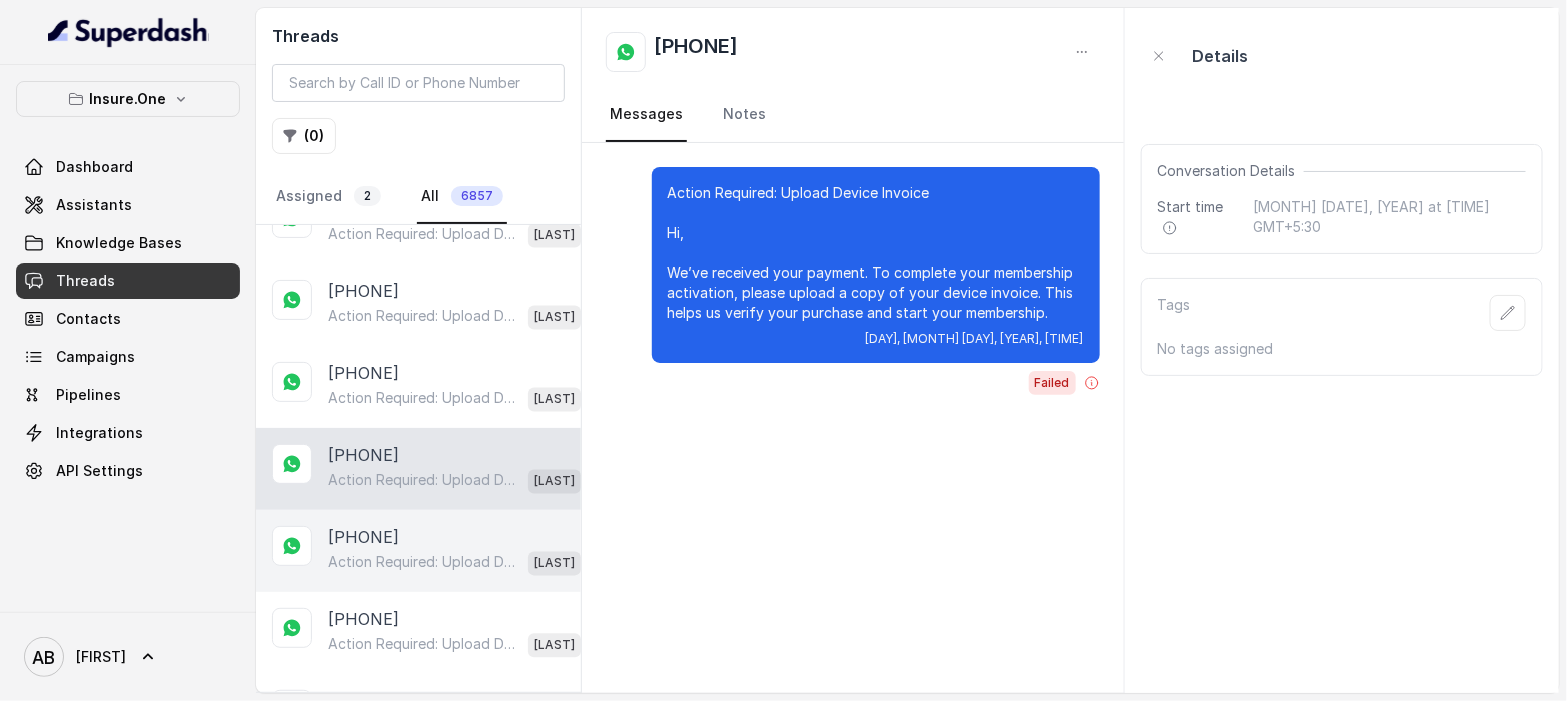 click on "Action Required: Upload Device Invoice
Hi,
We’ve received your payment. To complete your membership activation, please upload a copy of your device invoice. This helps us verify your purchase and start your membership." at bounding box center [424, 563] 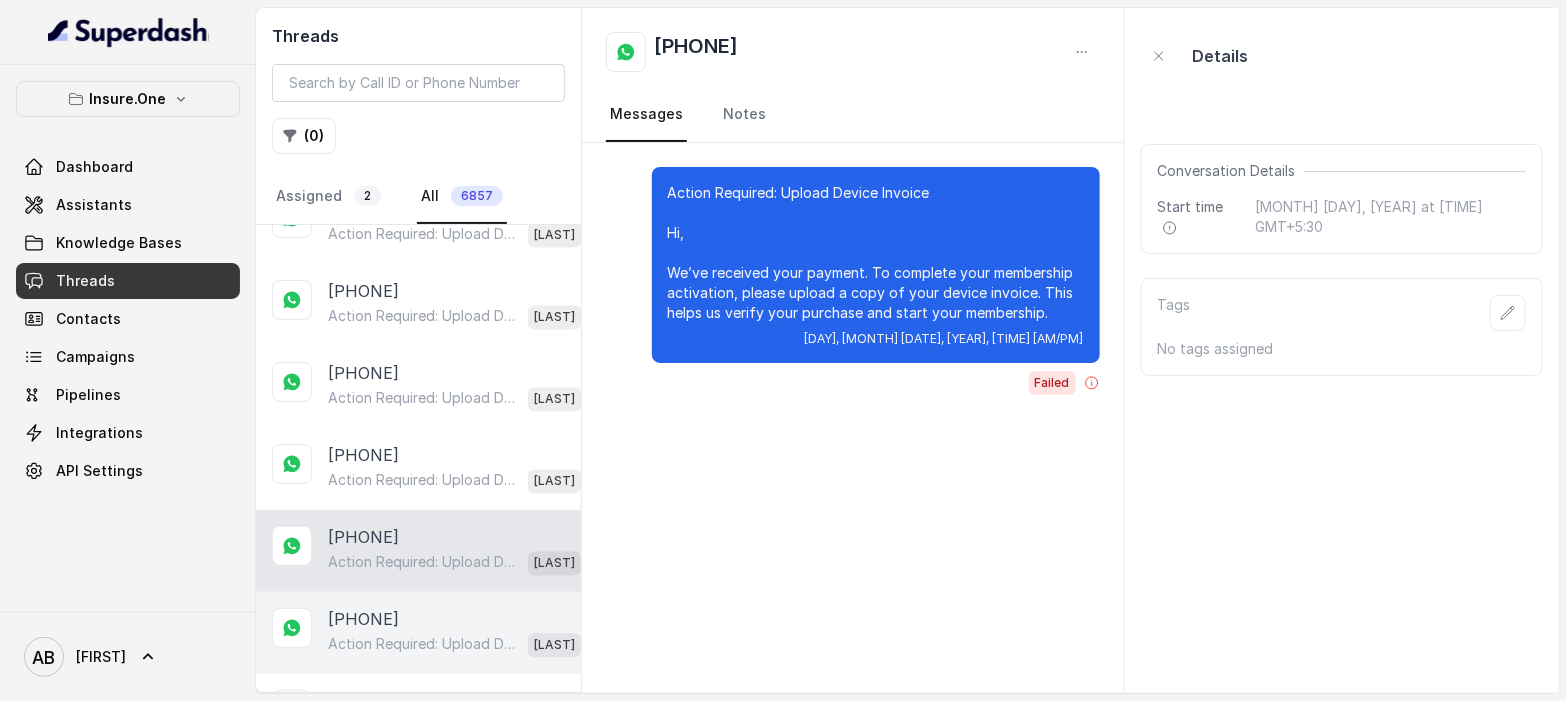click on "[PHONE]" at bounding box center [363, 620] 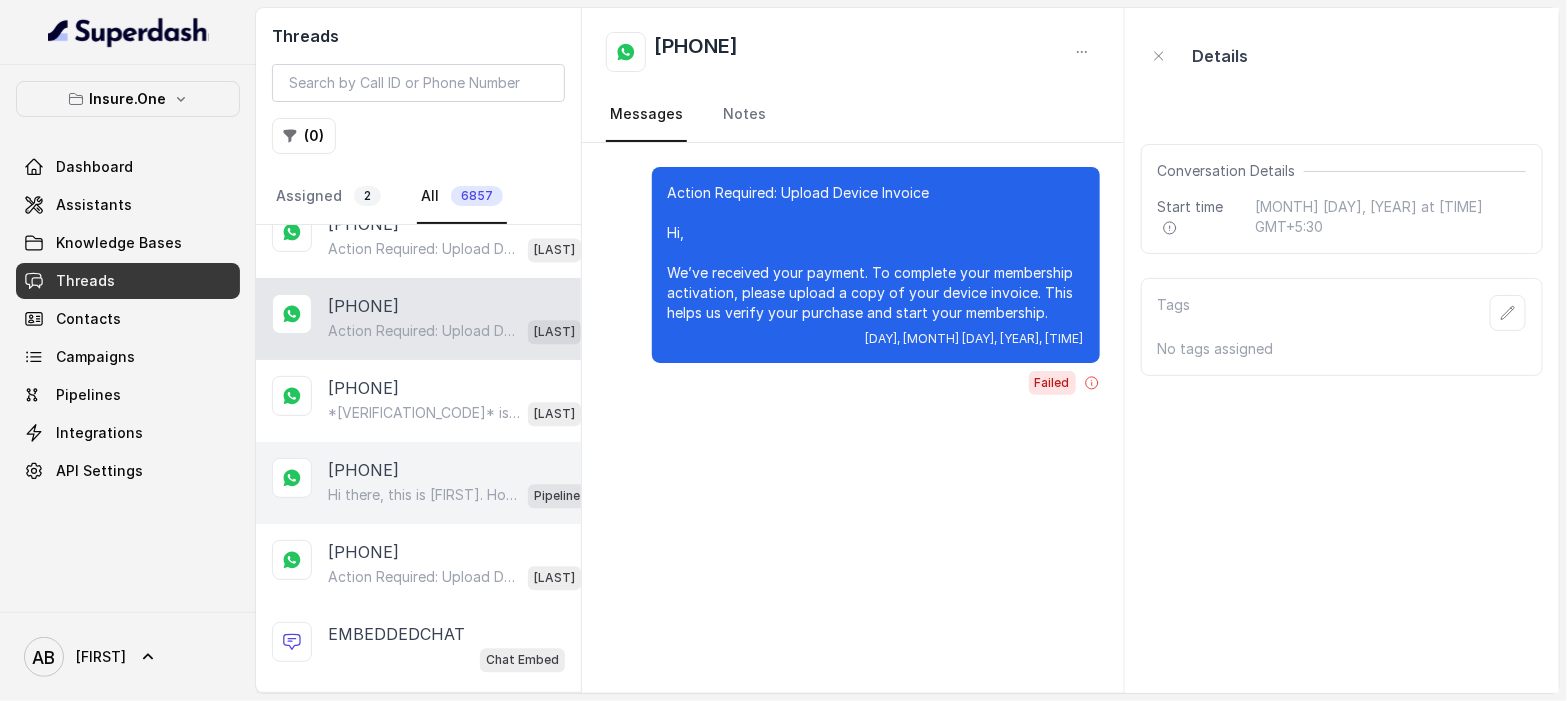 scroll, scrollTop: 1916, scrollLeft: 0, axis: vertical 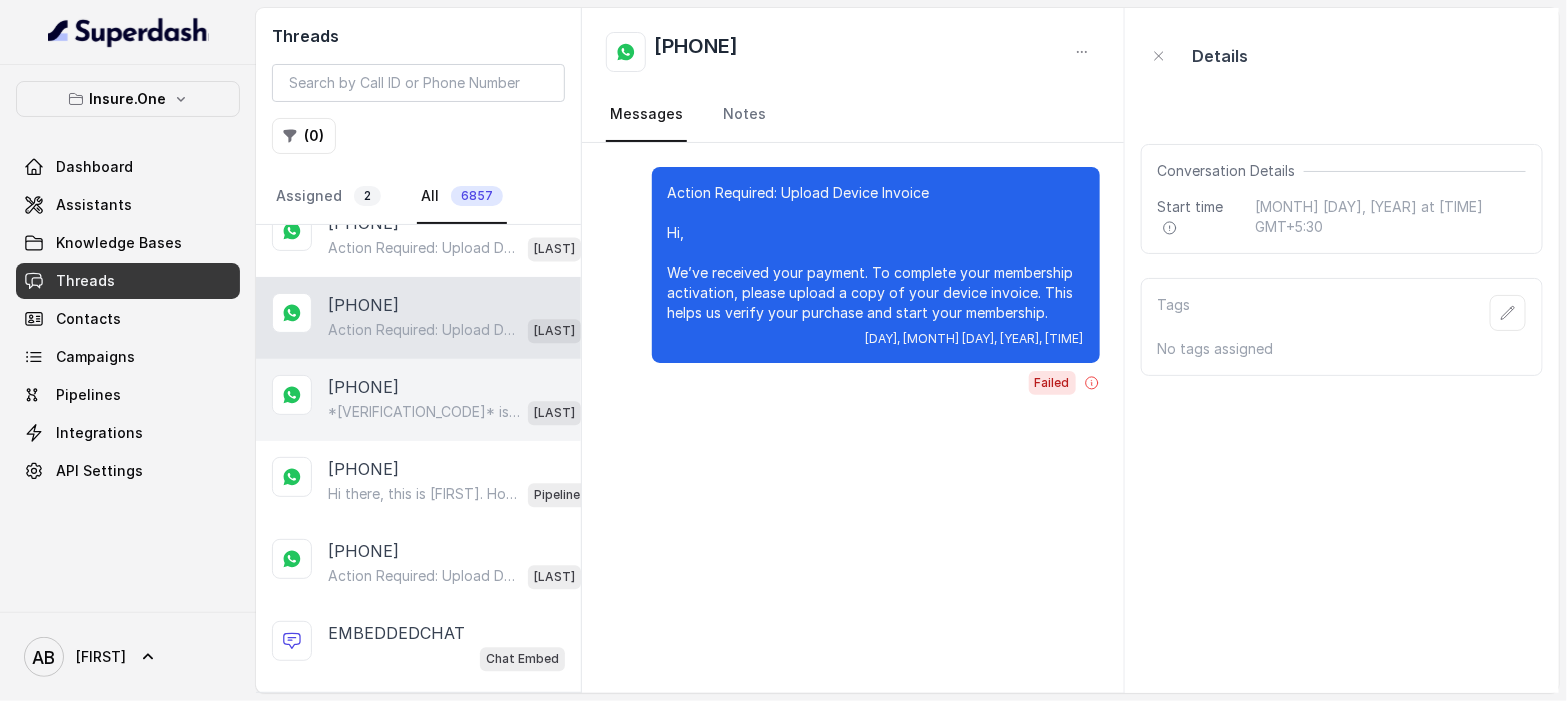 click on "*[VERIFICATION_CODE]* is your verification code. For your security, do not share this code." at bounding box center [424, 412] 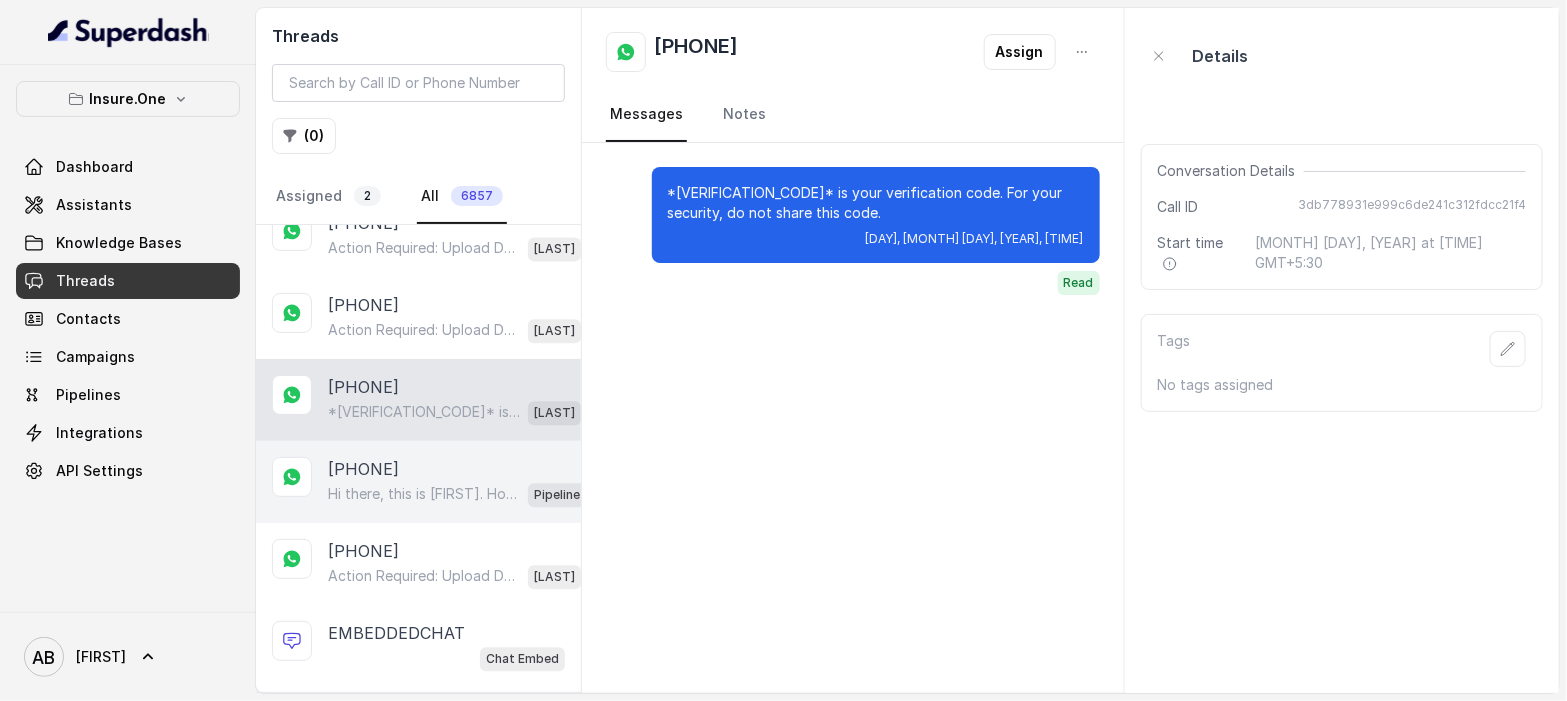 click on "Hi there, this is [FIRST]. How may I help you? 😊" at bounding box center [424, 494] 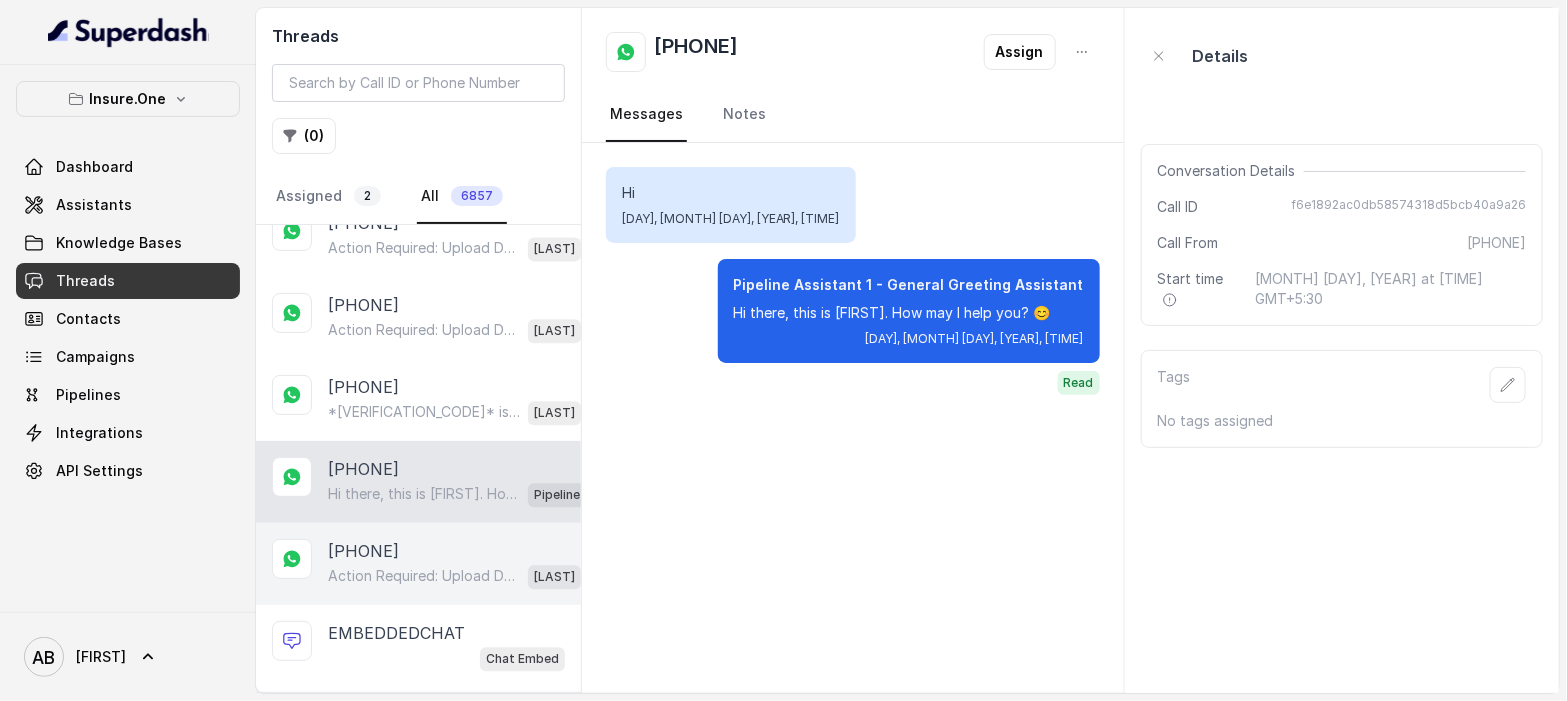 click on "Action Required: Upload Device Invoice
Hi,
We’ve received your payment. To complete your membership activation, please upload a copy of your device invoice. This helps us verify your purchase and start your membership." at bounding box center [424, 576] 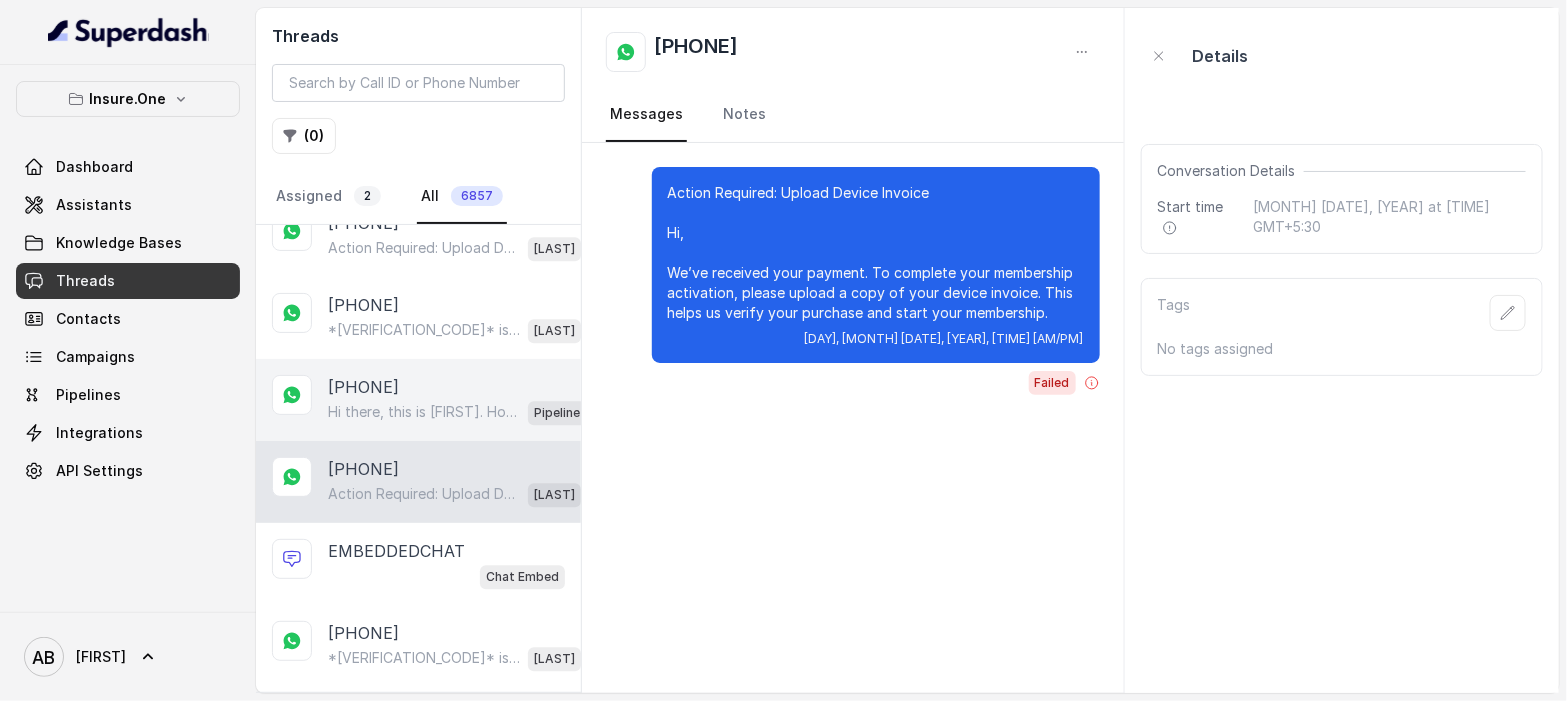 scroll, scrollTop: 2003, scrollLeft: 0, axis: vertical 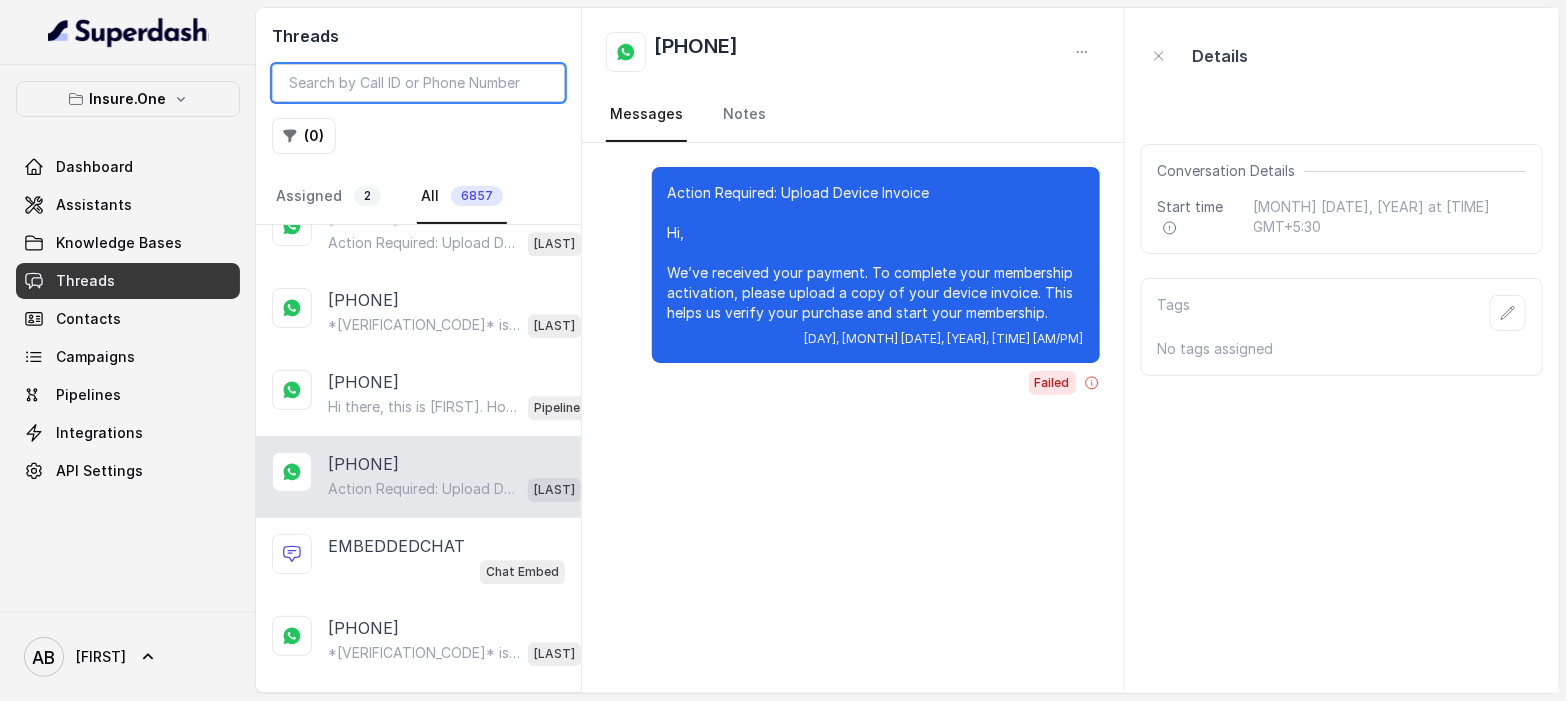 click at bounding box center [418, 83] 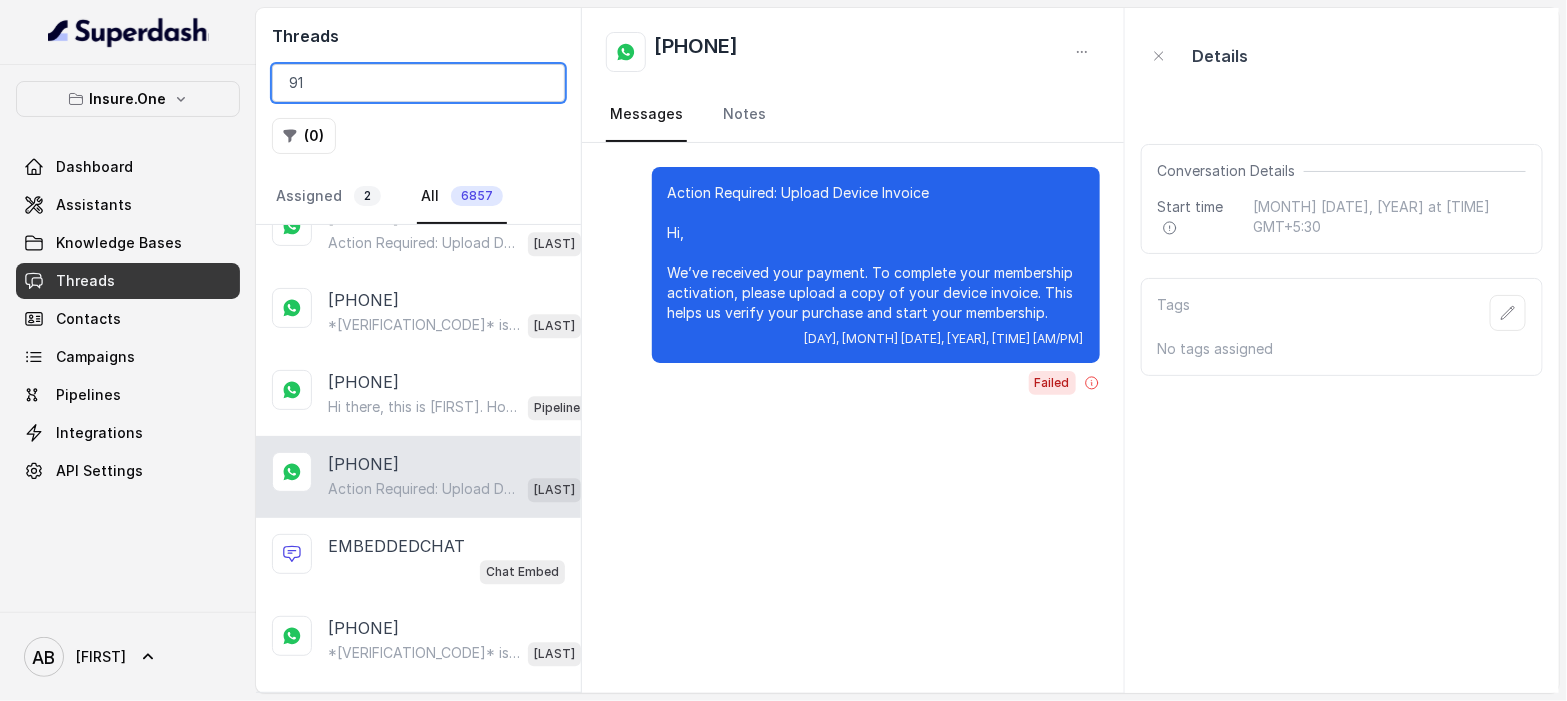 scroll, scrollTop: 1132, scrollLeft: 0, axis: vertical 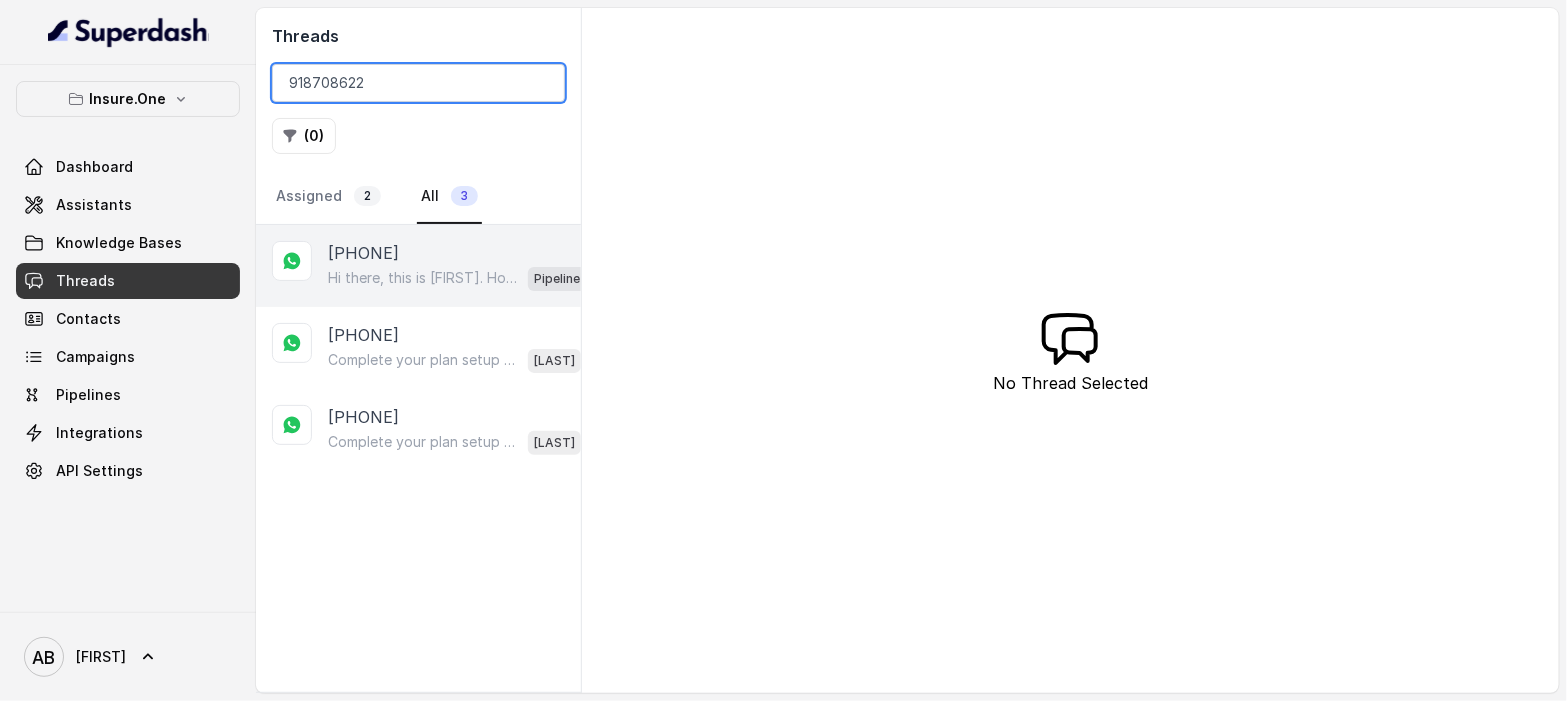 type on "918708622" 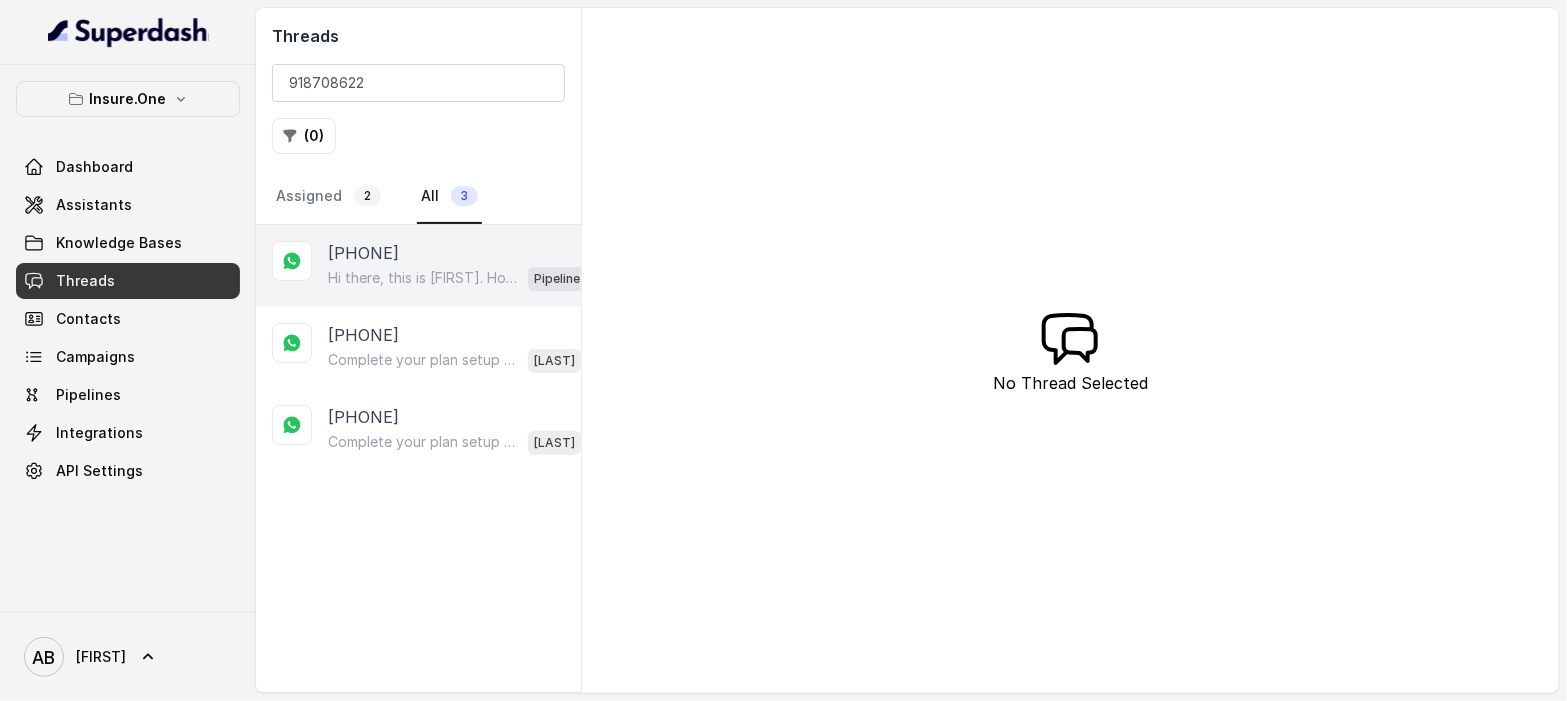 click on "Hi there, this is [FIRST]. How may I help you? 😊" at bounding box center [424, 278] 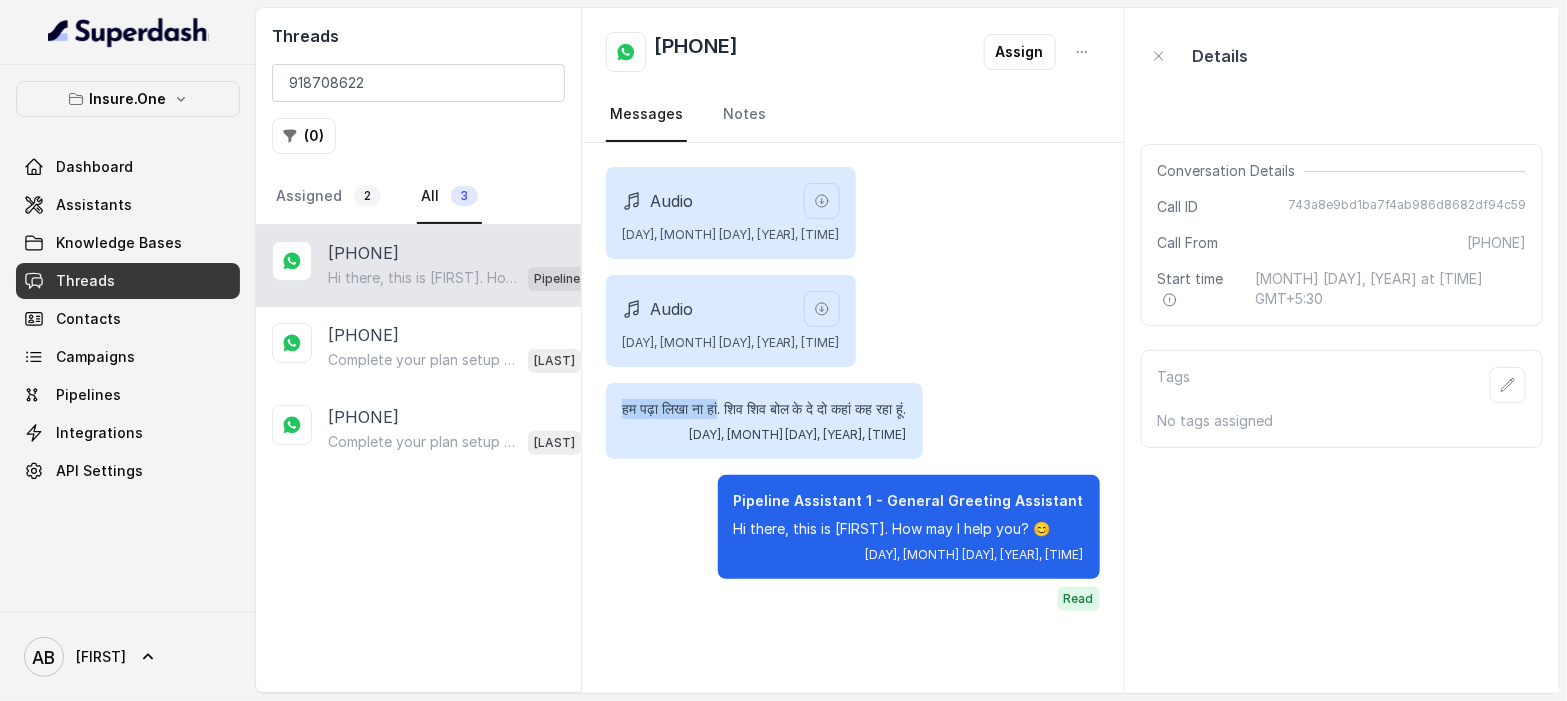 drag, startPoint x: 621, startPoint y: 411, endPoint x: 745, endPoint y: 412, distance: 124.004036 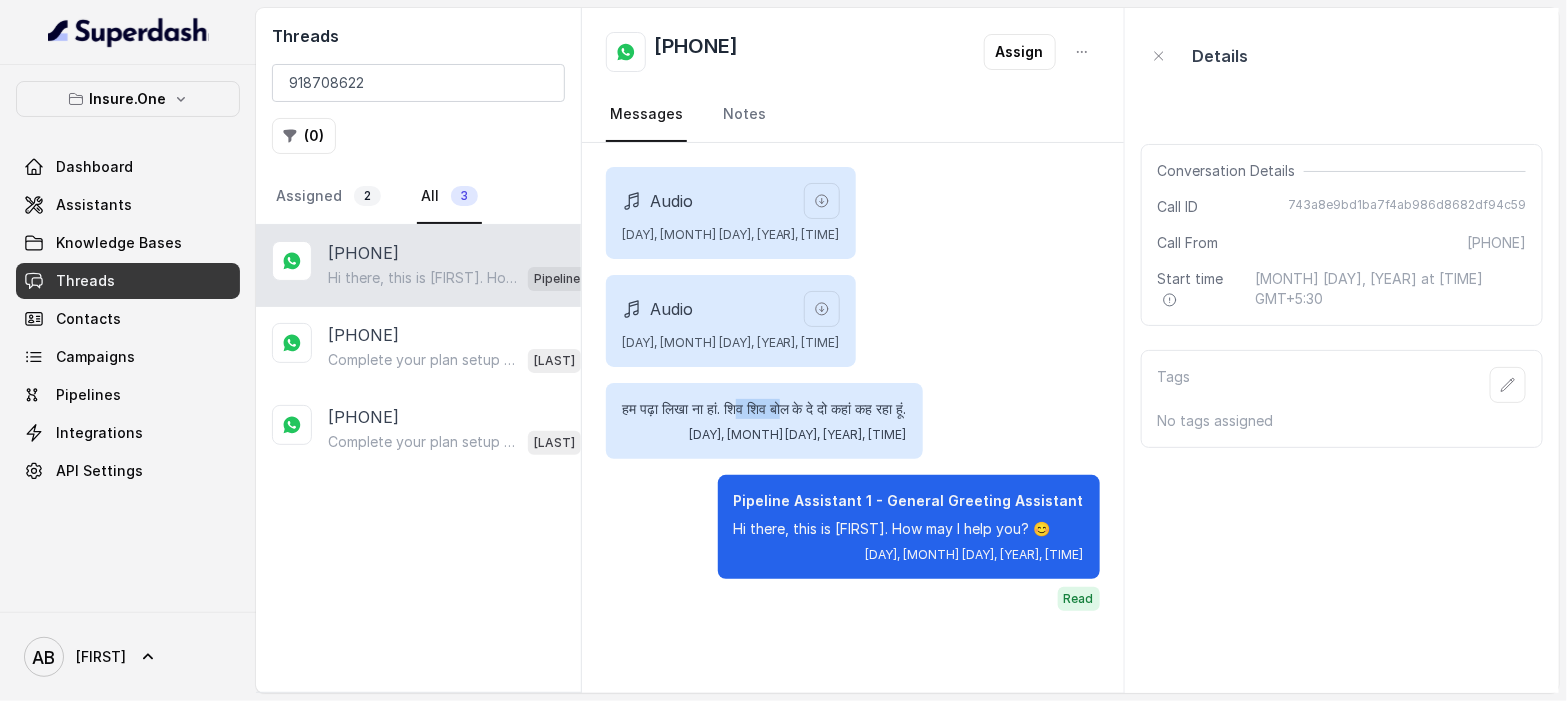 drag, startPoint x: 745, startPoint y: 412, endPoint x: 794, endPoint y: 412, distance: 49 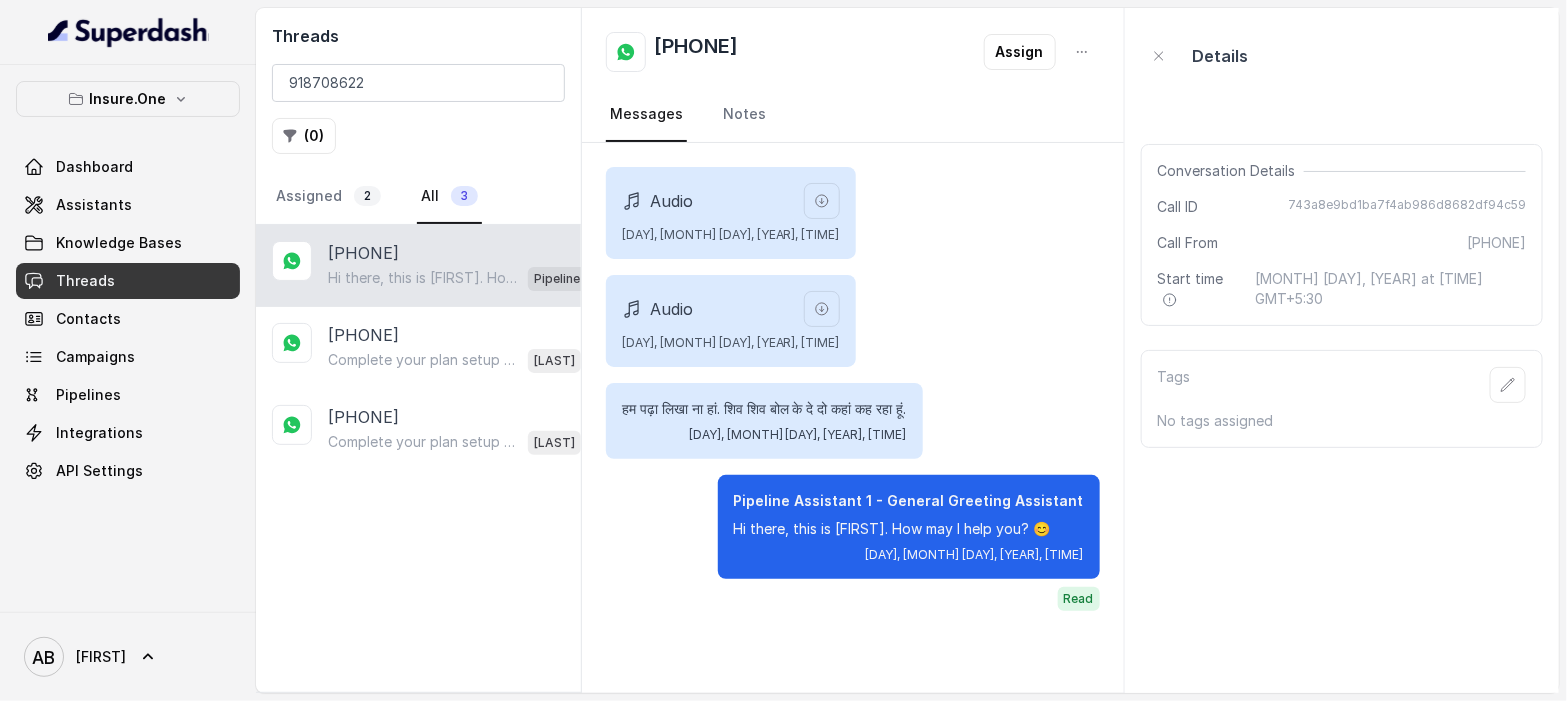 click on "हम पढ़ा लिखा ना हां. शिव शिव बोल के दे दो कहां कह रहा हूं." at bounding box center (764, 409) 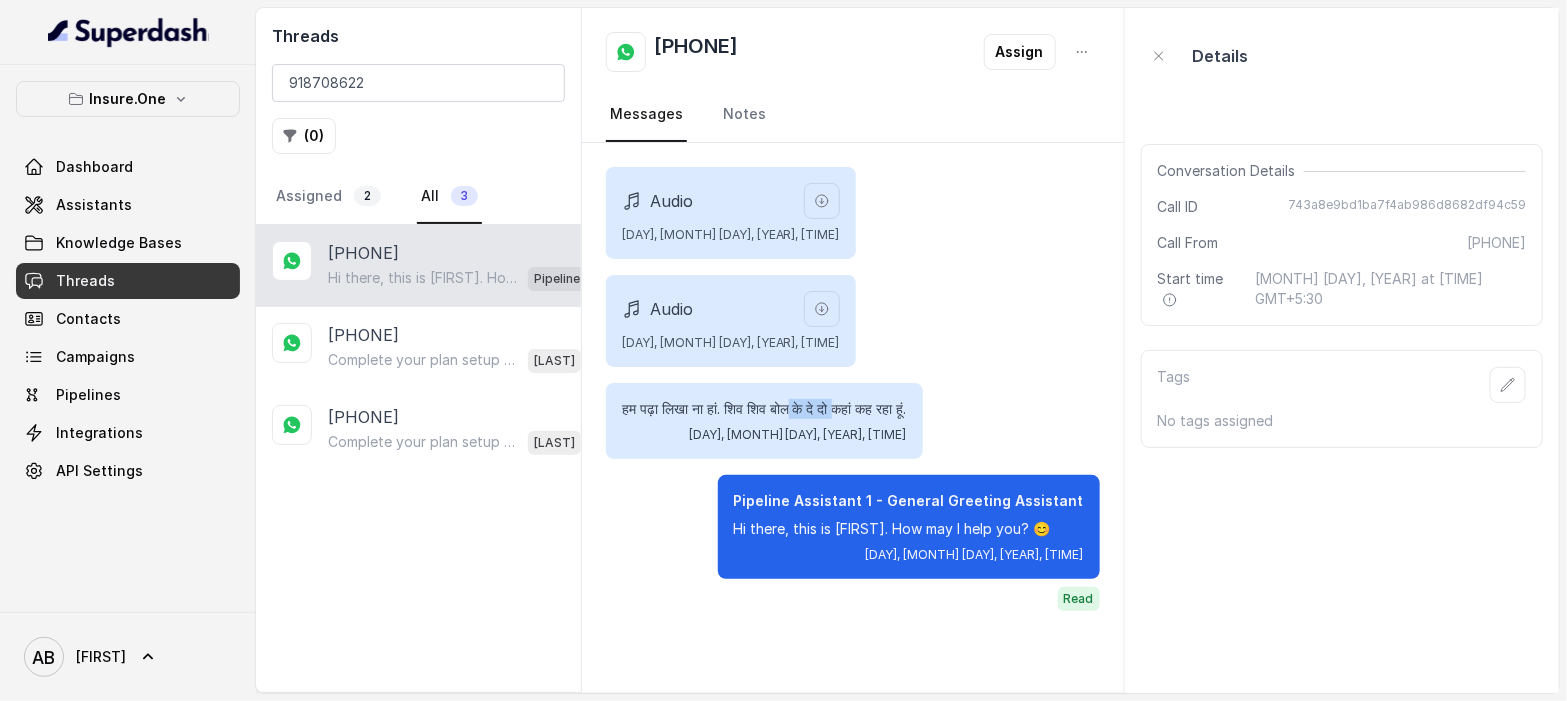 drag, startPoint x: 809, startPoint y: 412, endPoint x: 853, endPoint y: 408, distance: 44.181442 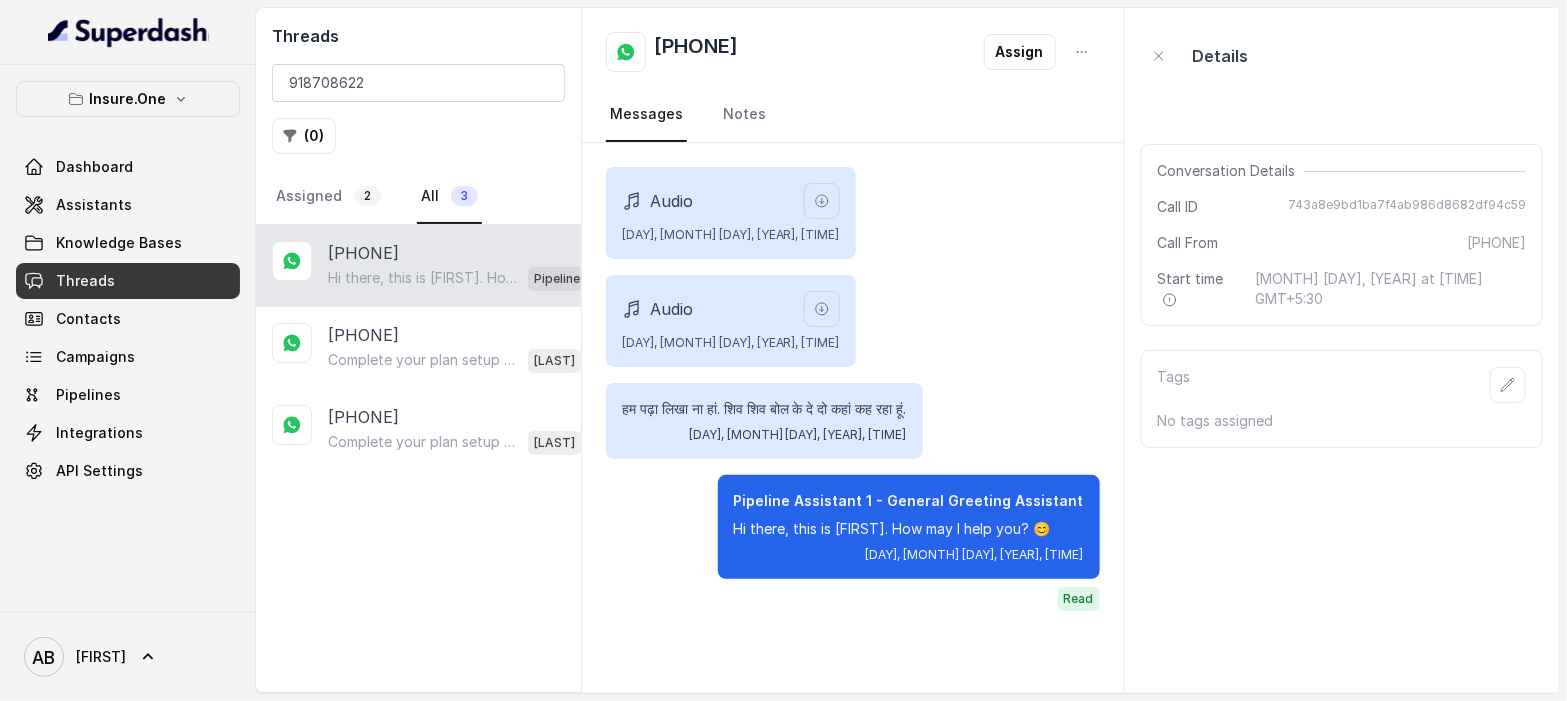 click on "Audio [DAY], [MONTH] [DAY], [YEAR], [TIME]  Audio [DAY], [MONTH] [DAY], [YEAR], [TIME] हम पढ़ा लिखा ना हां. शिव शिव बोल के दे दो कहां कह रहा हूं. [DAY], [MONTH] [DAY], [YEAR], [TIME] Pipeline Assistant 1 - General Greeting Assistant Hi there, this is [FIRST]. How may I help you? 😊 [DAY], [MONTH] [DAY], [YEAR], [TIME] Read" at bounding box center (853, 389) 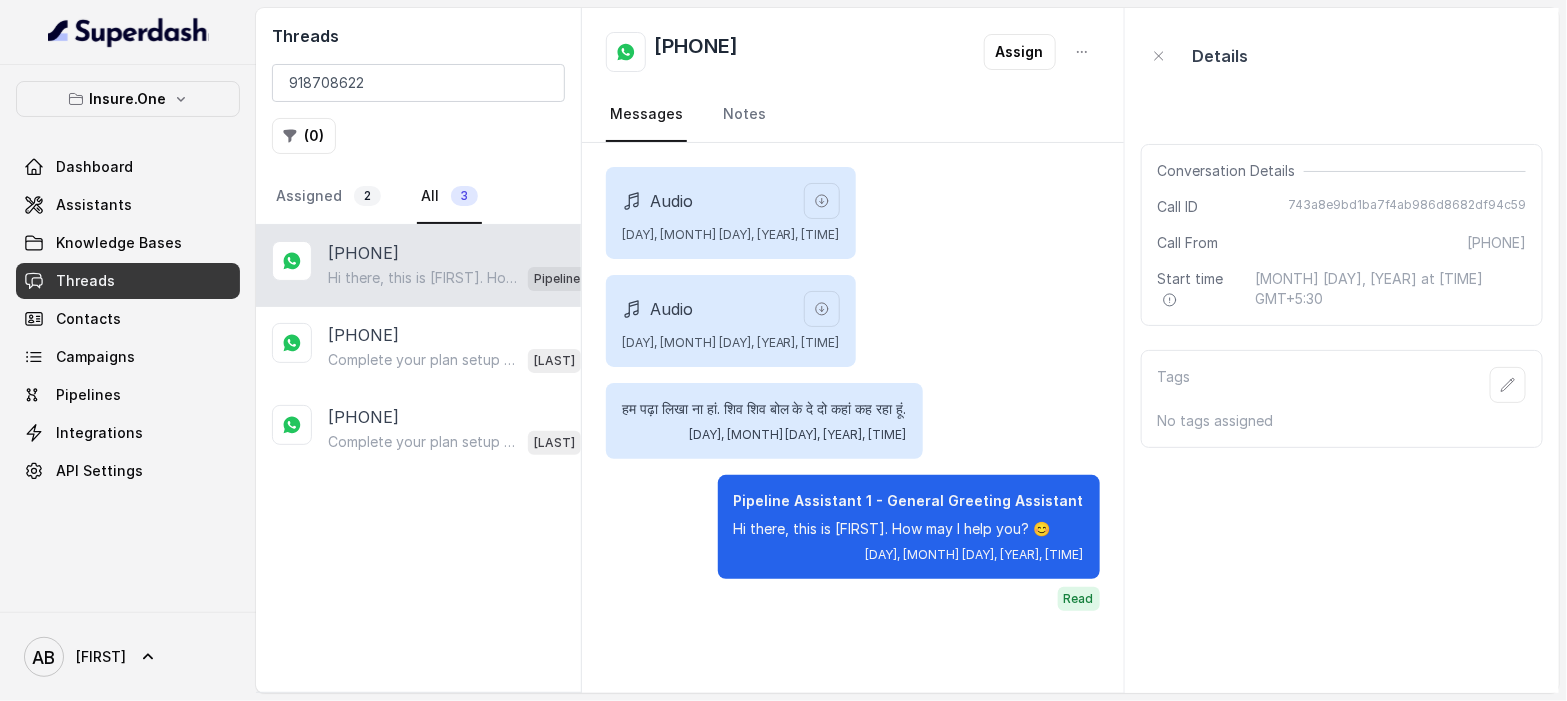 click on "Threads" at bounding box center [85, 281] 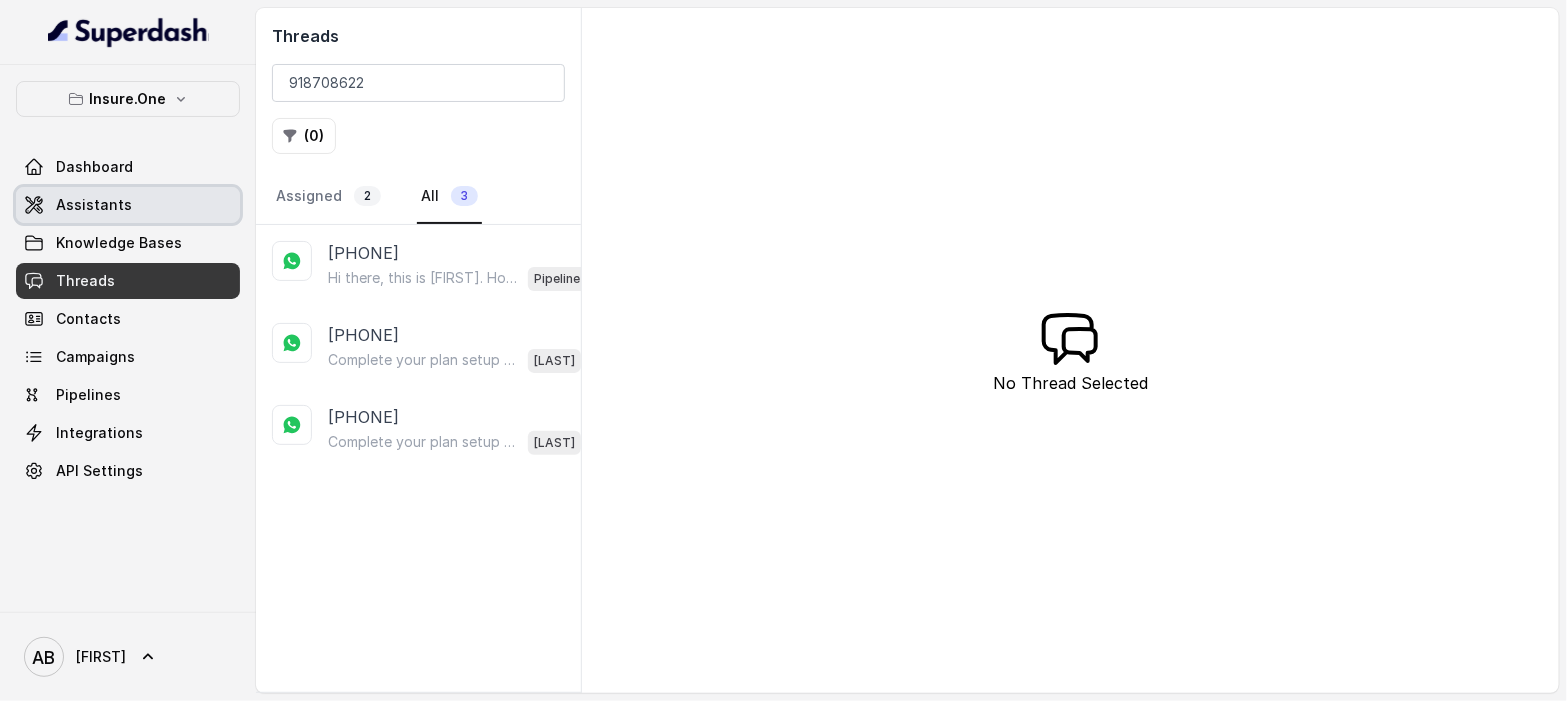 click on "Assistants" at bounding box center [94, 205] 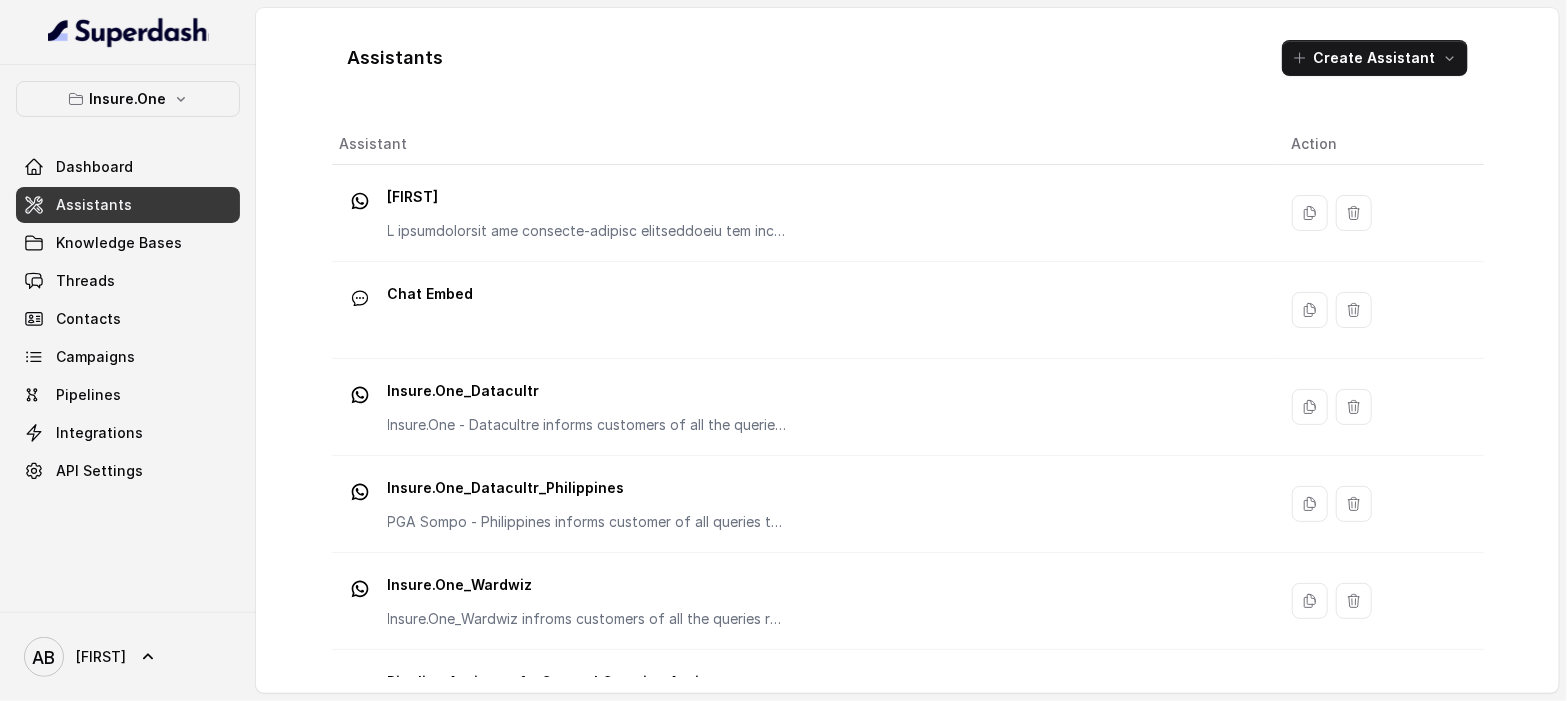 click on "Dashboard Assistants Knowledge Bases Threads Contacts Campaigns Pipelines Integrations API Settings" at bounding box center (128, 319) 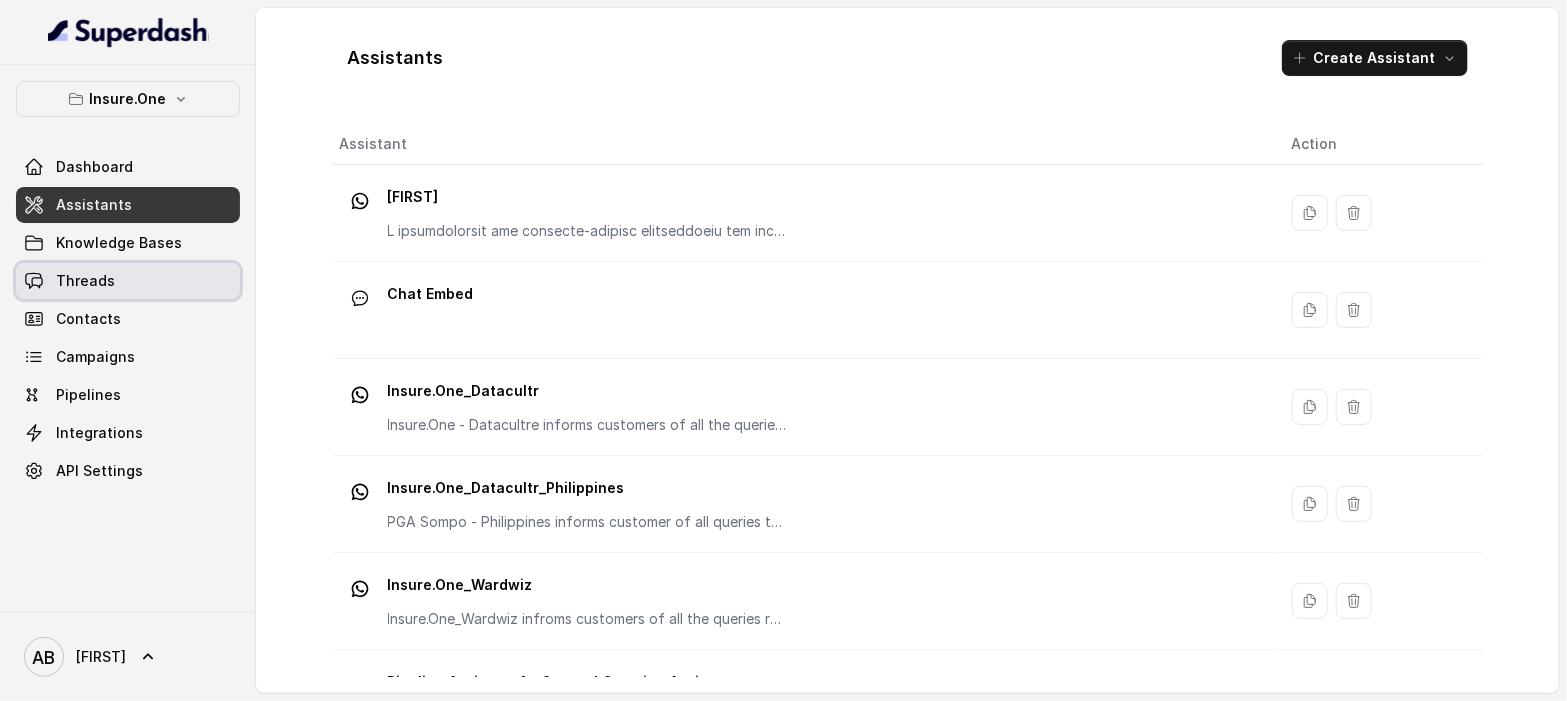 click on "Threads" at bounding box center [85, 281] 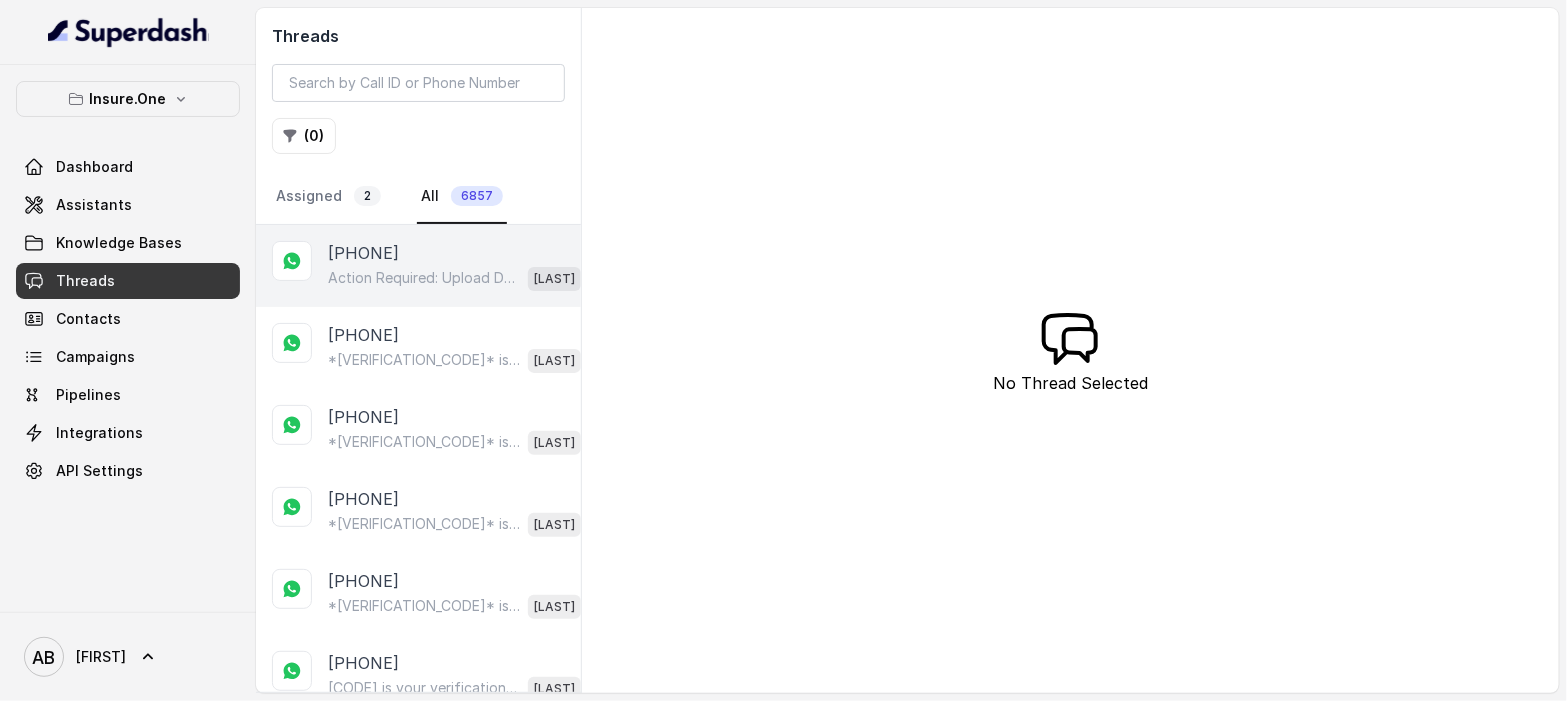 click on "Action Required: Upload Device Invoice
Hi,
We’ve received your payment. To complete your membership activation, please upload a copy of your device invoice. This helps us verify your purchase and start your membership." at bounding box center [424, 278] 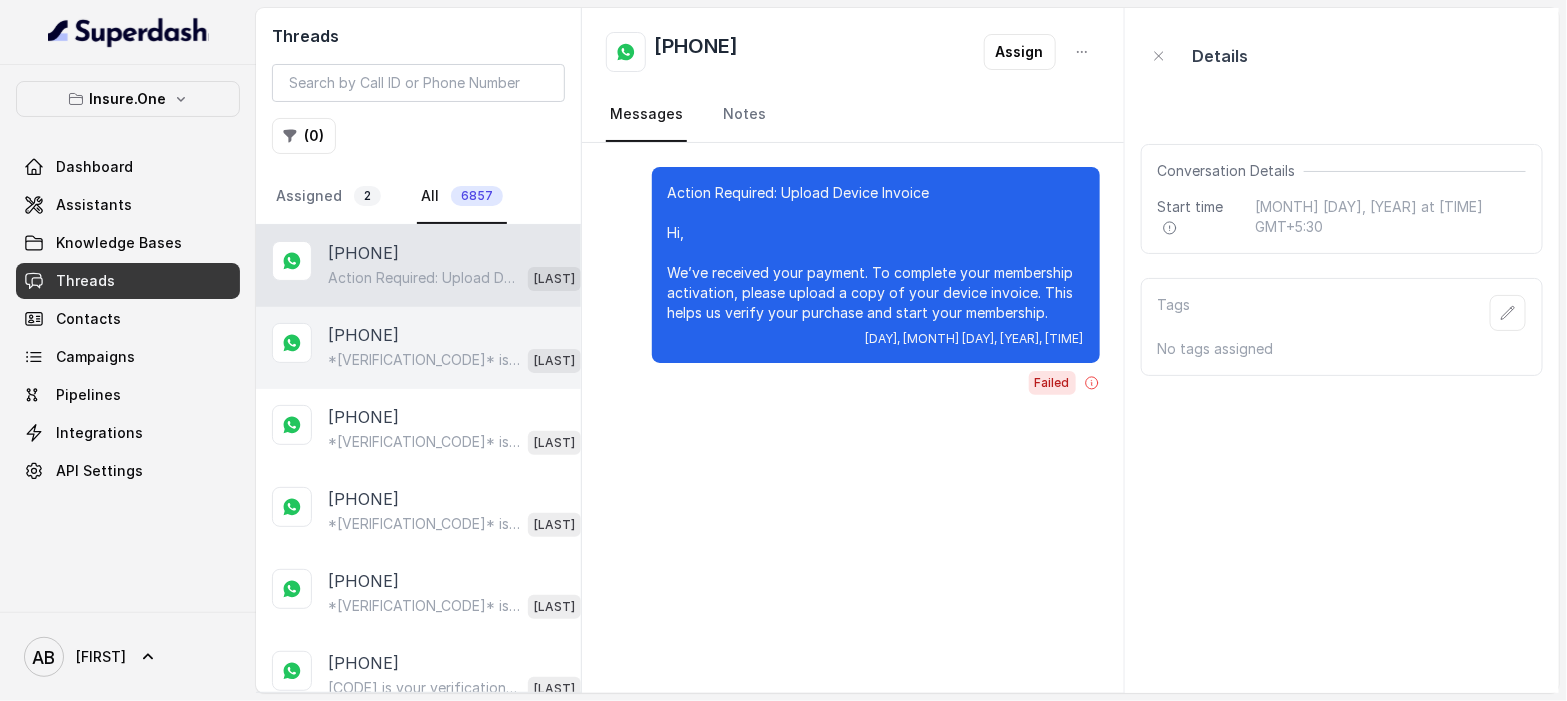 click on "[PHONE]" at bounding box center (363, 335) 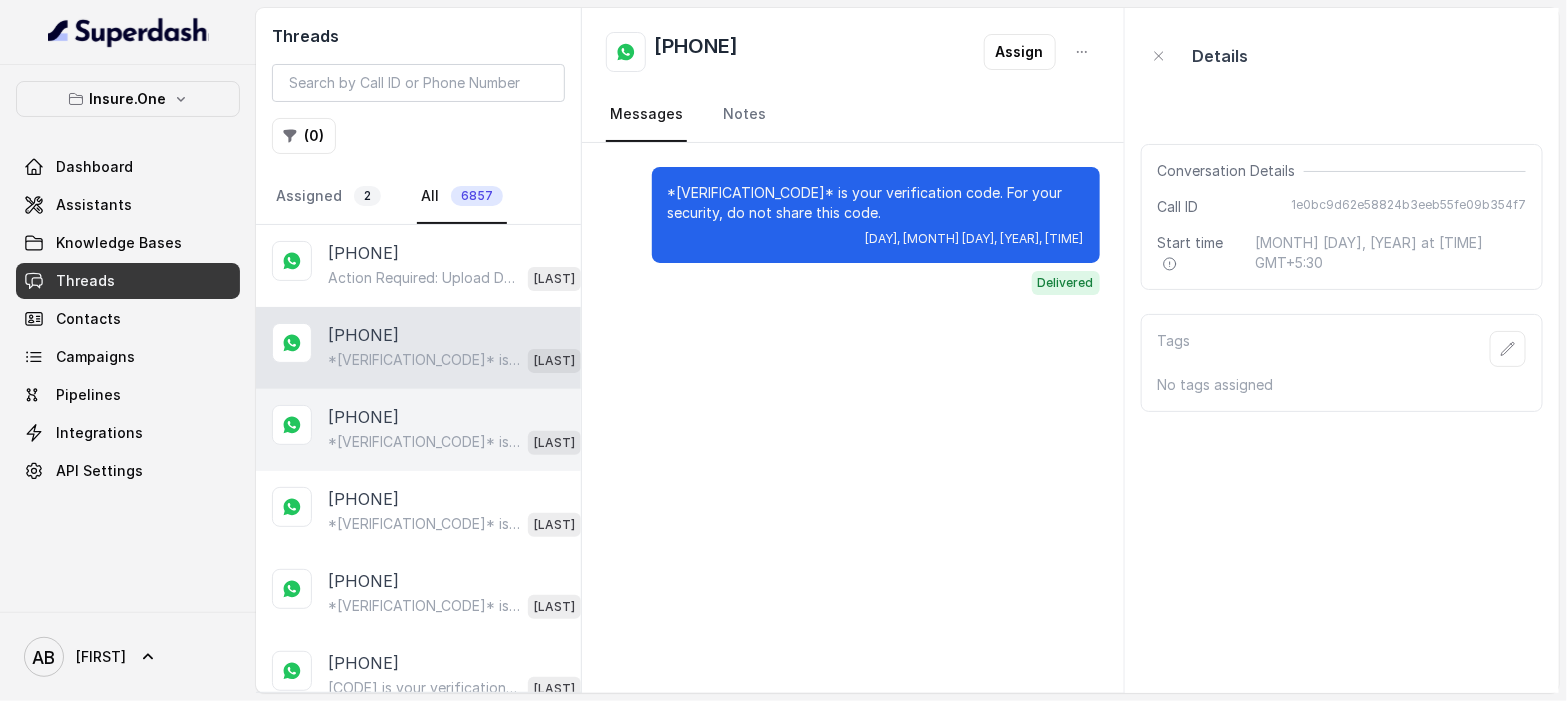 click on "[PHONE]" at bounding box center (363, 417) 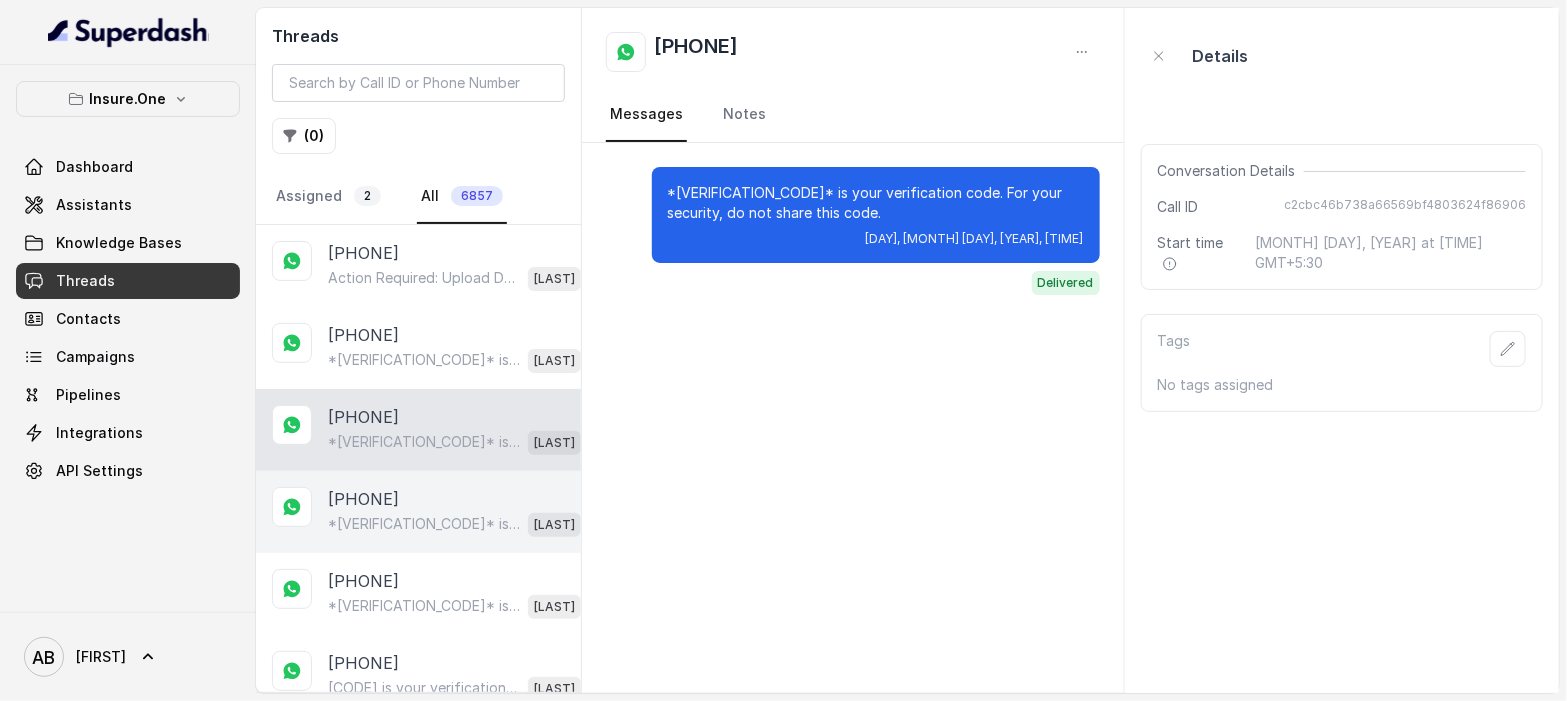click on "[PHONE]" at bounding box center (363, 499) 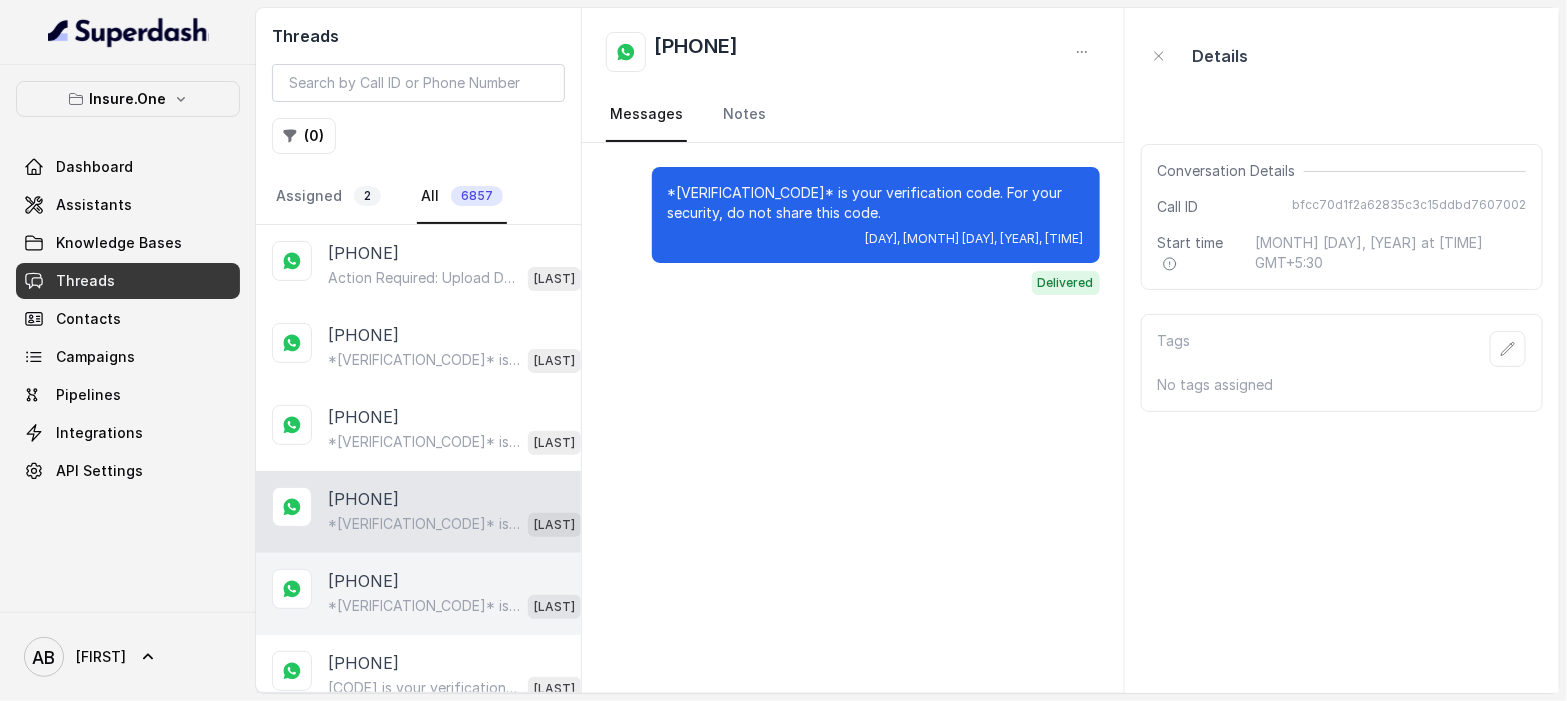 click on "*[VERIFICATION_CODE]* is your verification code. For your security, do not share this code. [LAST]" at bounding box center (454, 606) 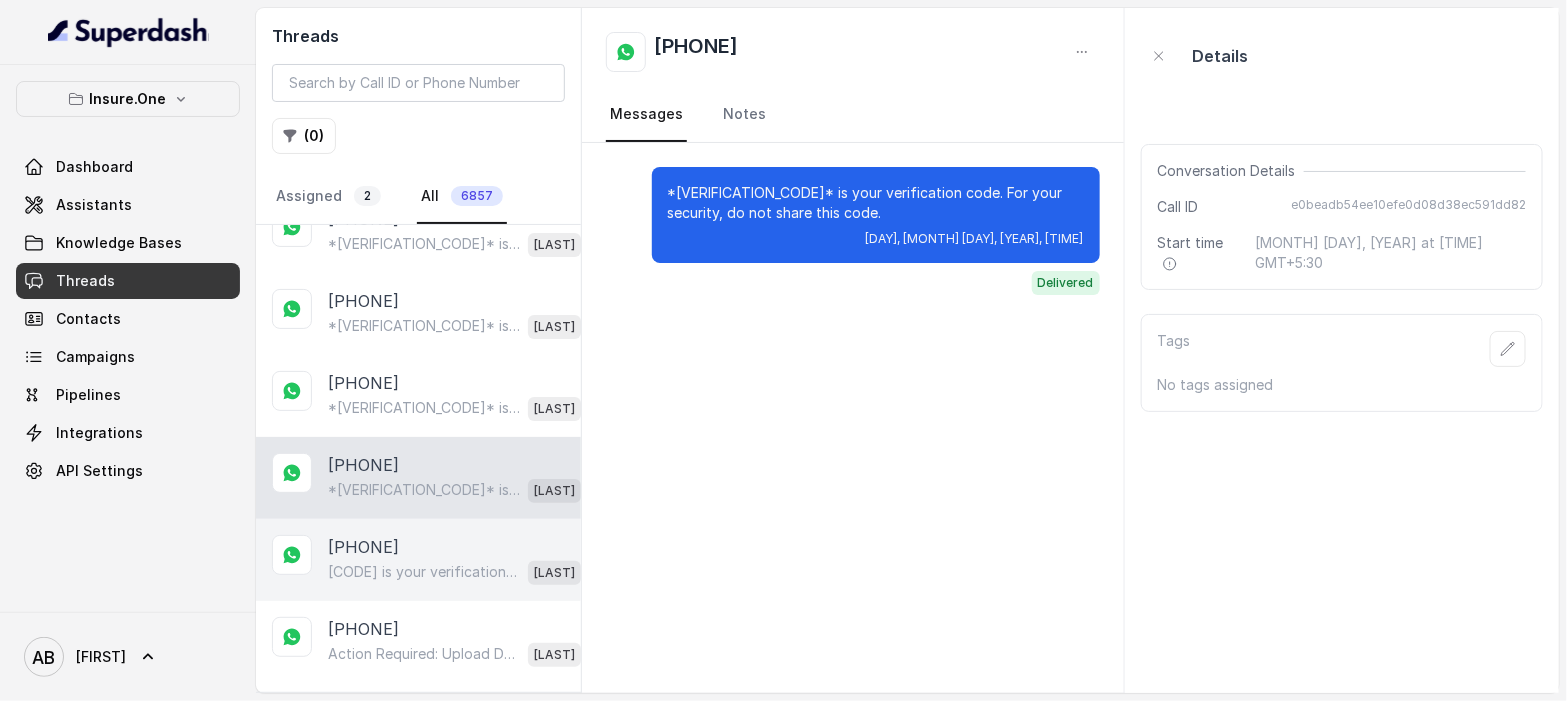 scroll, scrollTop: 142, scrollLeft: 0, axis: vertical 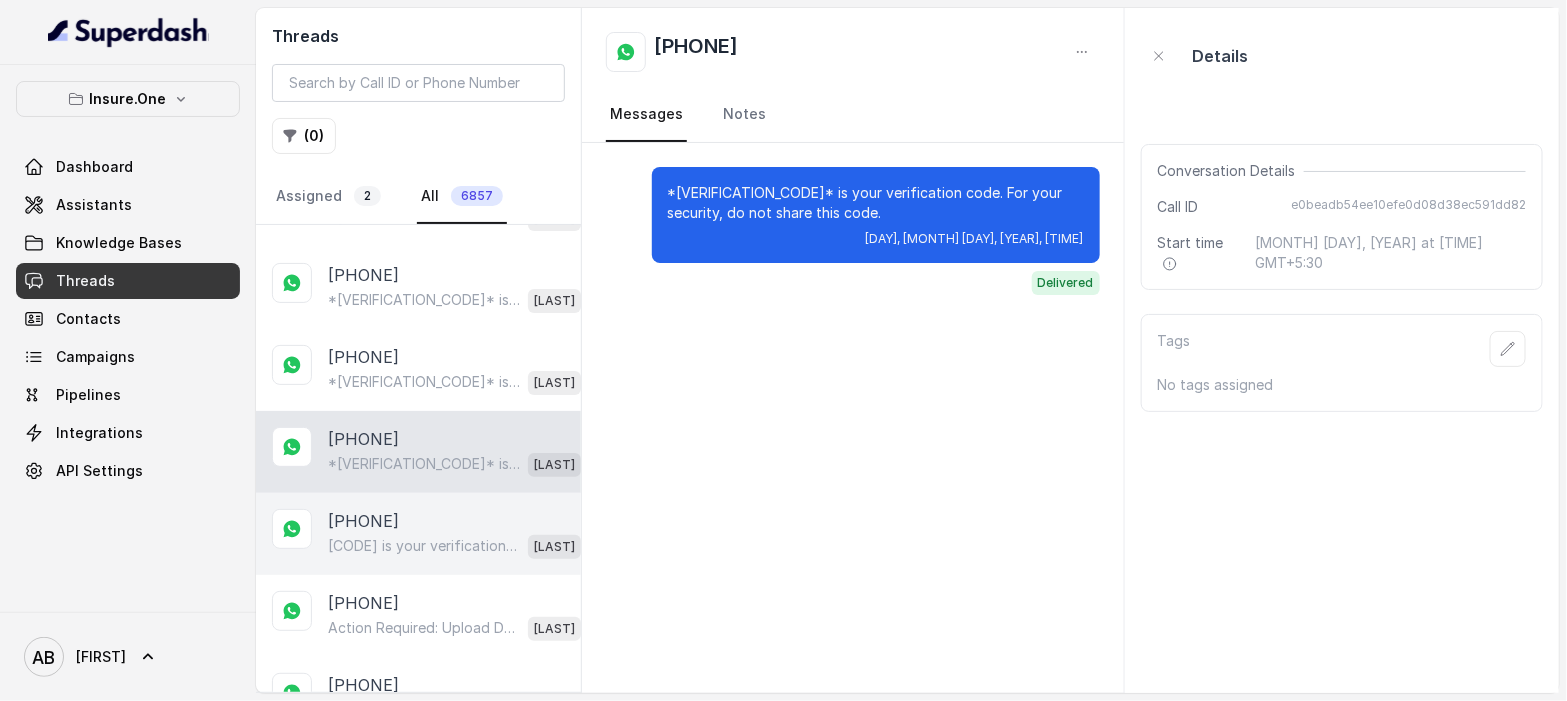 click on "*[VERIFICATION_CODE]* is your verification code. For your security, do not share this code. [LAST]" at bounding box center [454, 546] 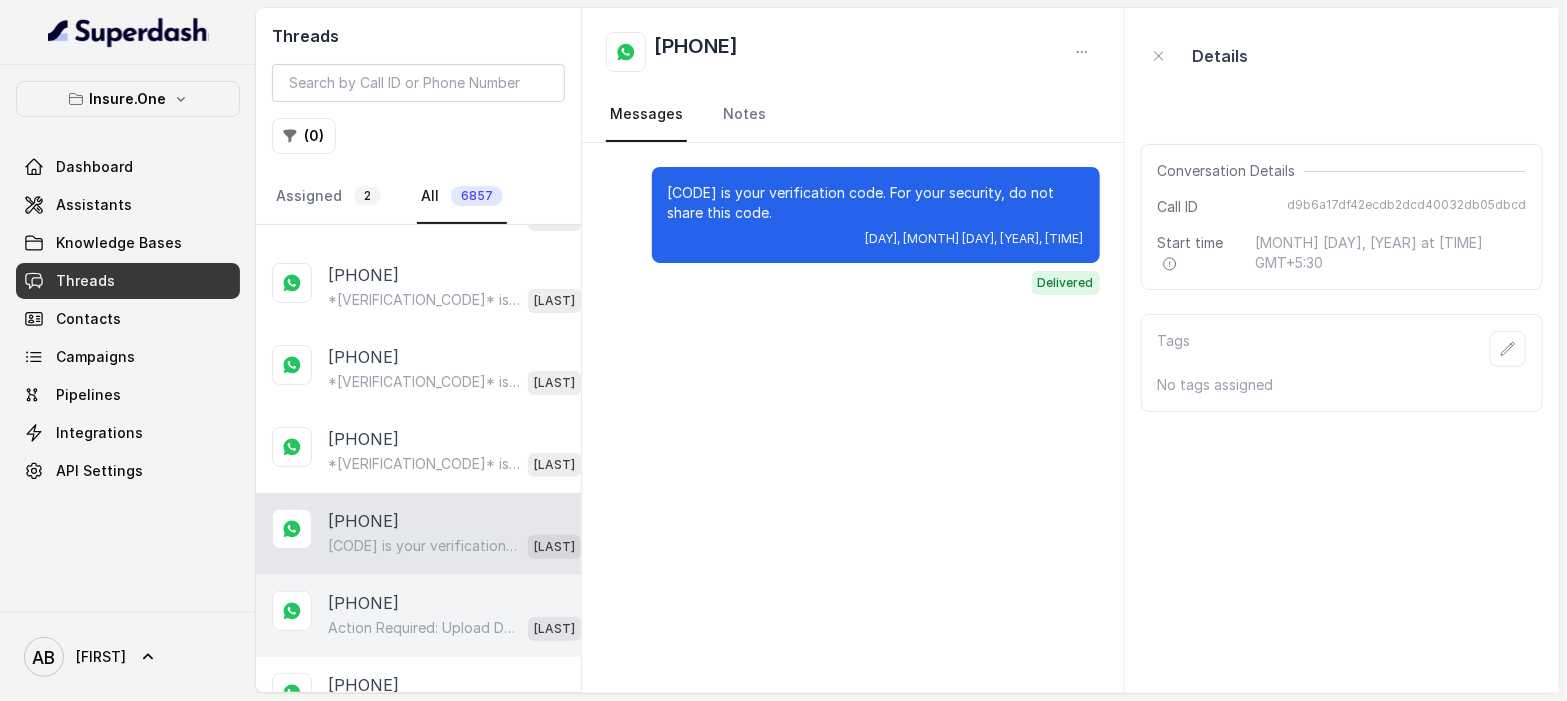 click on "Action Required: Upload Device Invoice
Hi,
We’ve received your payment. To complete your membership activation, please upload a copy of your device invoice. This helps us verify your purchase and start your membership." at bounding box center [424, 628] 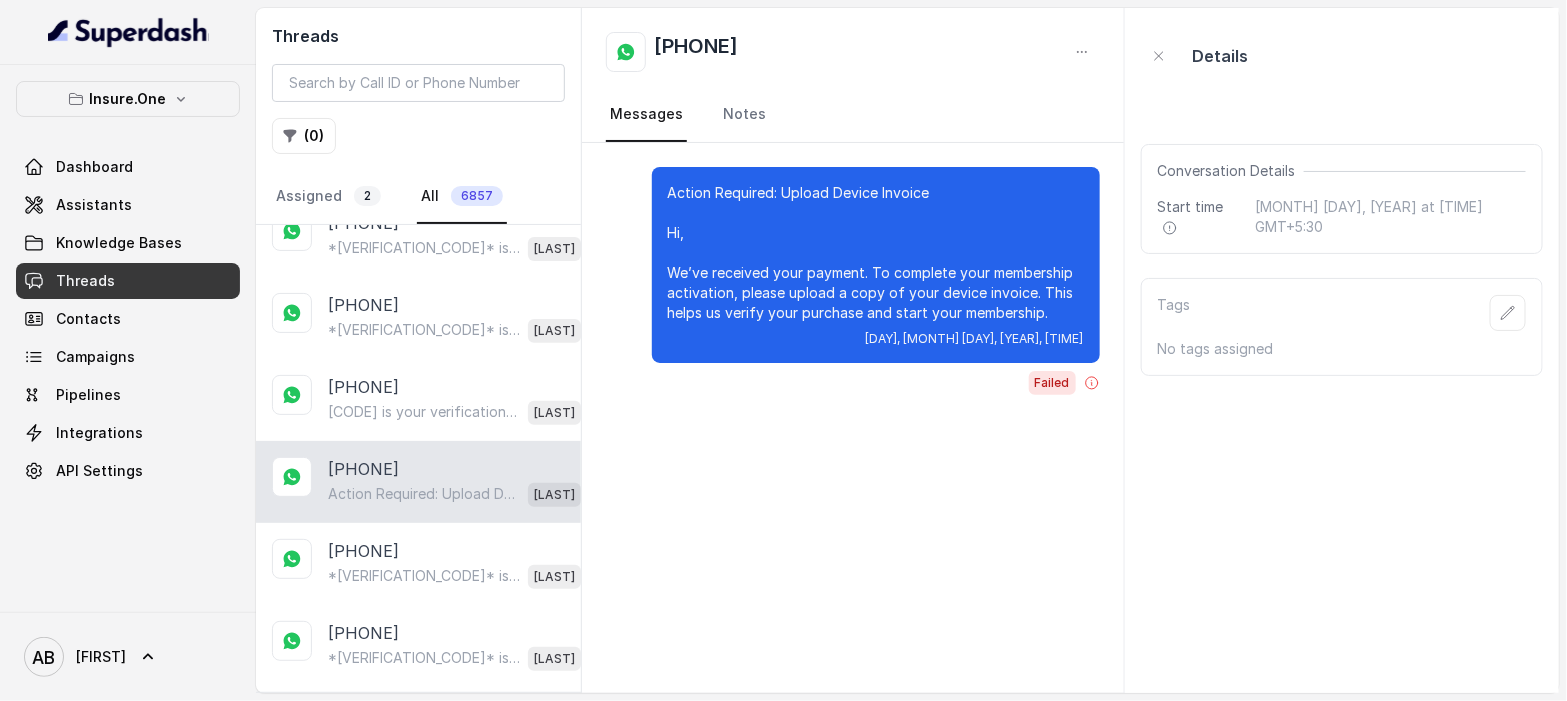 scroll, scrollTop: 291, scrollLeft: 0, axis: vertical 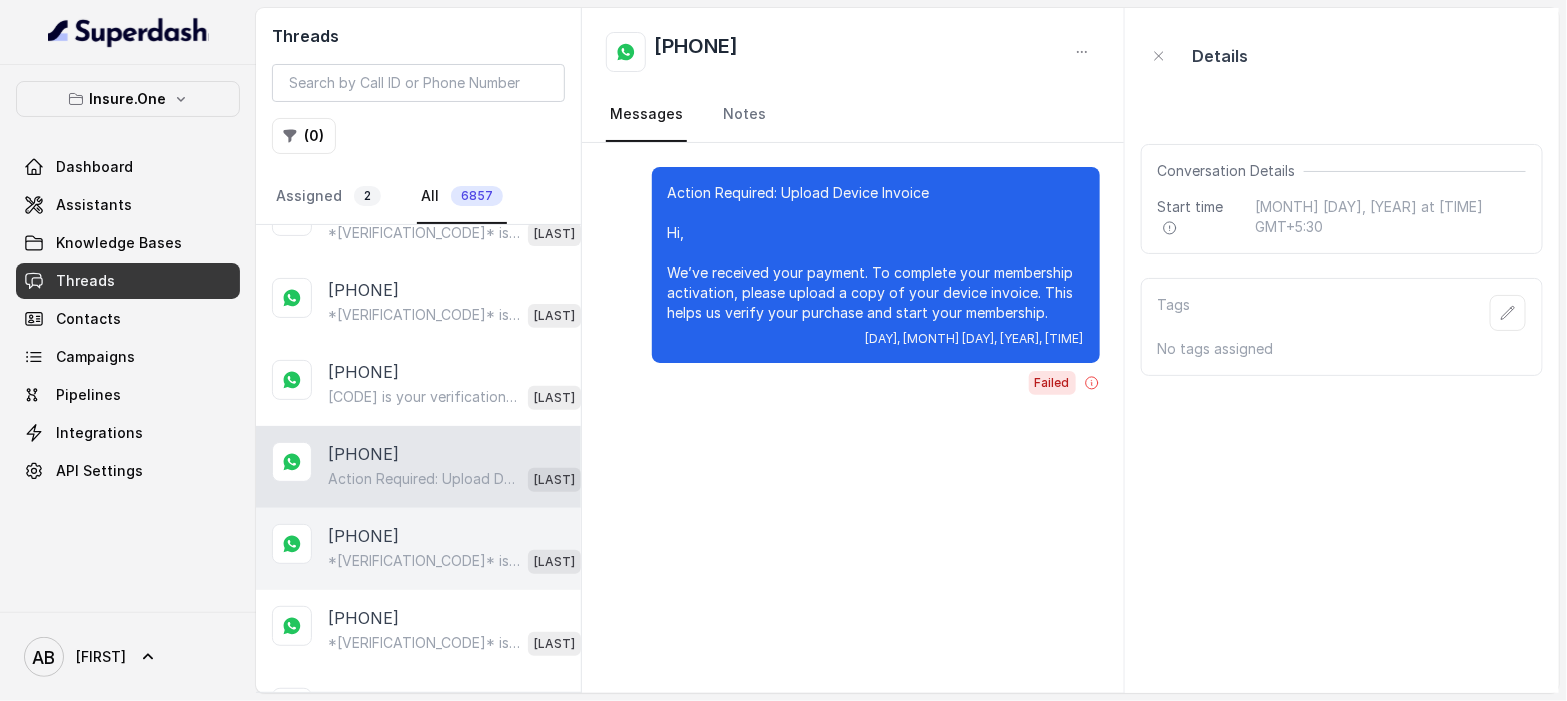 click on "*[VERIFICATION_CODE]* is your verification code. For your security, do not share this code." at bounding box center (424, 561) 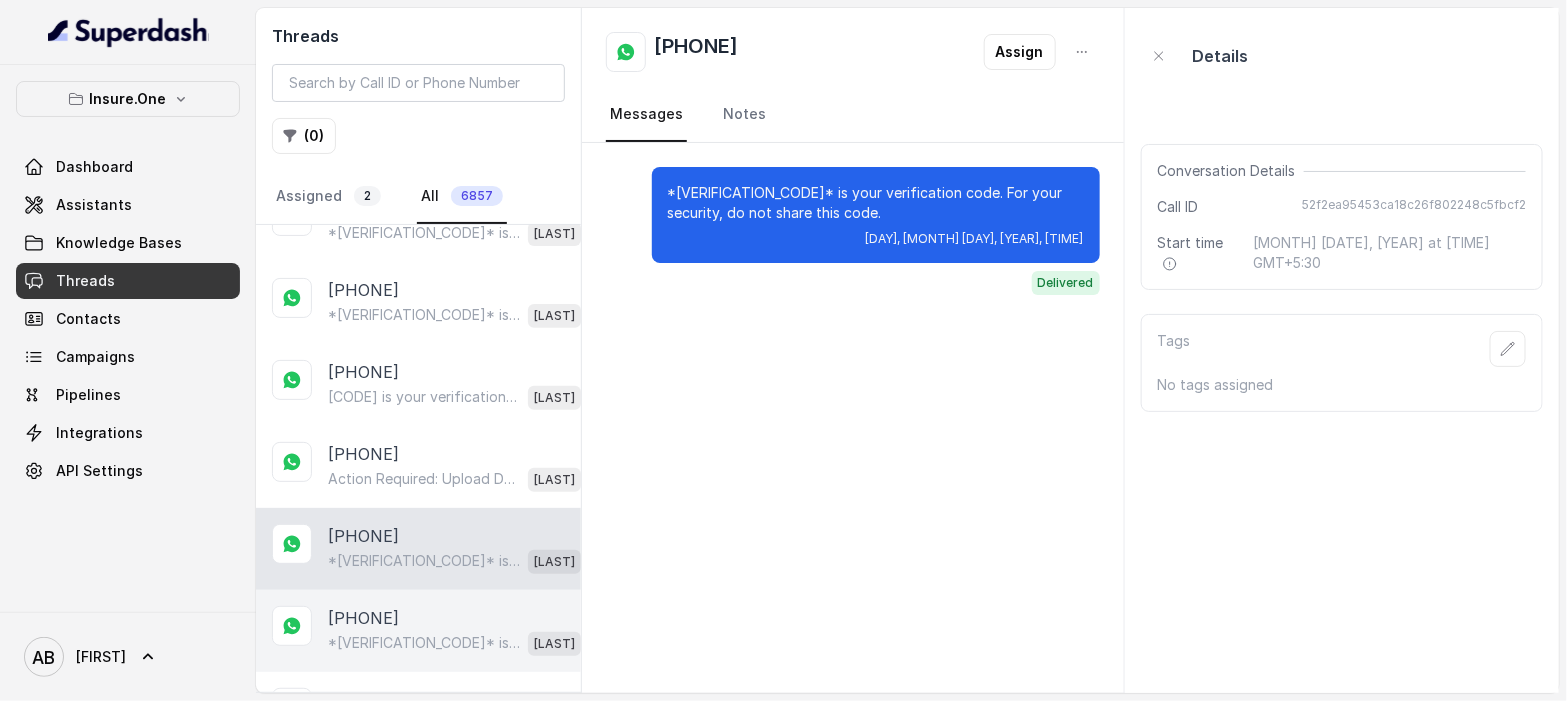 drag, startPoint x: 390, startPoint y: 623, endPoint x: 385, endPoint y: 611, distance: 13 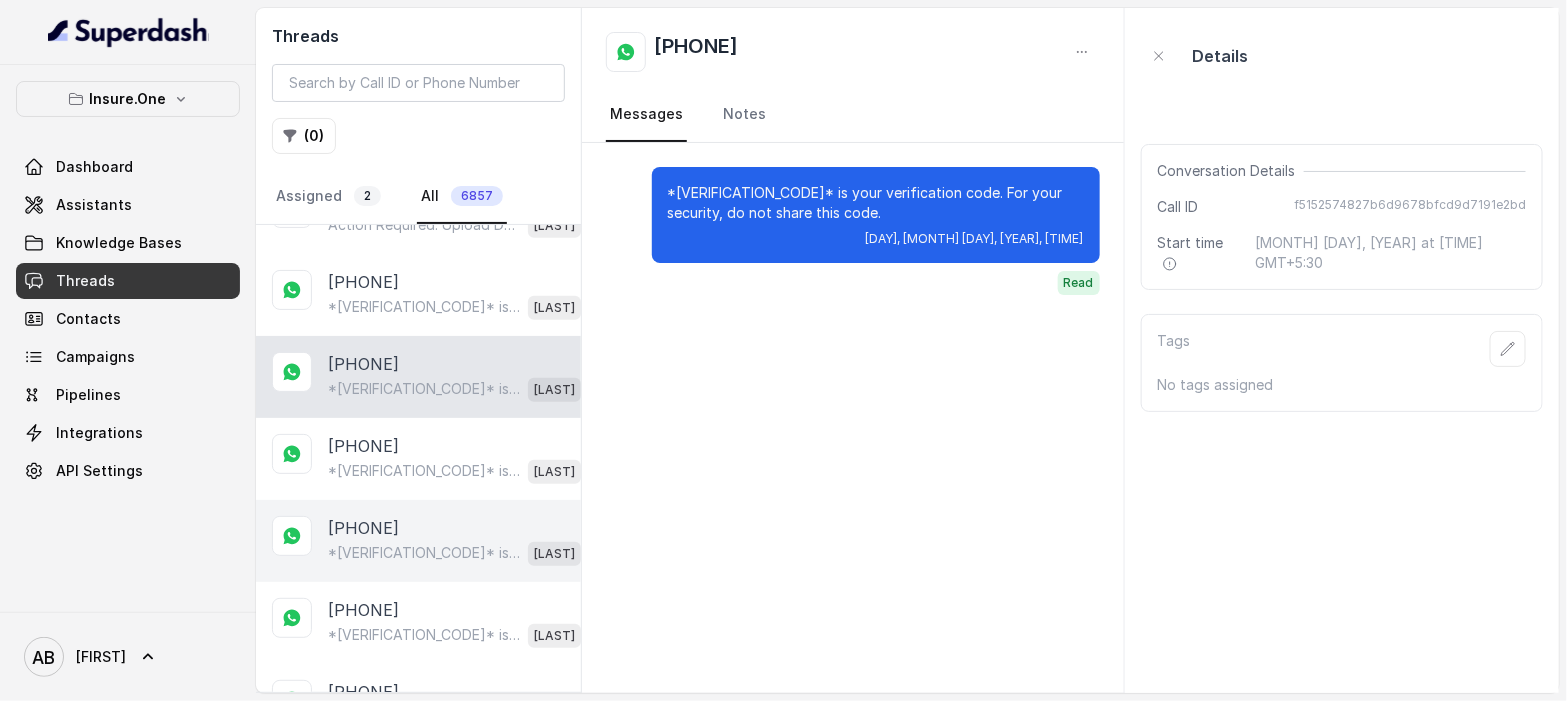 scroll, scrollTop: 581, scrollLeft: 0, axis: vertical 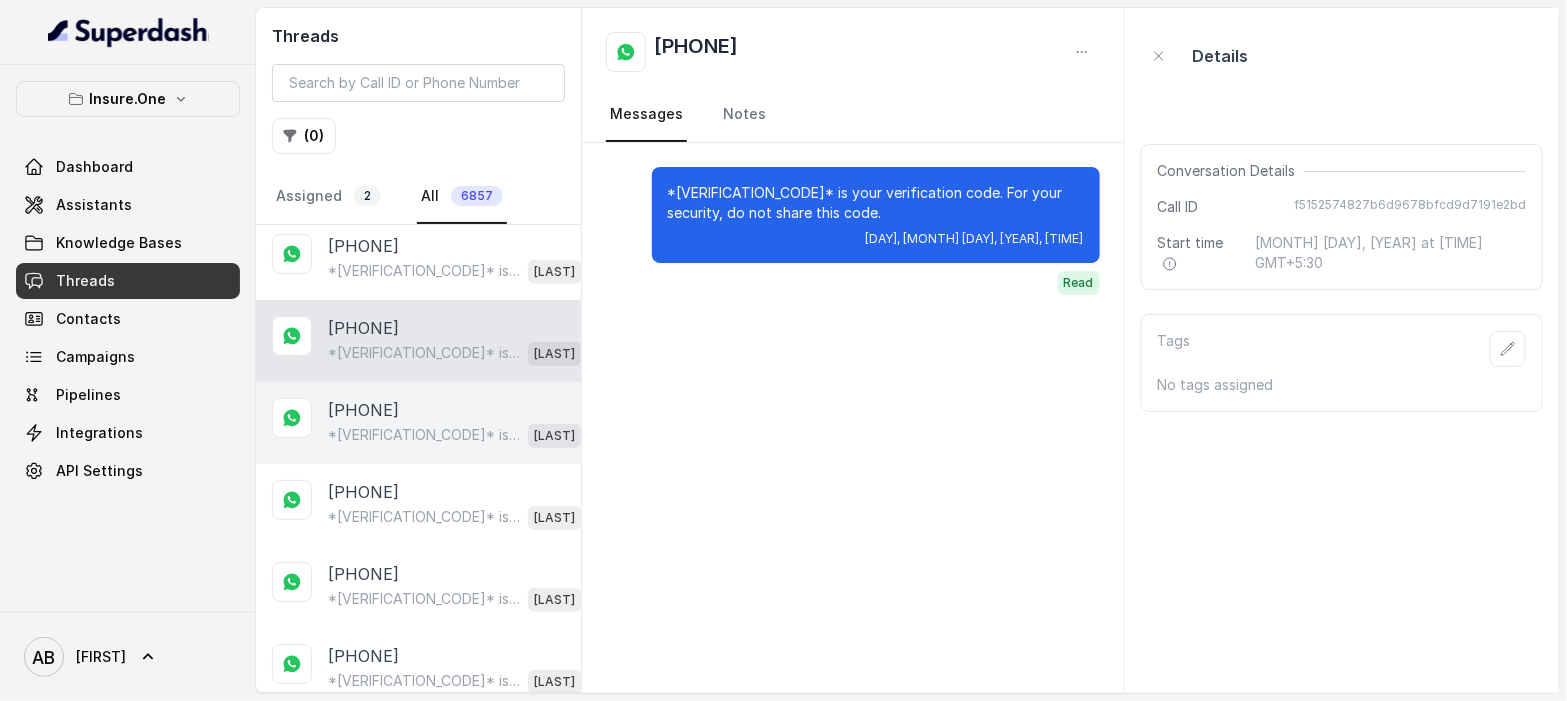 click on "[PHONE]" at bounding box center [363, 410] 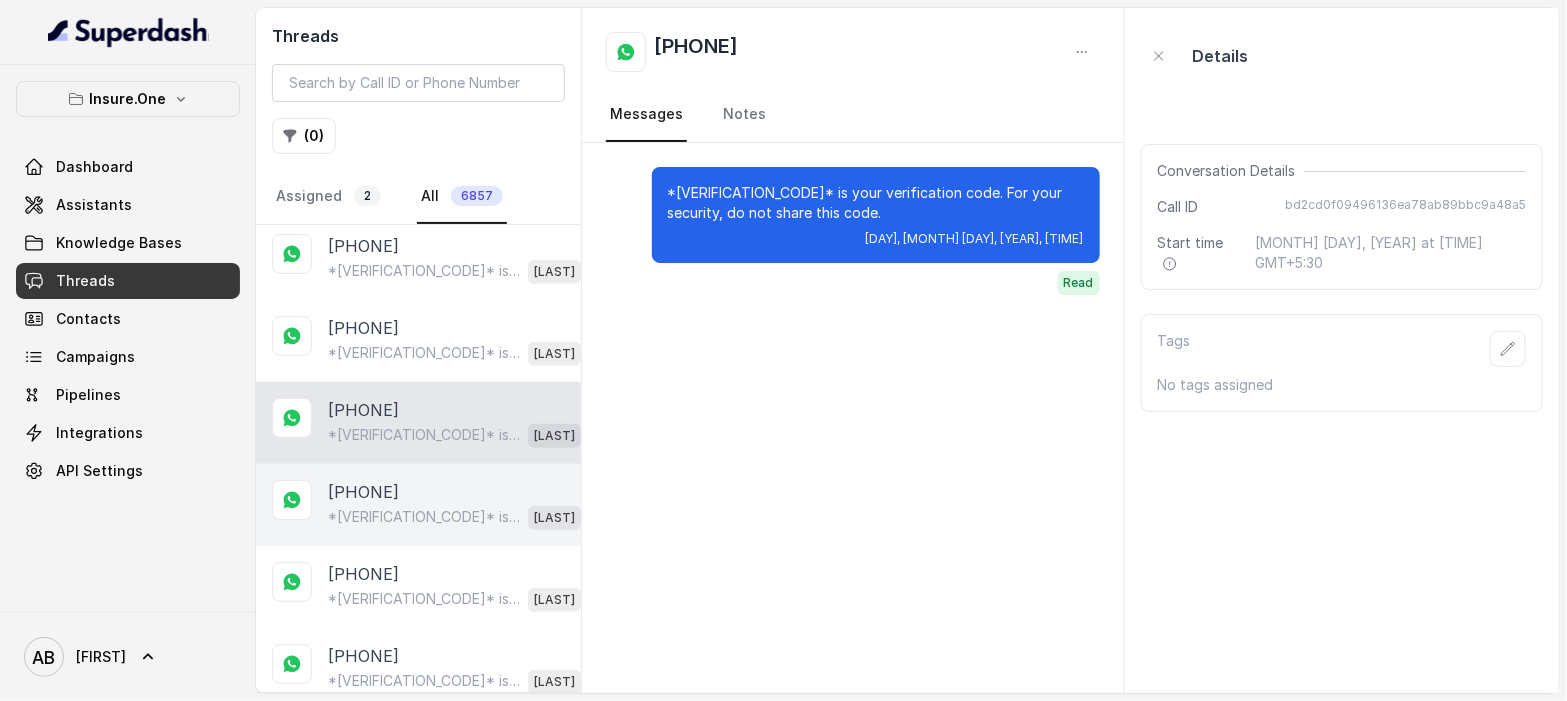 click on "*[VERIFICATION_CODE]* is your verification code. For your security, do not share this code." at bounding box center (424, 517) 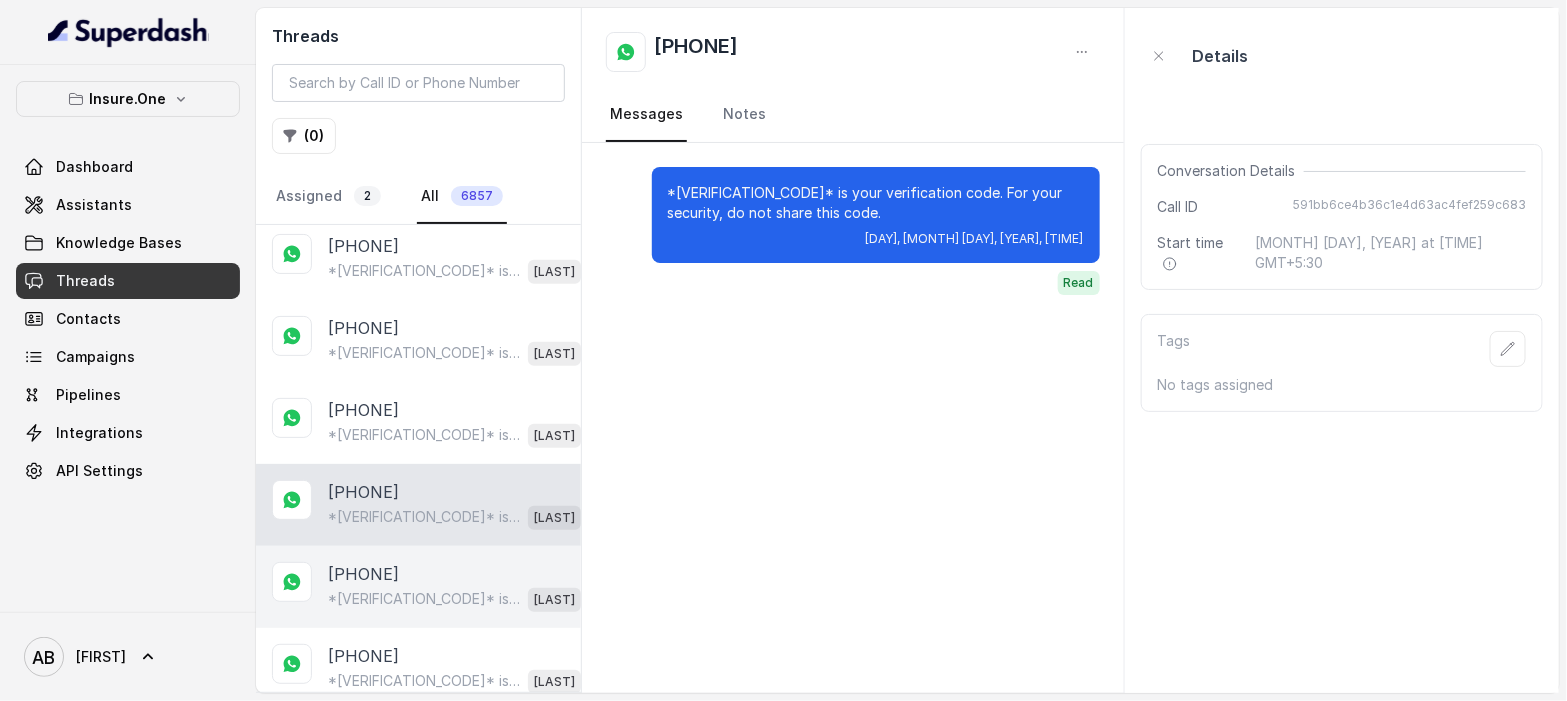 click on "[PHONE]" at bounding box center (363, 574) 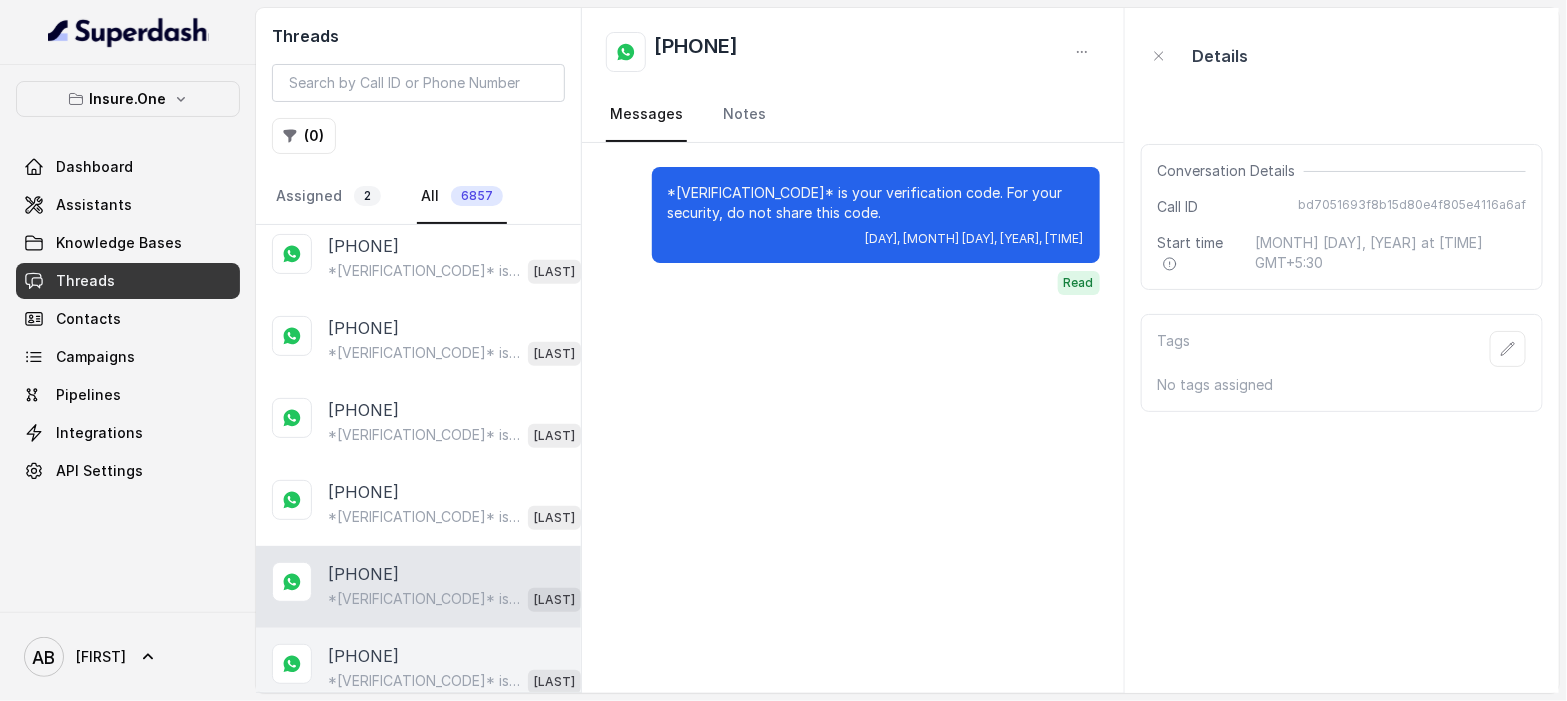 click on "[PHONE]" at bounding box center (363, 656) 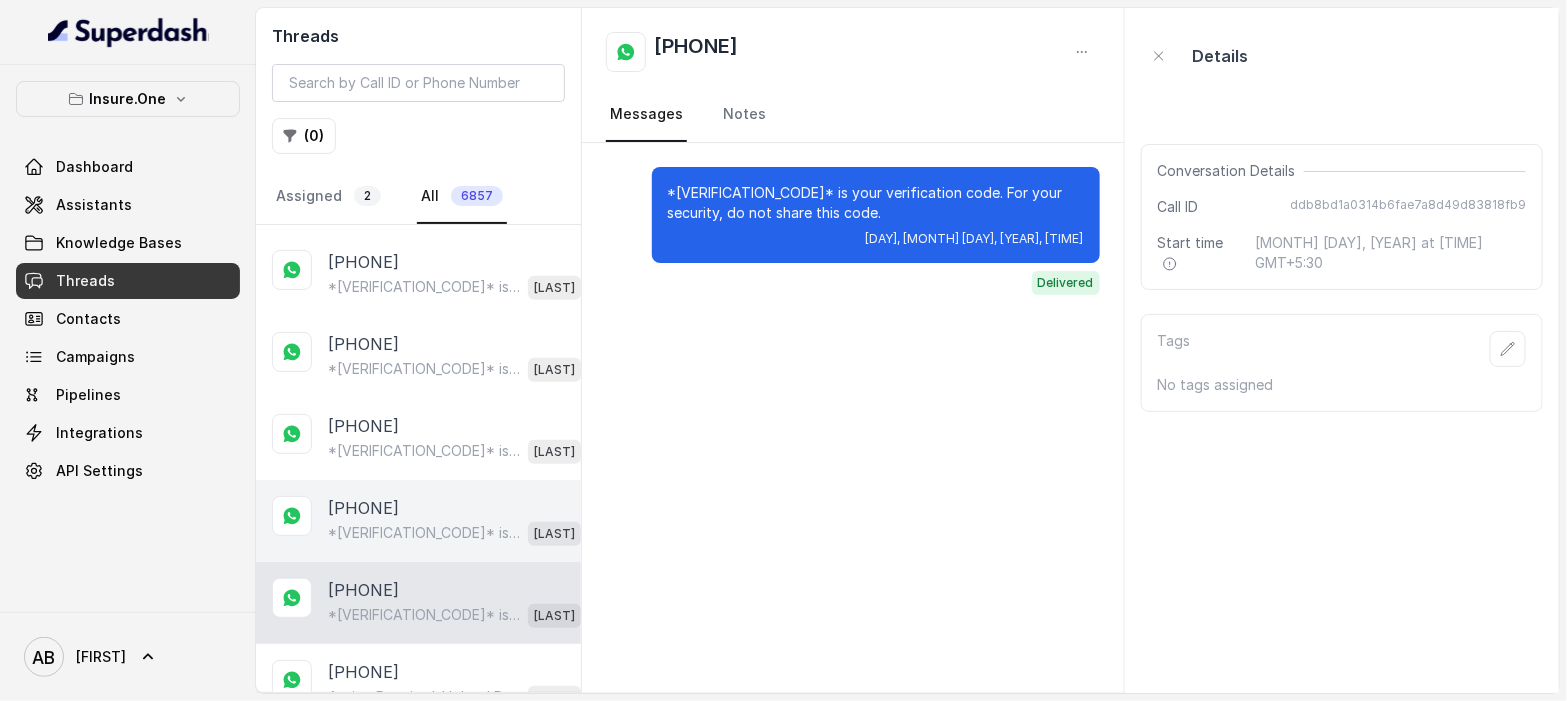 scroll, scrollTop: 841, scrollLeft: 0, axis: vertical 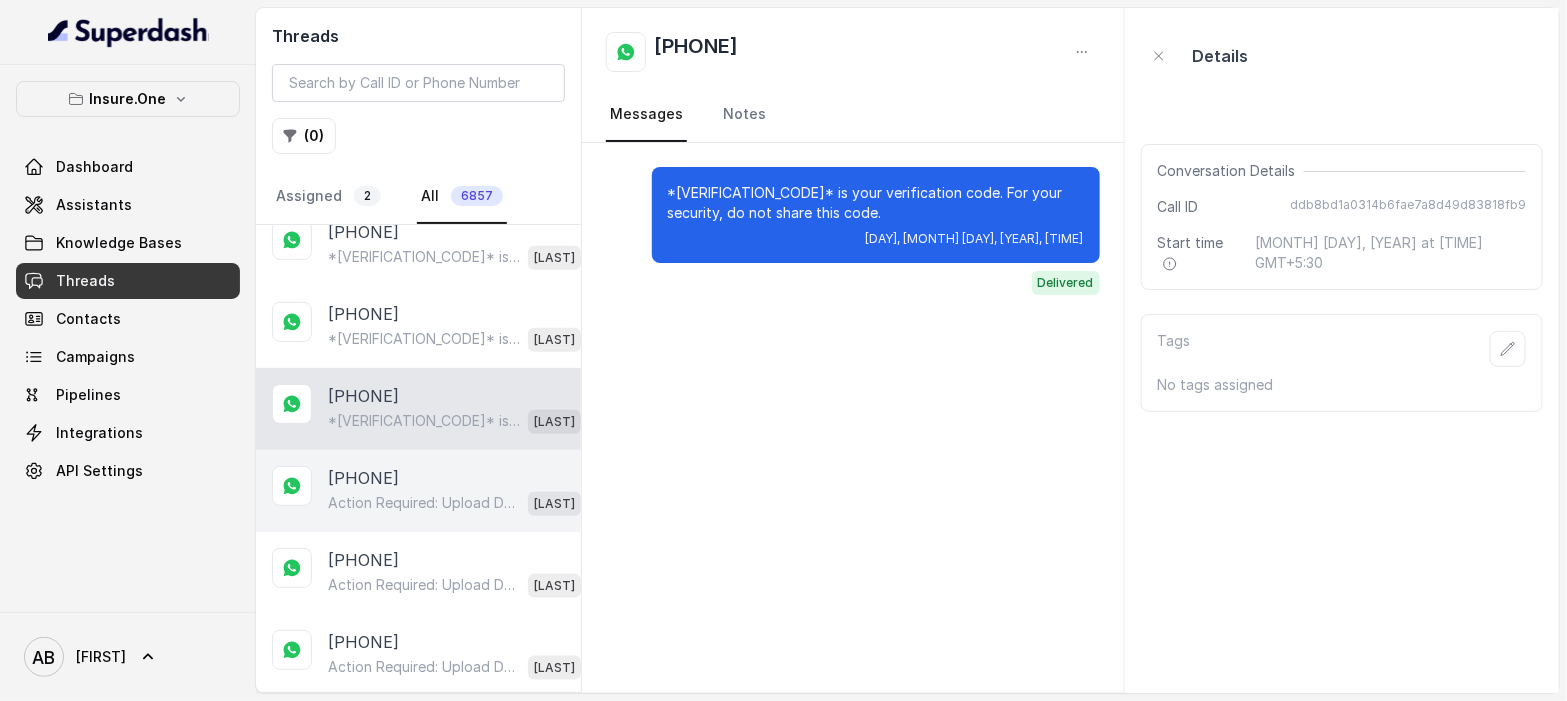 click on "[PHONE]" at bounding box center (363, 478) 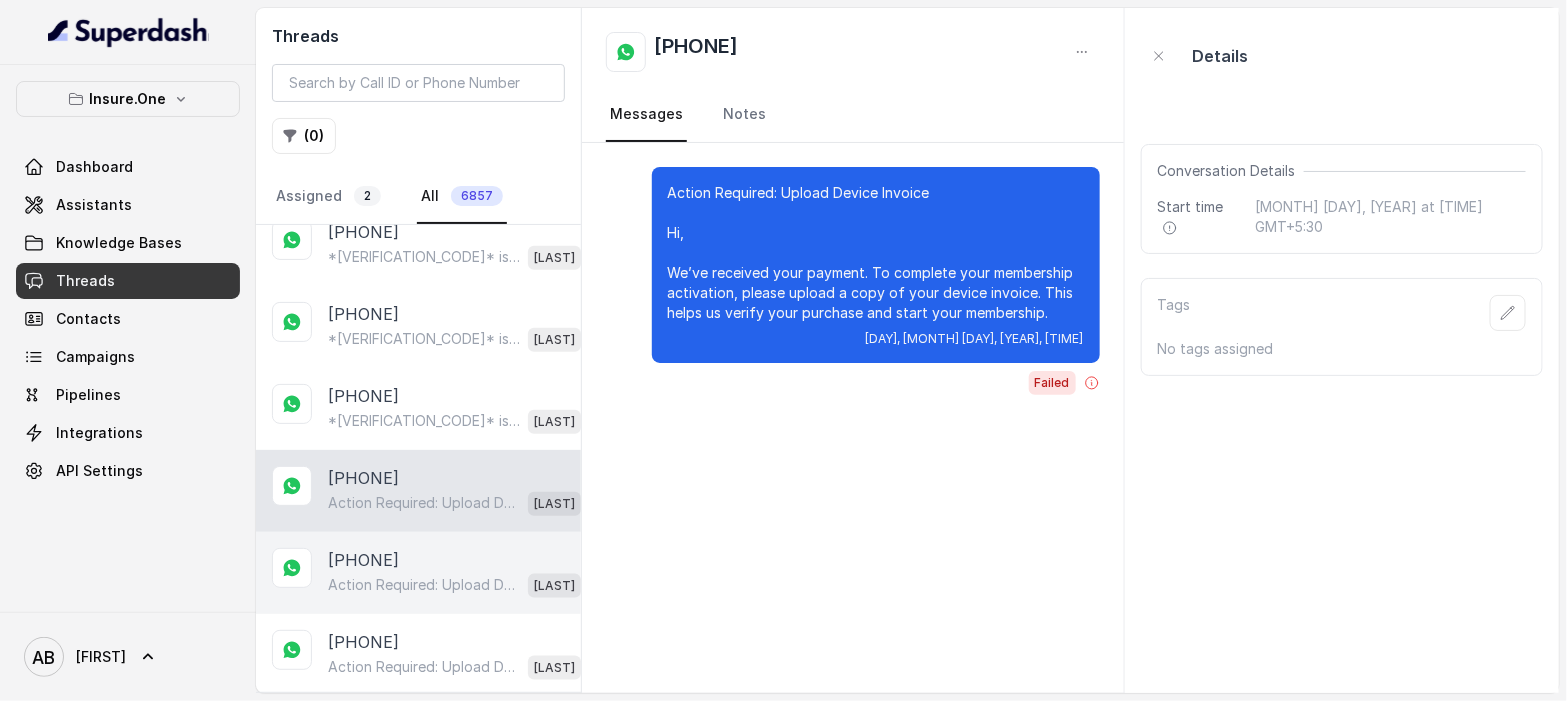 click on "[PHONE]" at bounding box center [363, 560] 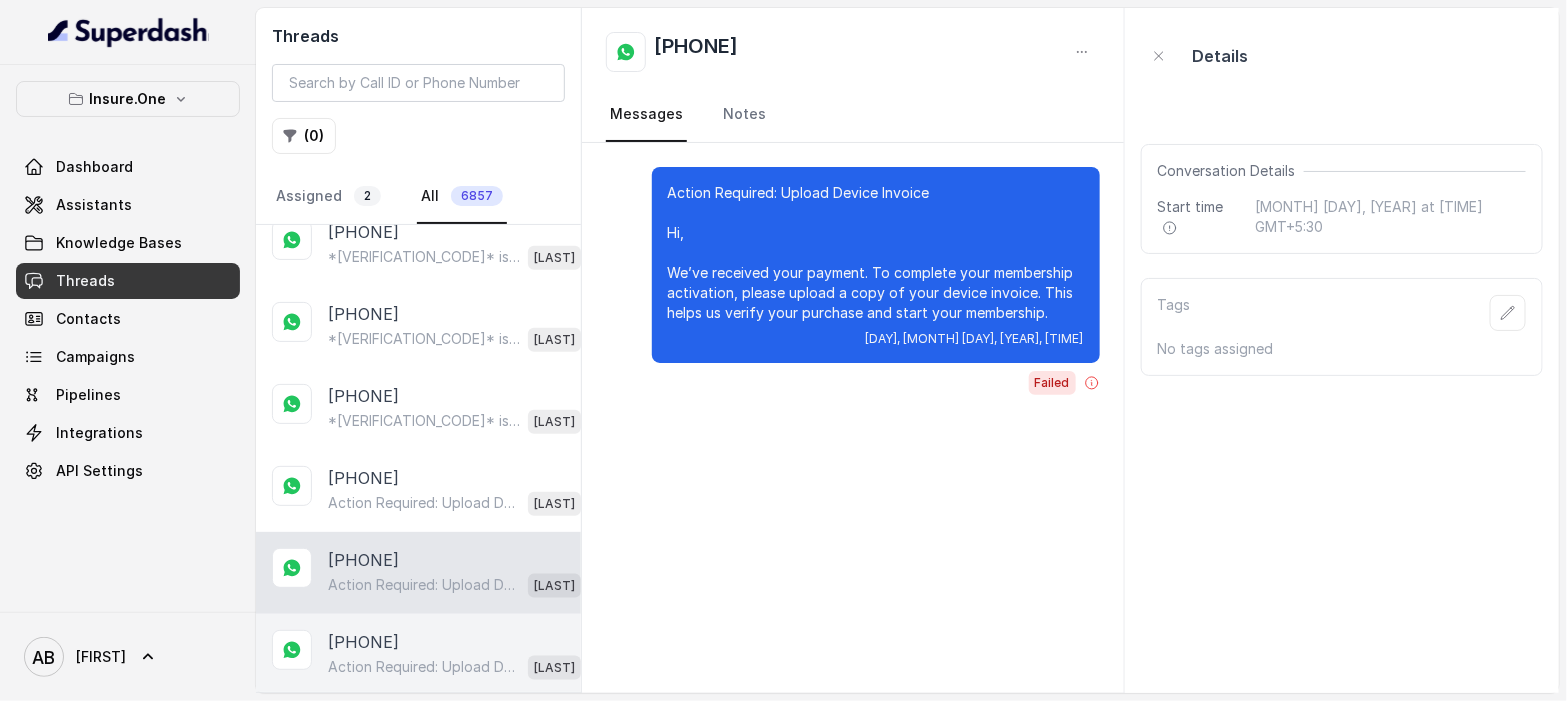click on "[PHONE] Action Required: Upload Device Invoice
Hi,
We’ve received your payment. To complete your membership activation, please upload a copy of your device invoice. This helps us verify your purchase and start your membership. [LAST]" at bounding box center (418, 655) 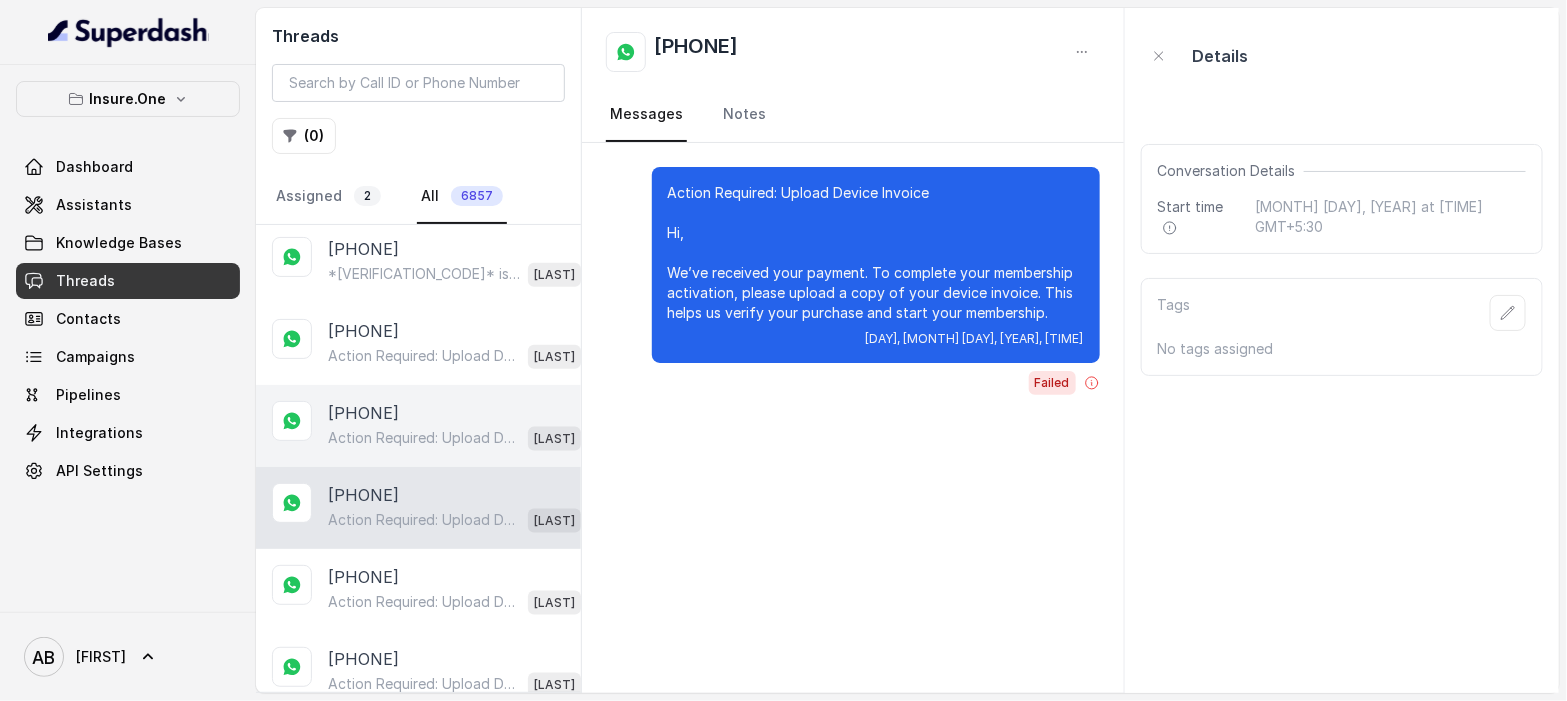 scroll, scrollTop: 992, scrollLeft: 0, axis: vertical 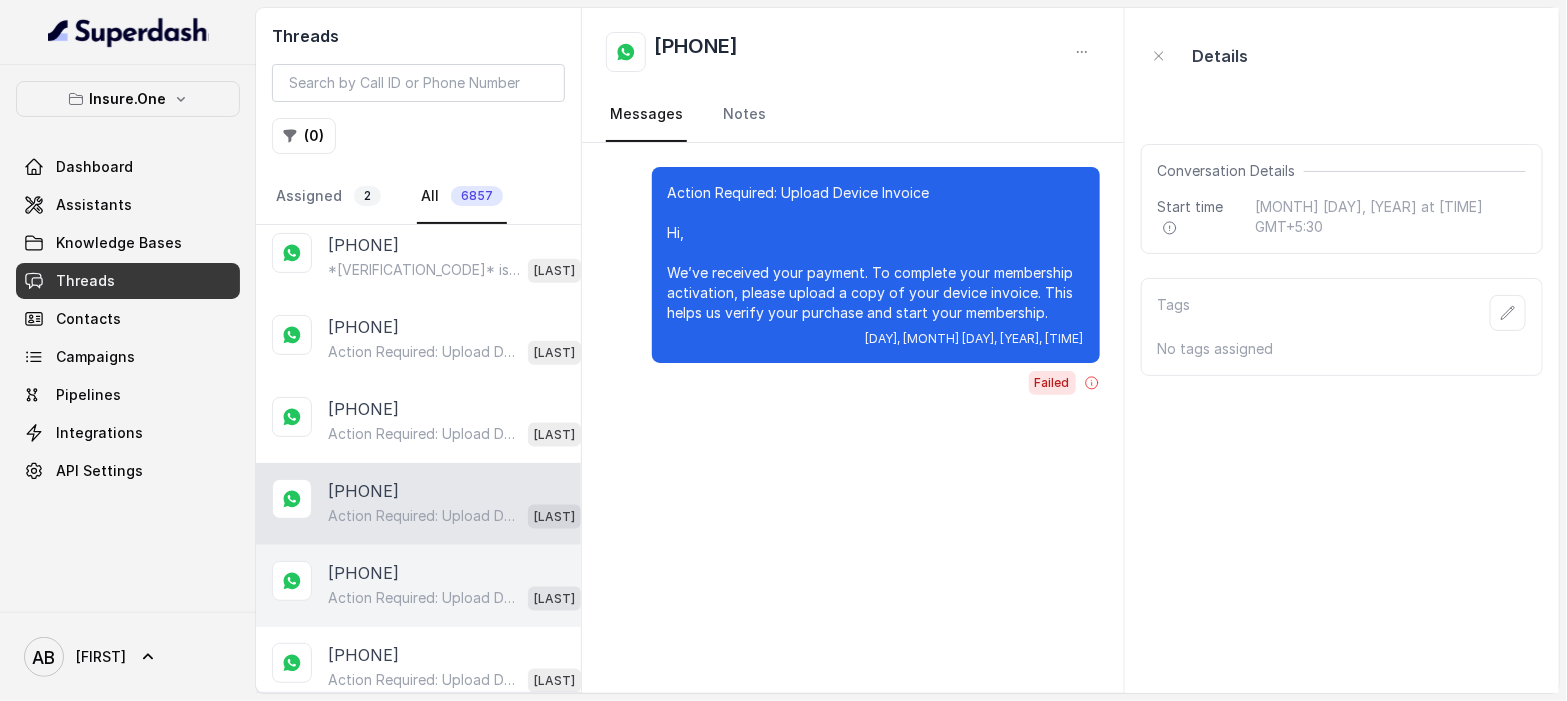 click on "[PHONE]" at bounding box center [363, 573] 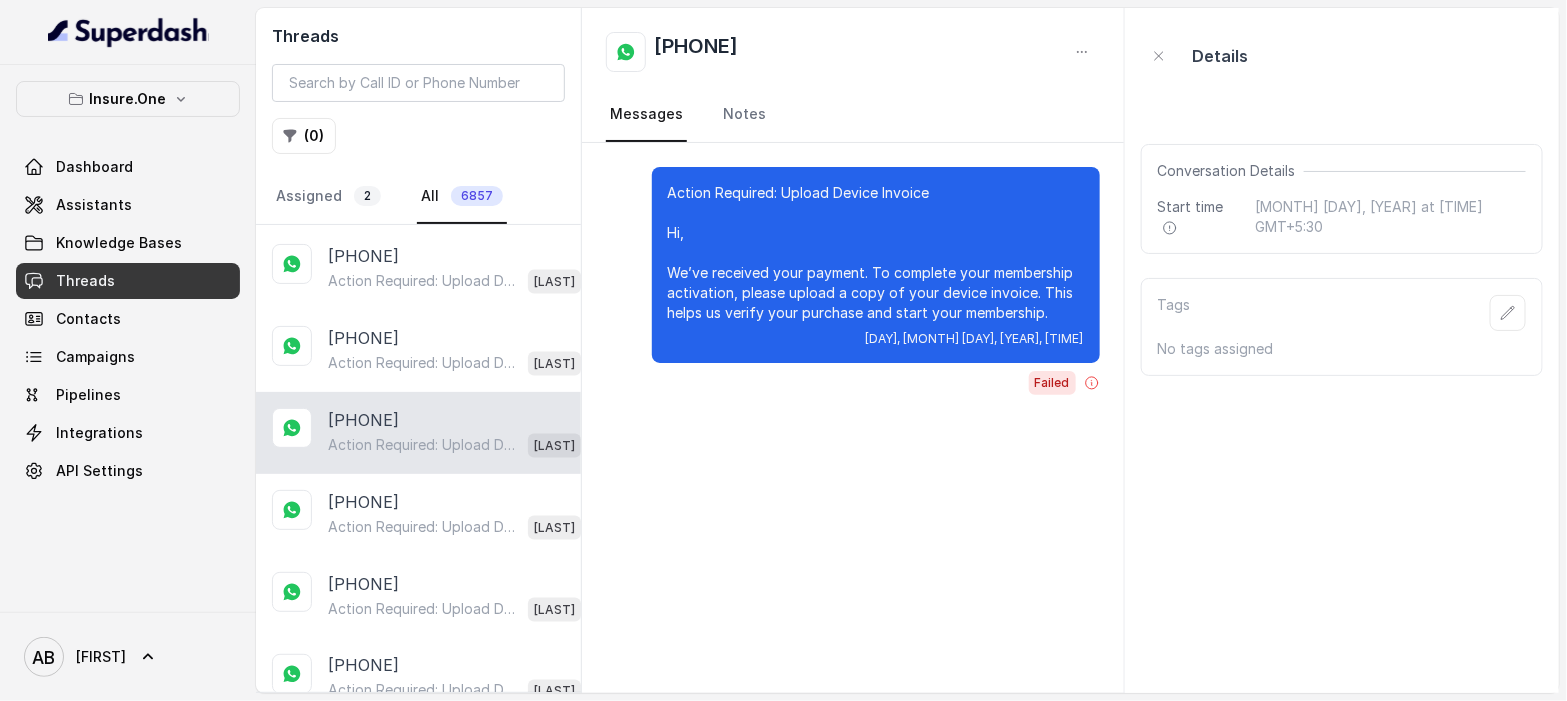 scroll, scrollTop: 1295, scrollLeft: 0, axis: vertical 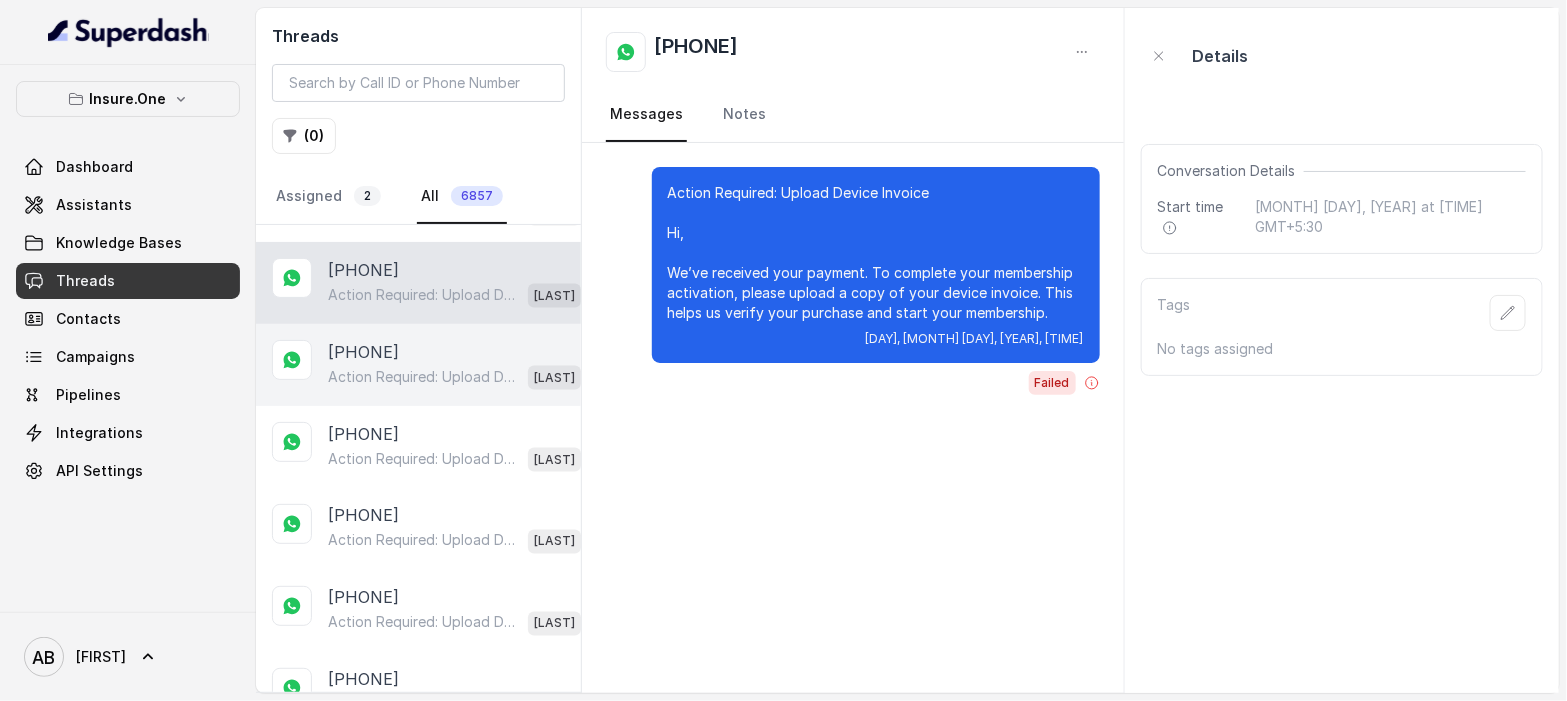click on "Action Required: Upload Device Invoice
Hi,
We’ve received your payment. To complete your membership activation, please upload a copy of your device invoice. This helps us verify your purchase and start your membership." at bounding box center [424, 377] 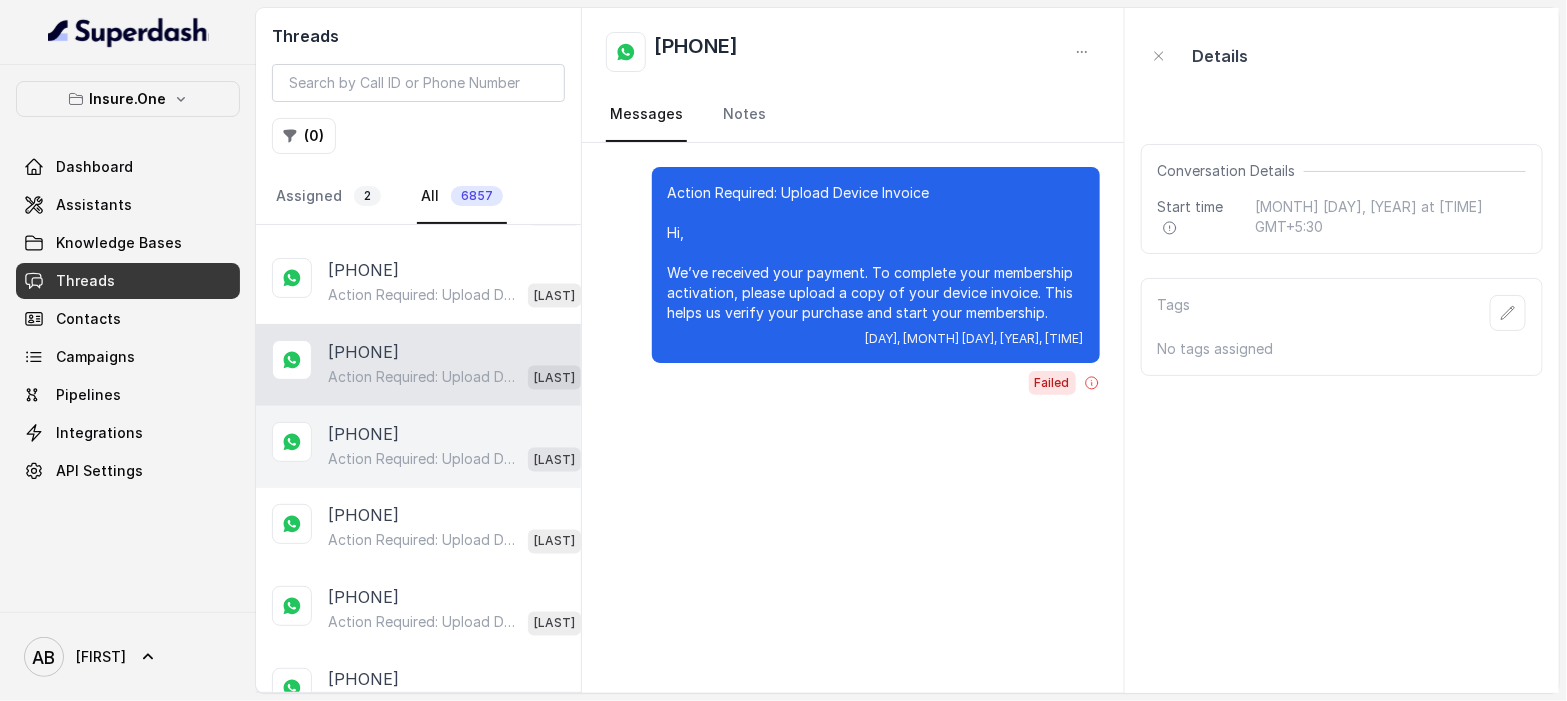 click on "Action Required: Upload Device Invoice
Hi,
We’ve received your payment. To complete your membership activation, please upload a copy of your device invoice. This helps us verify your purchase and start your membership." at bounding box center (424, 459) 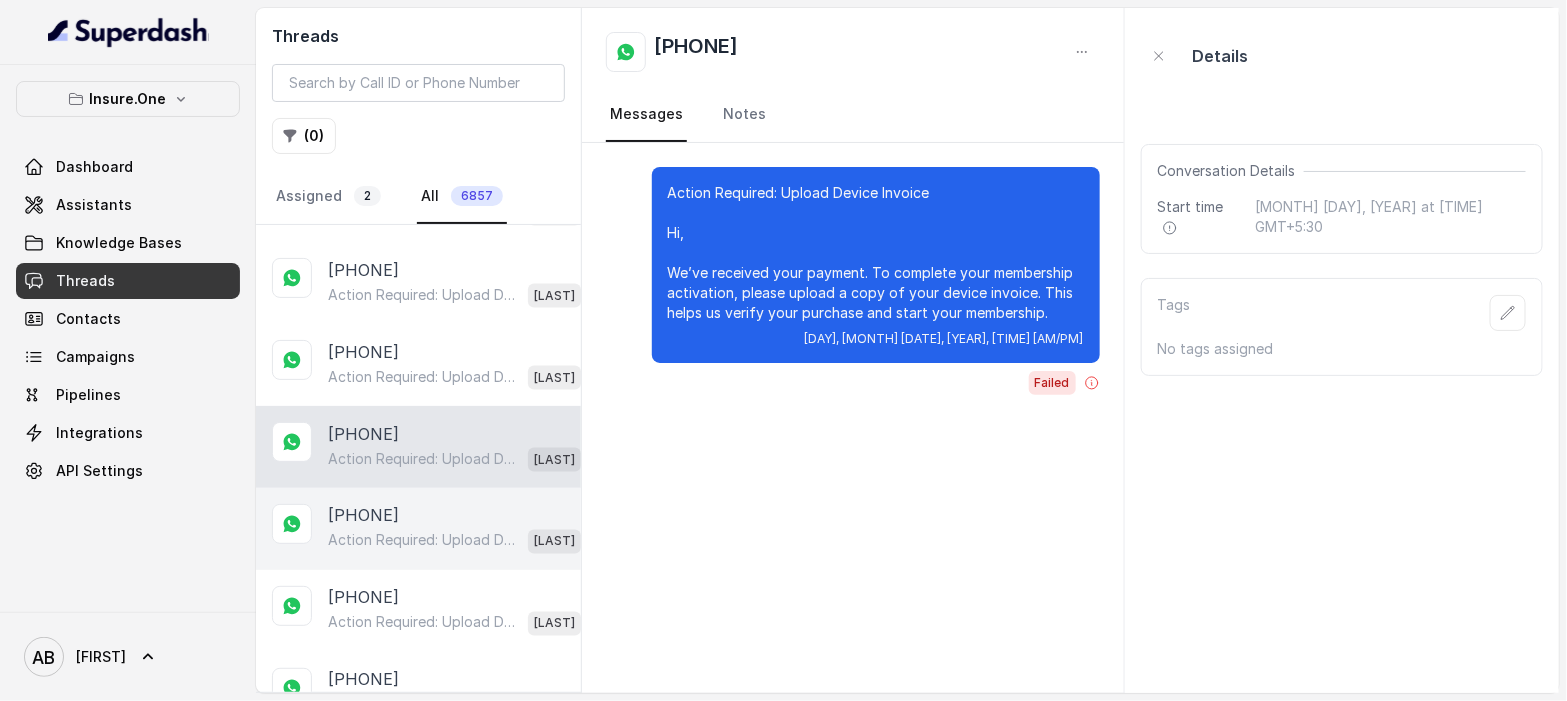 click on "[PHONE]" at bounding box center (363, 516) 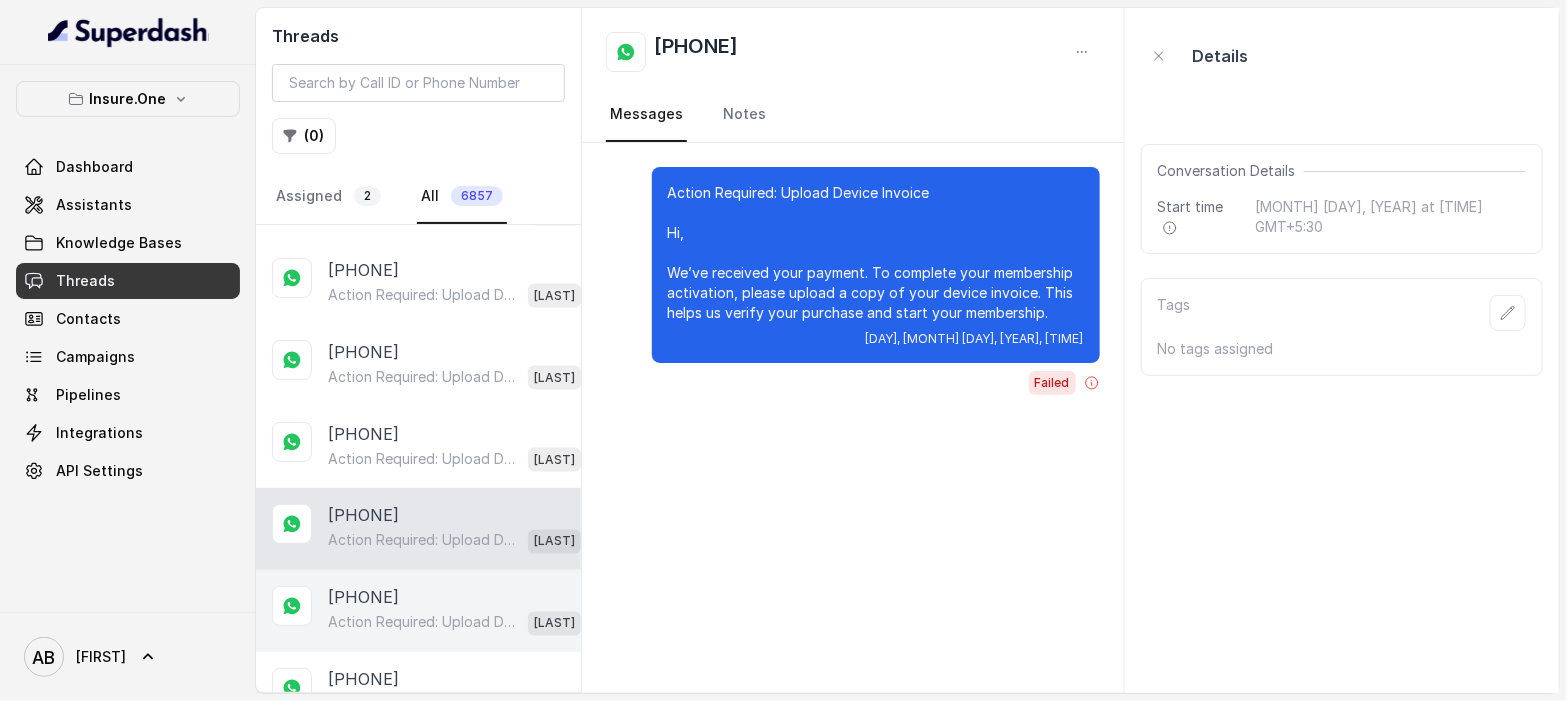 click on "[PHONE] Action Required: Upload Device Invoice
Hi,
We’ve received your payment. To complete your membership activation, please upload a copy of your device invoice. This helps us verify your purchase and start your membership. [LAST]" at bounding box center (418, 611) 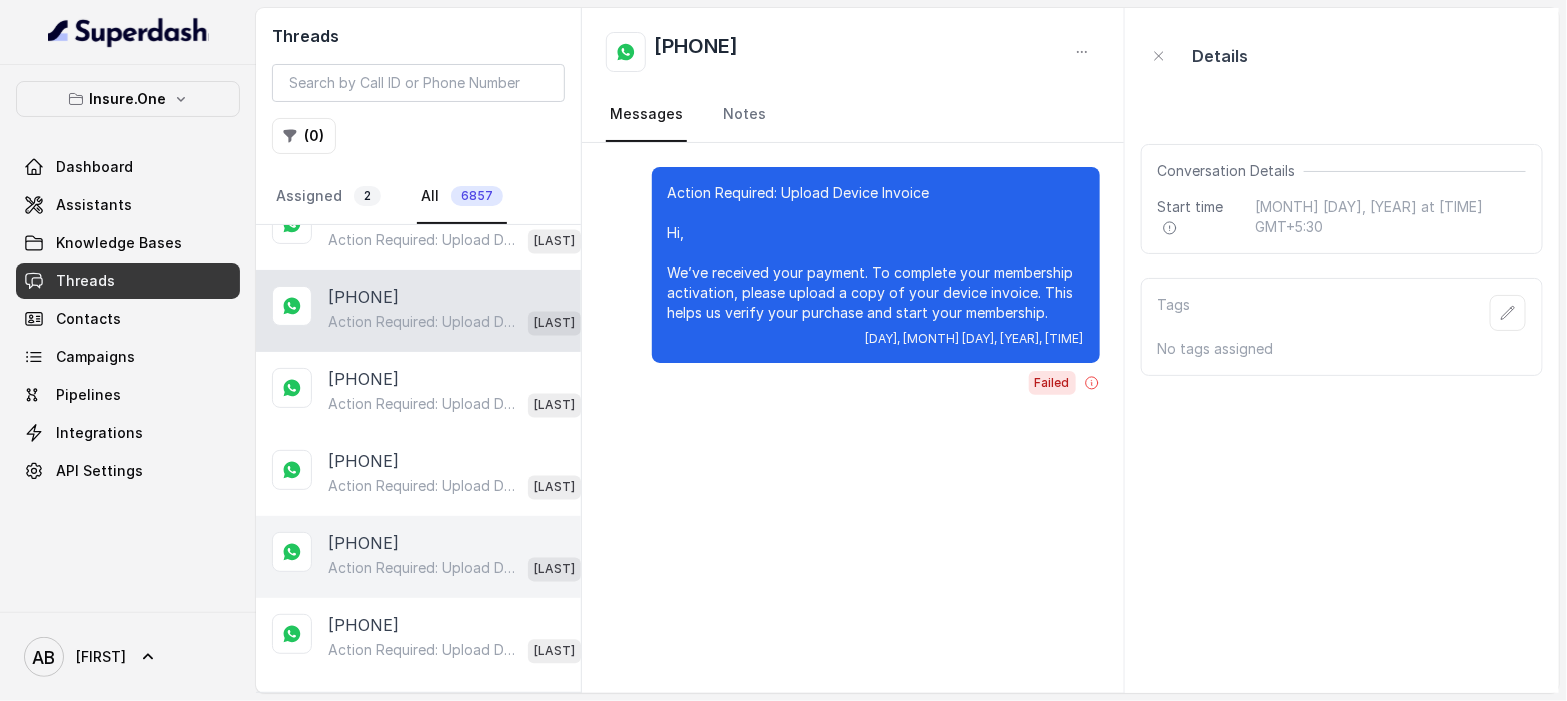 scroll, scrollTop: 1628, scrollLeft: 0, axis: vertical 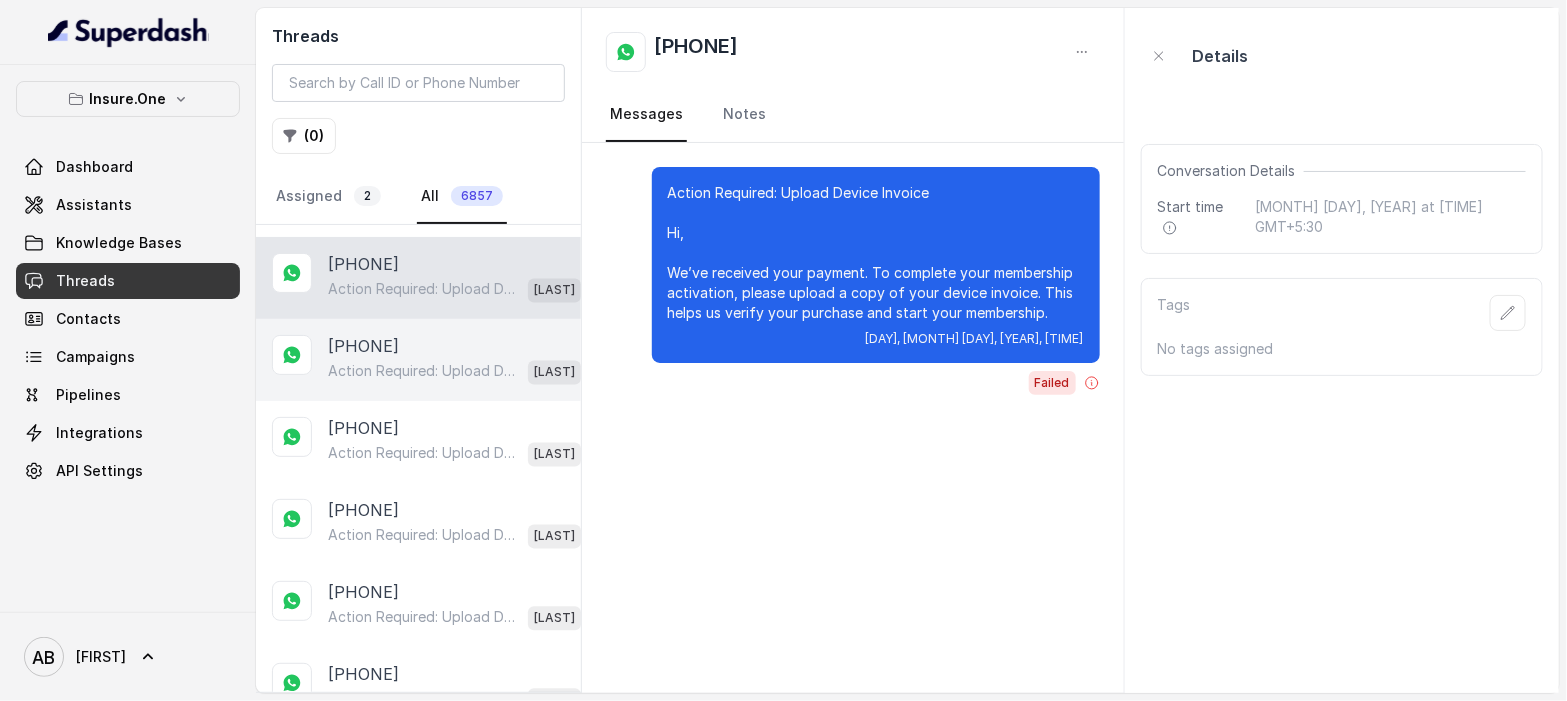click on "Action Required: Upload Device Invoice
Hi,
We’ve received your payment. To complete your membership activation, please upload a copy of your device invoice. This helps us verify your purchase and start your membership." at bounding box center (424, 372) 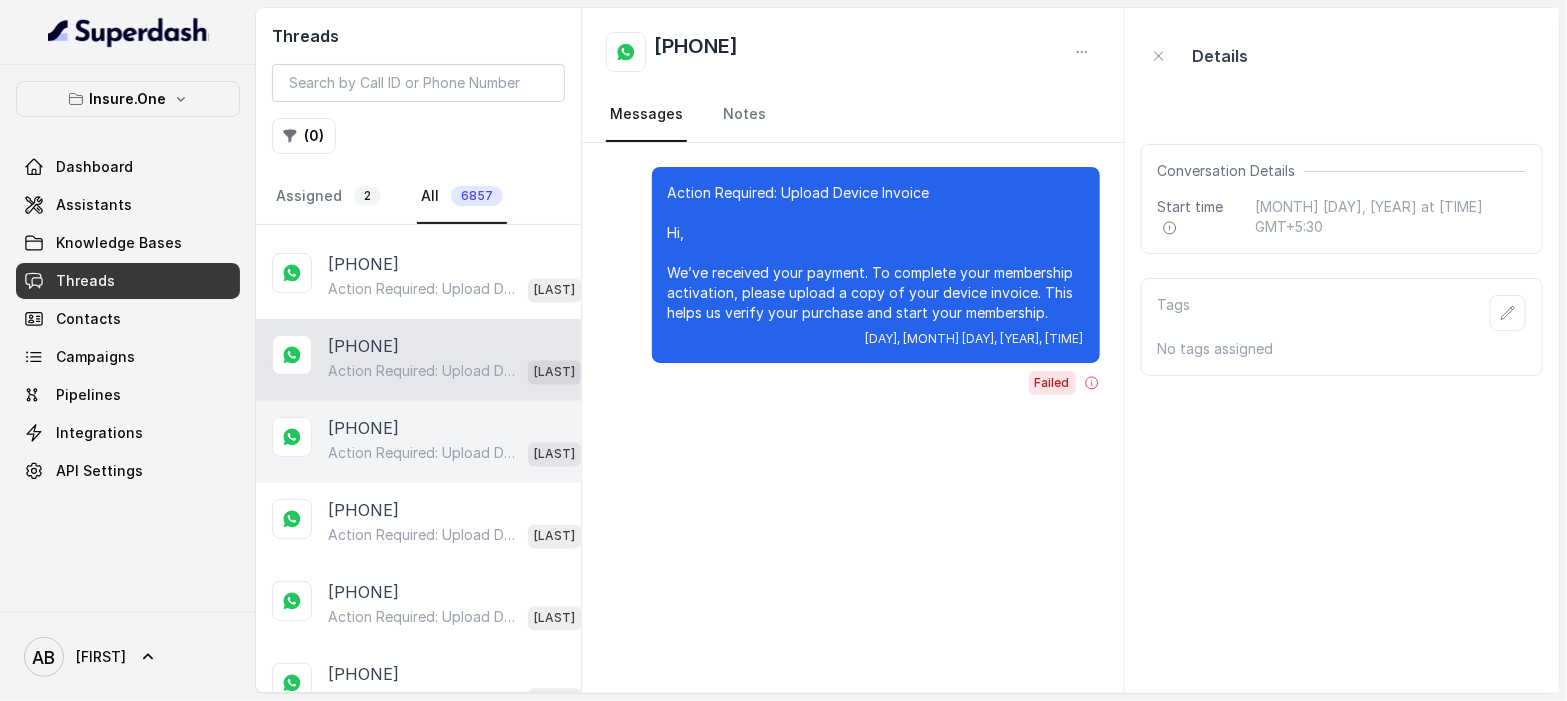 click on "Action Required: Upload Device Invoice
Hi,
We’ve received your payment. To complete your membership activation, please upload a copy of your device invoice. This helps us verify your purchase and start your membership." at bounding box center (424, 454) 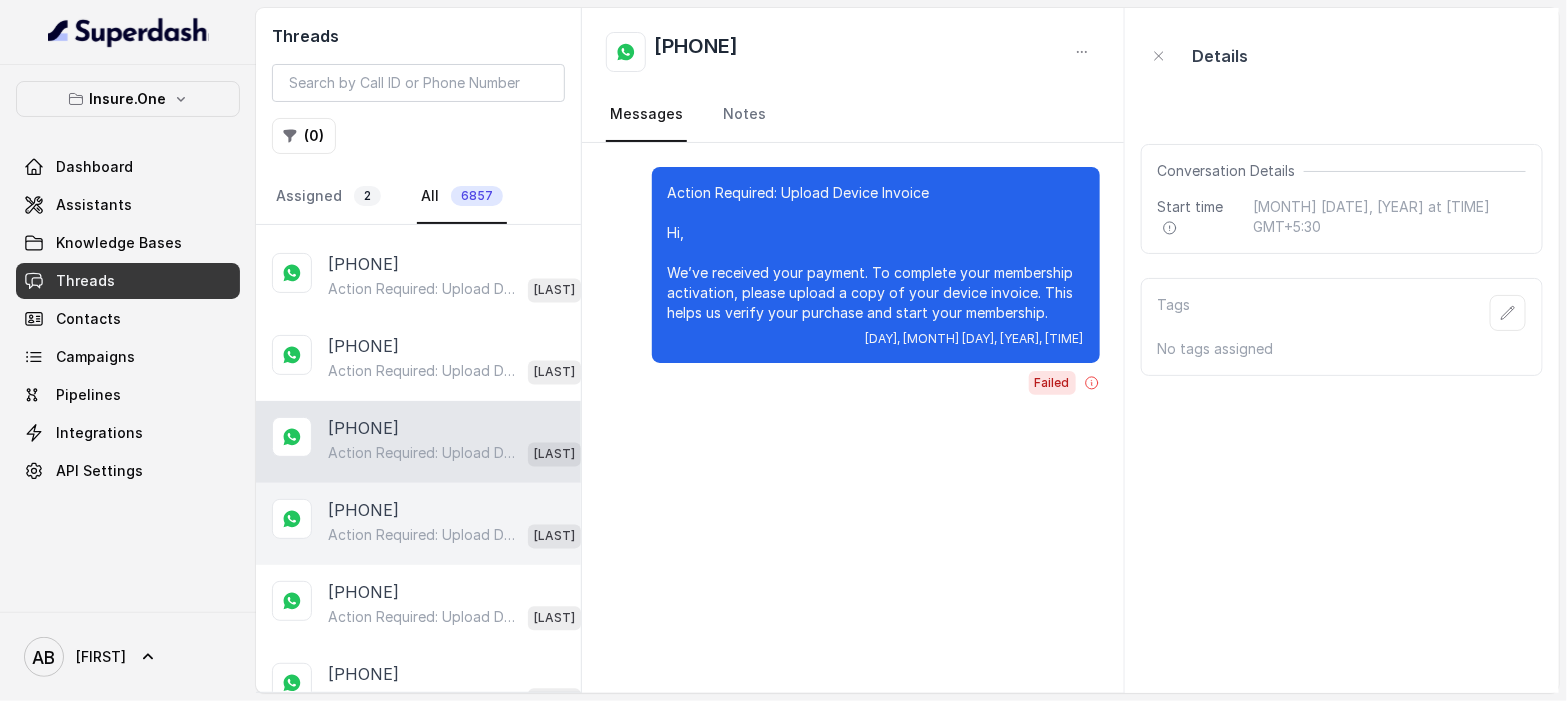 click on "Action Required: Upload Device Invoice
Hi,
We’ve received your payment. To complete your membership activation, please upload a copy of your device invoice. This helps us verify your purchase and start your membership." at bounding box center [424, 536] 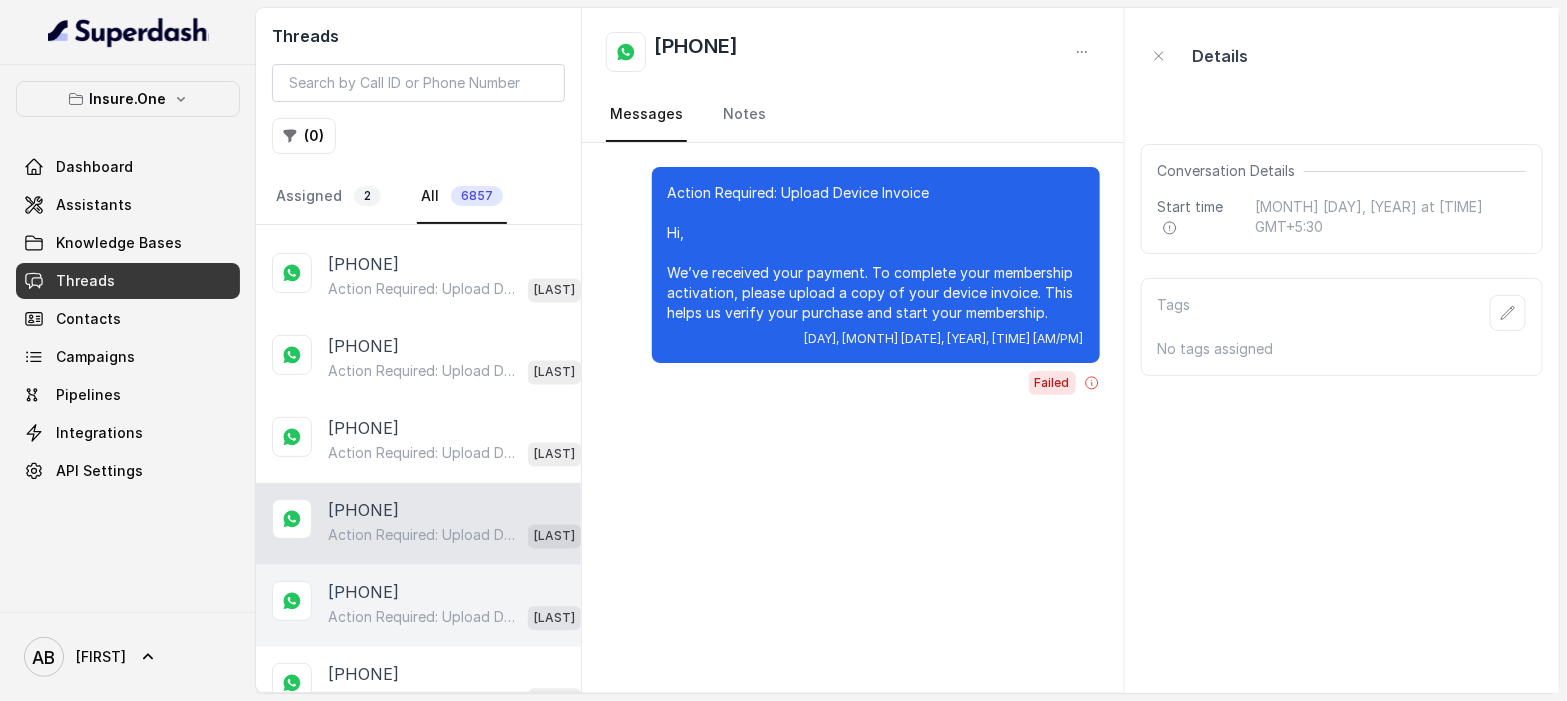 click on "[PHONE]" at bounding box center [363, 593] 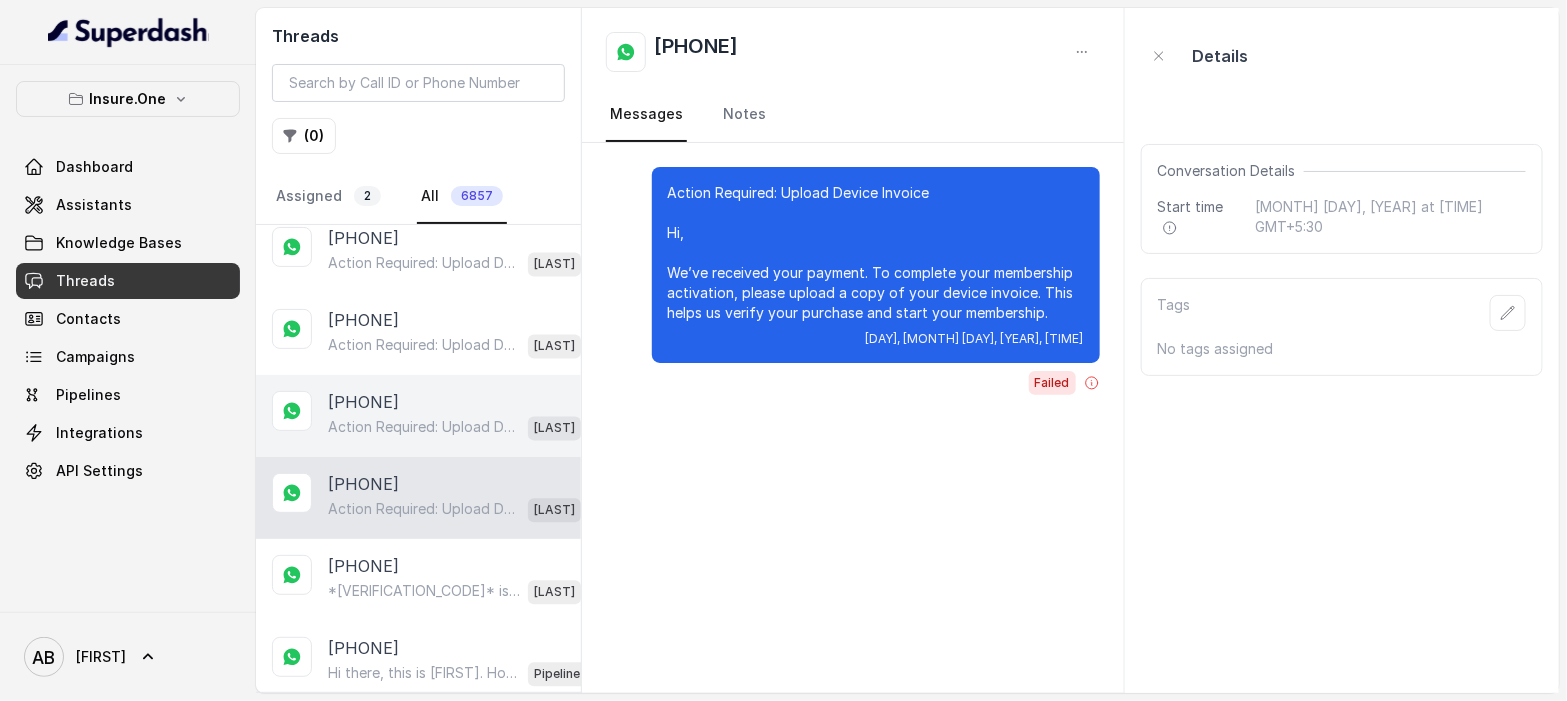 scroll, scrollTop: 1776, scrollLeft: 0, axis: vertical 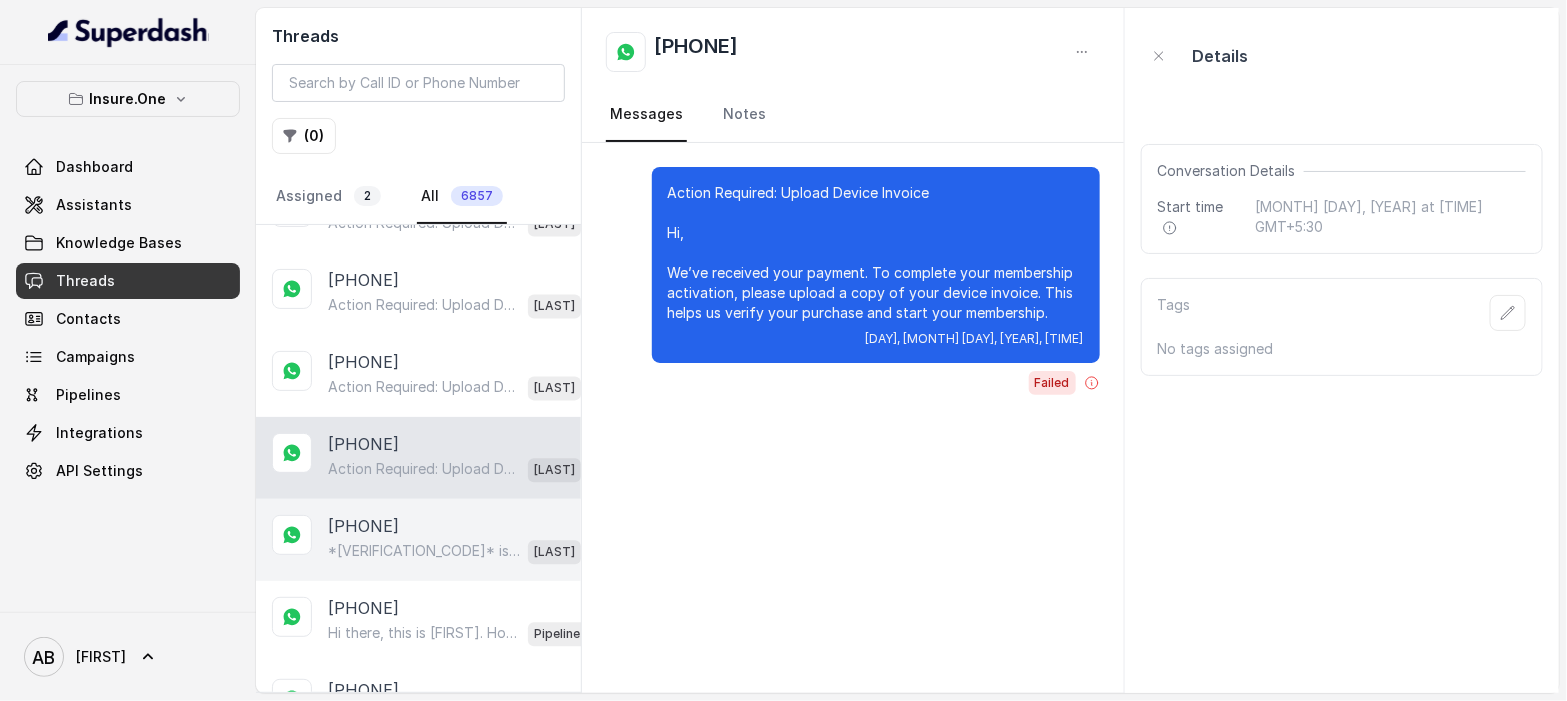 click on "[PHONE]" at bounding box center [363, 527] 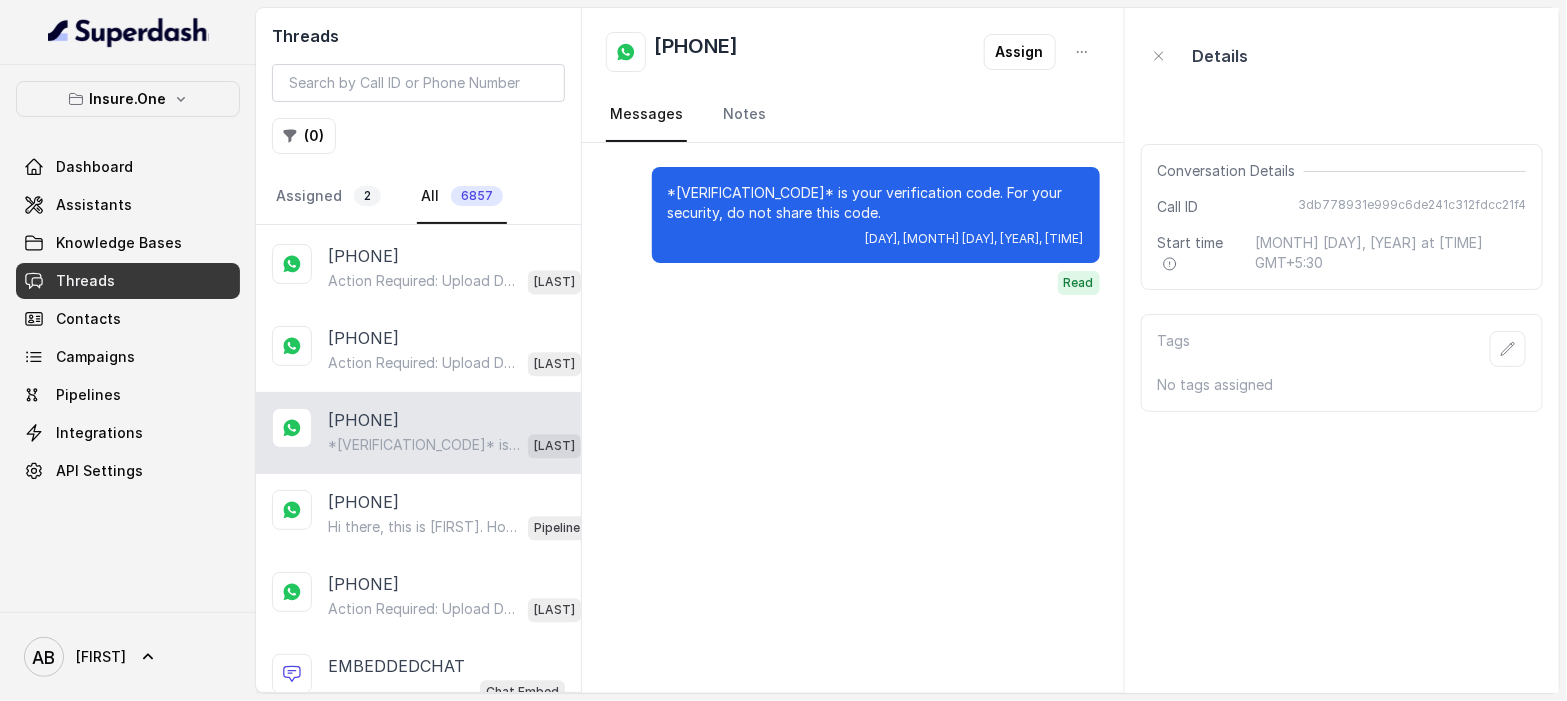 scroll, scrollTop: 1927, scrollLeft: 0, axis: vertical 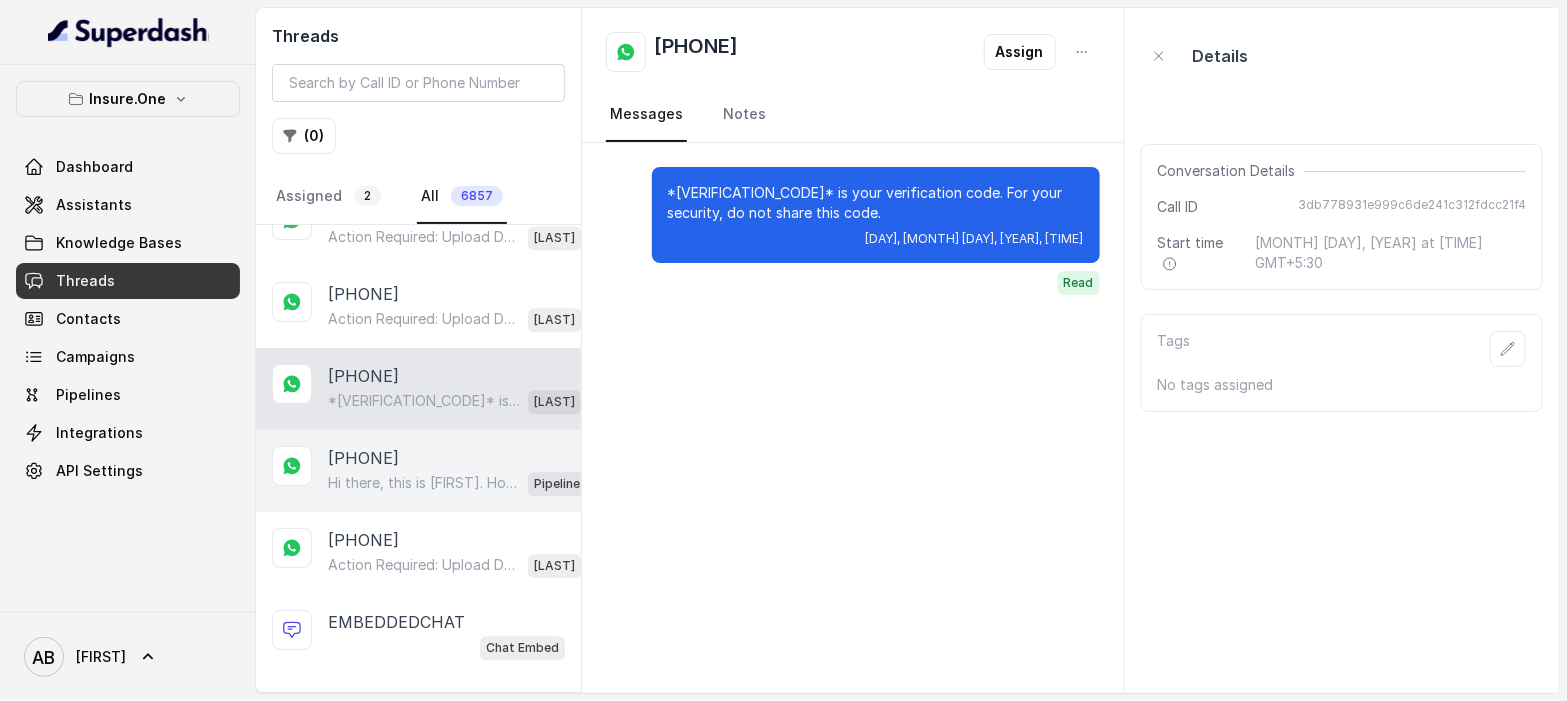 click on "Hi there, this is [FIRST]. How may I help you? 😊" at bounding box center [424, 483] 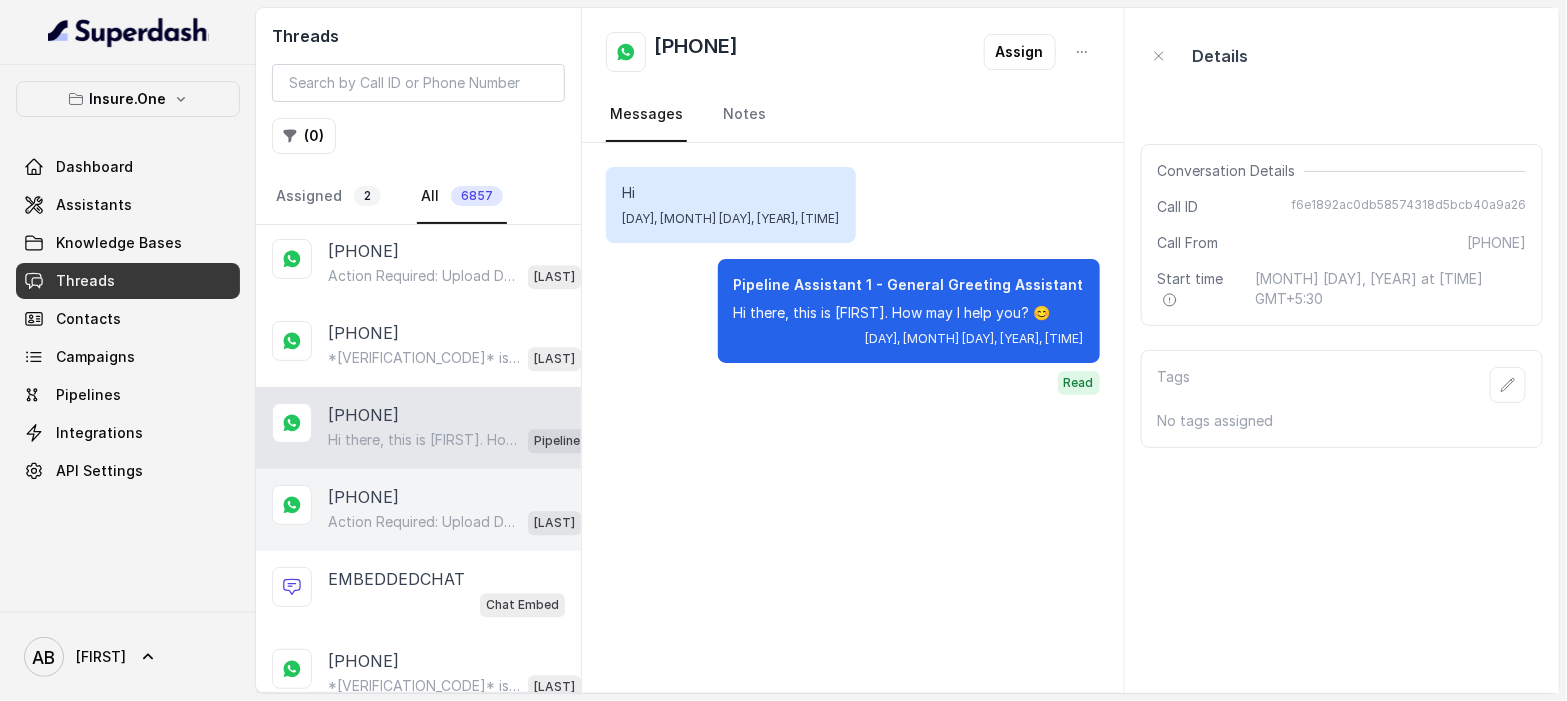 scroll, scrollTop: 1975, scrollLeft: 0, axis: vertical 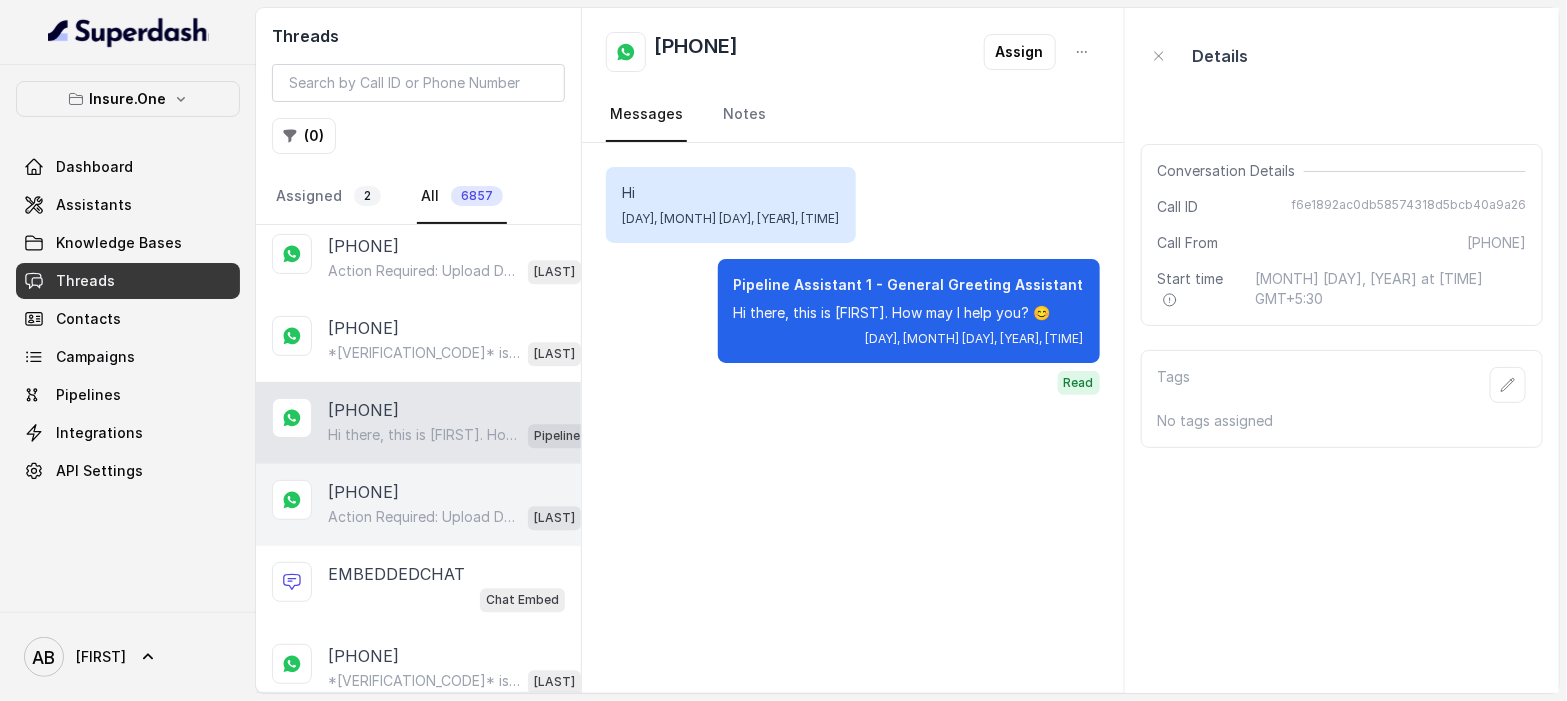 click on "Action Required: Upload Device Invoice
Hi,
We’ve received your payment. To complete your membership activation, please upload a copy of your device invoice. This helps us verify your purchase and start your membership." at bounding box center (424, 517) 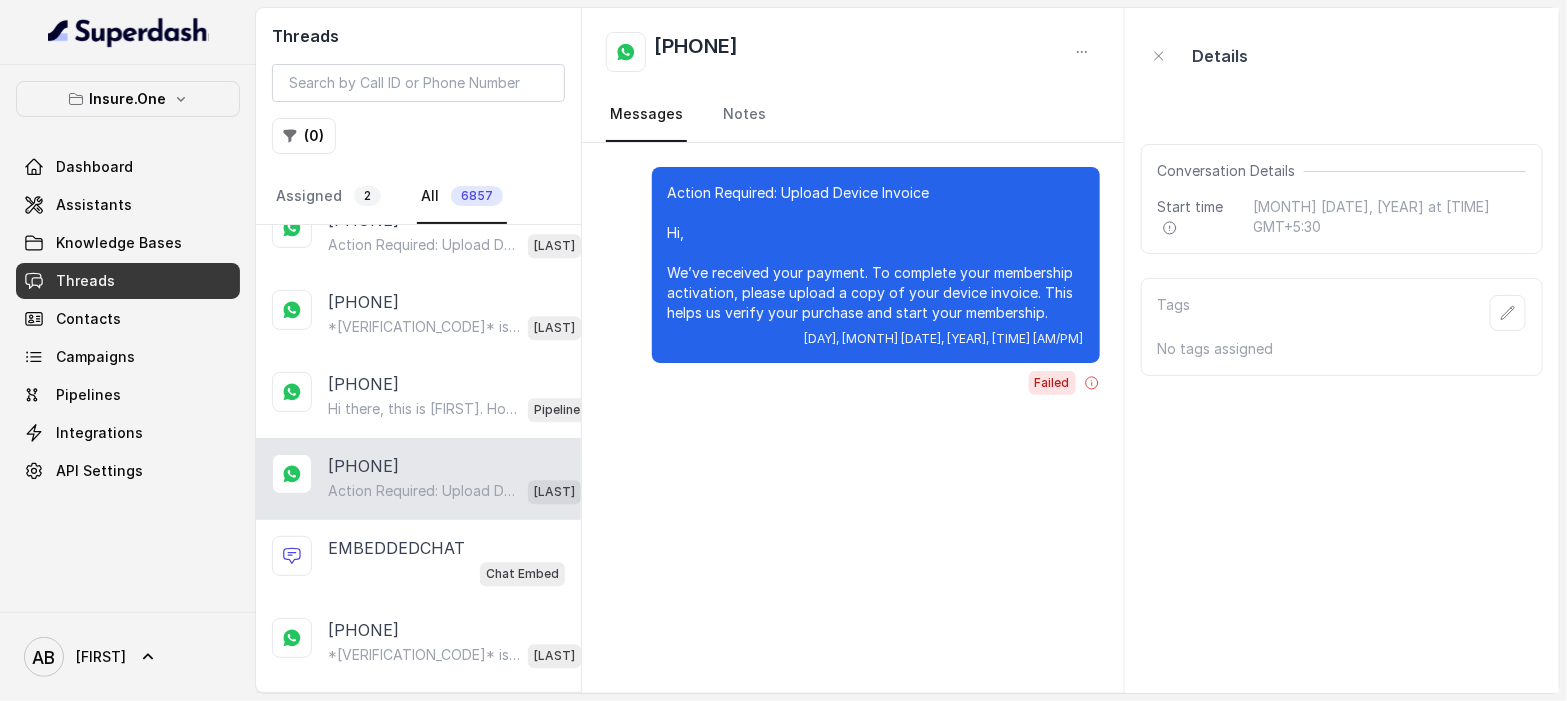 scroll, scrollTop: 2052, scrollLeft: 0, axis: vertical 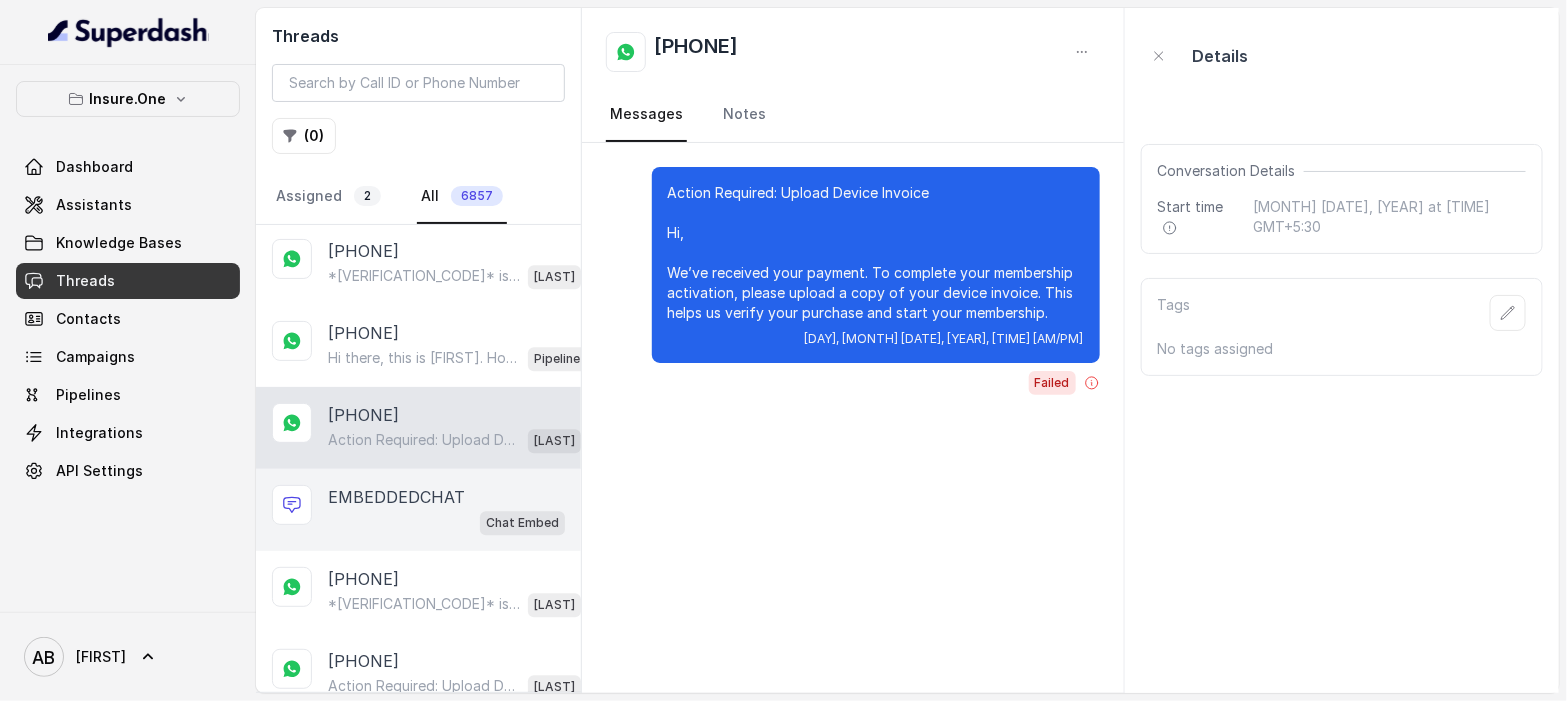 click on "Chat Embed" at bounding box center (446, 522) 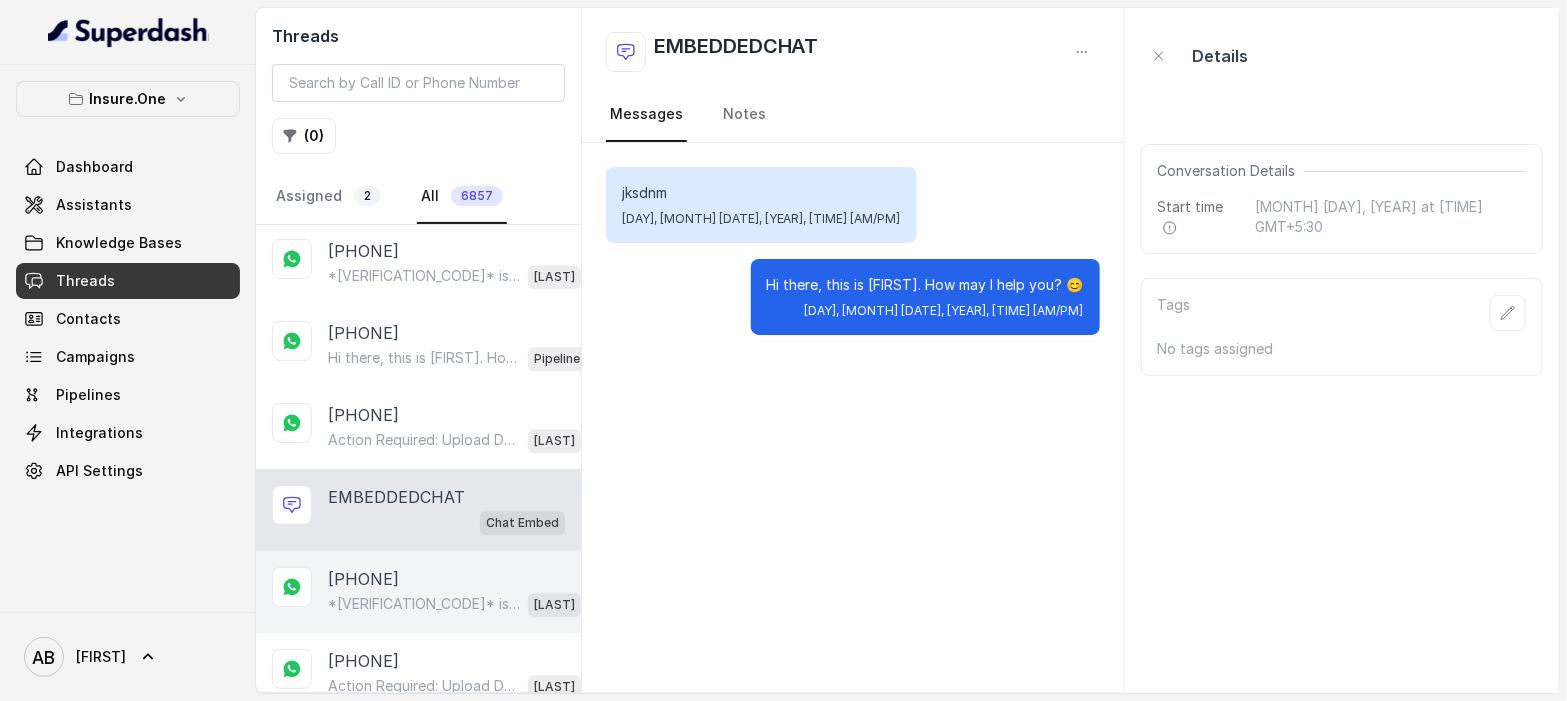 click on "[PHONE]" at bounding box center (363, 579) 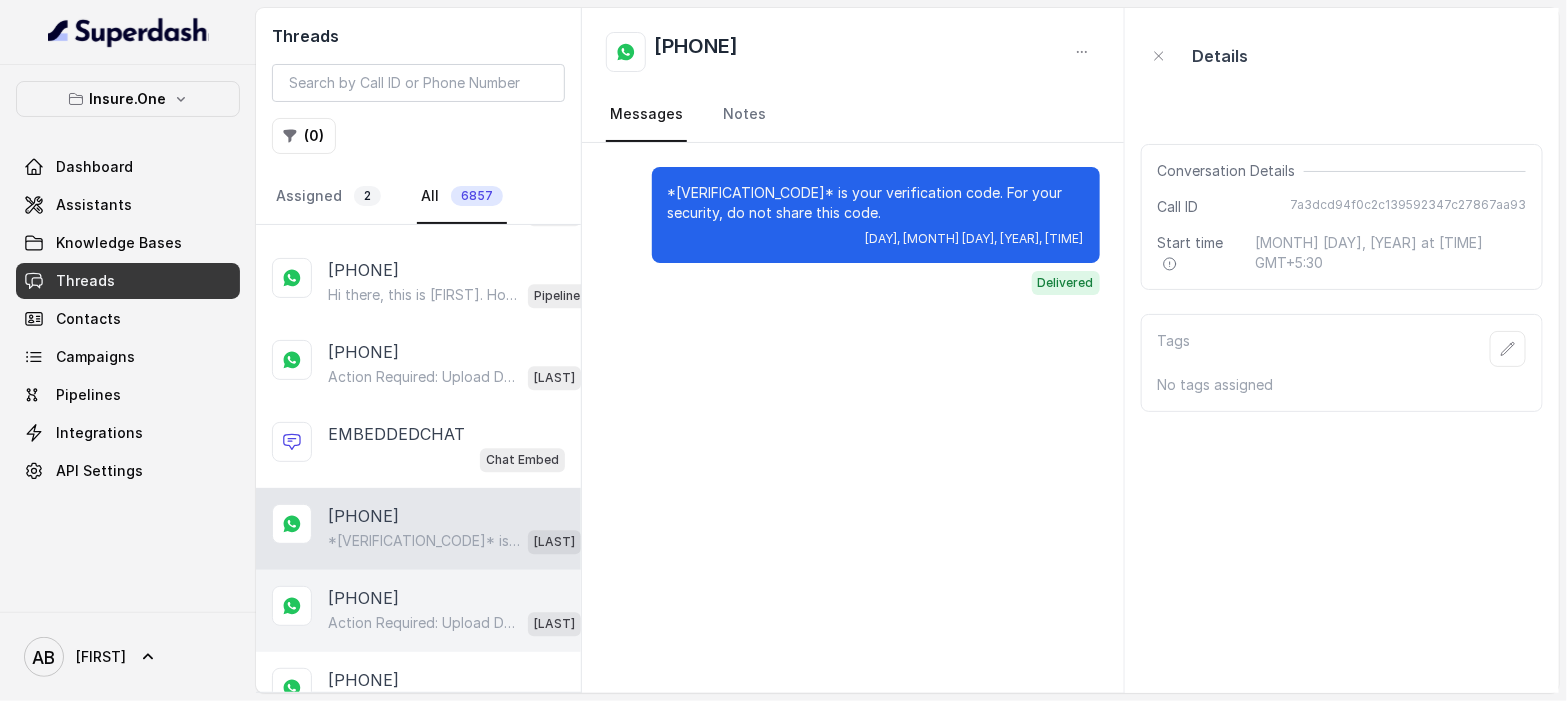 scroll, scrollTop: 2165, scrollLeft: 0, axis: vertical 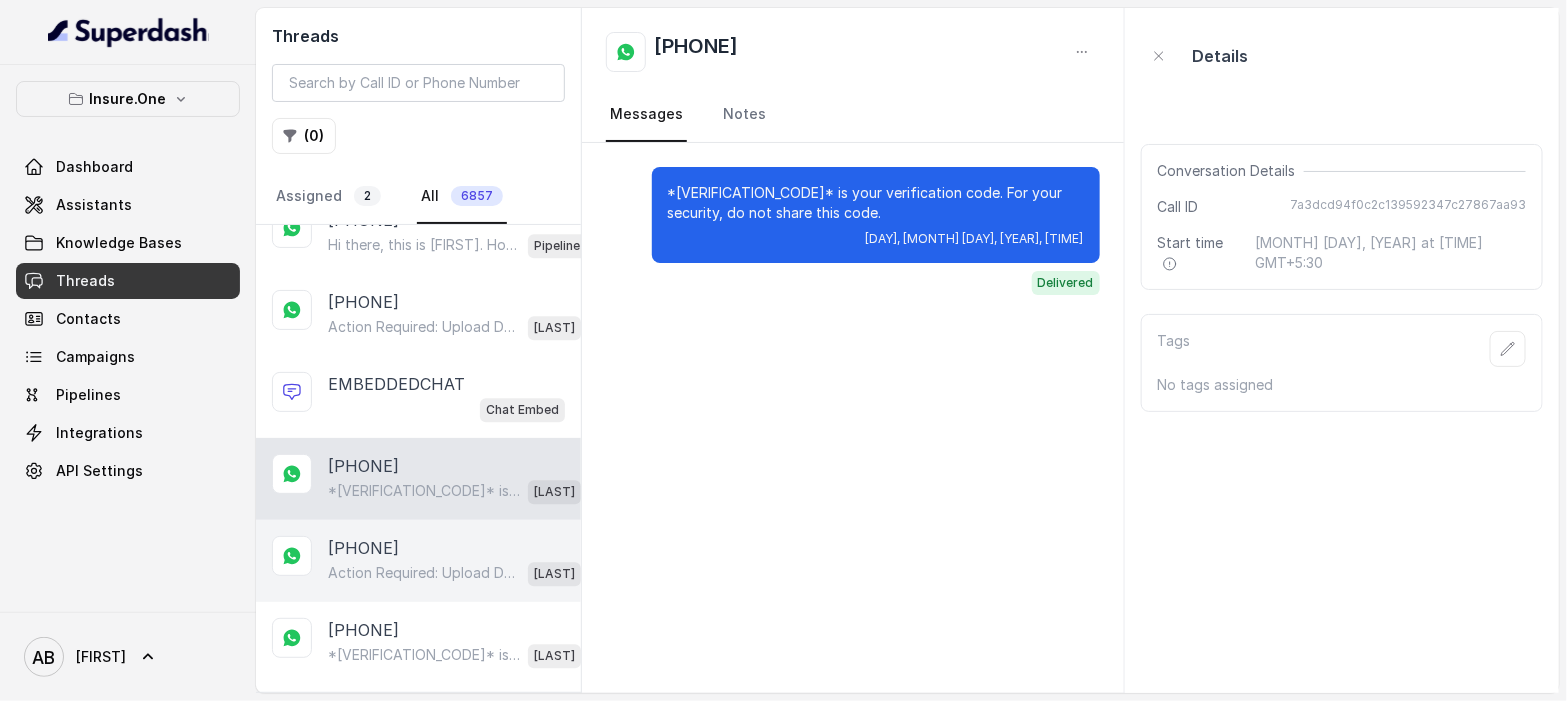 click on "Action Required: Upload Device Invoice
Hi,
We’ve received your payment. To complete your membership activation, please upload a copy of your device invoice. This helps us verify your purchase and start your membership." at bounding box center [424, 573] 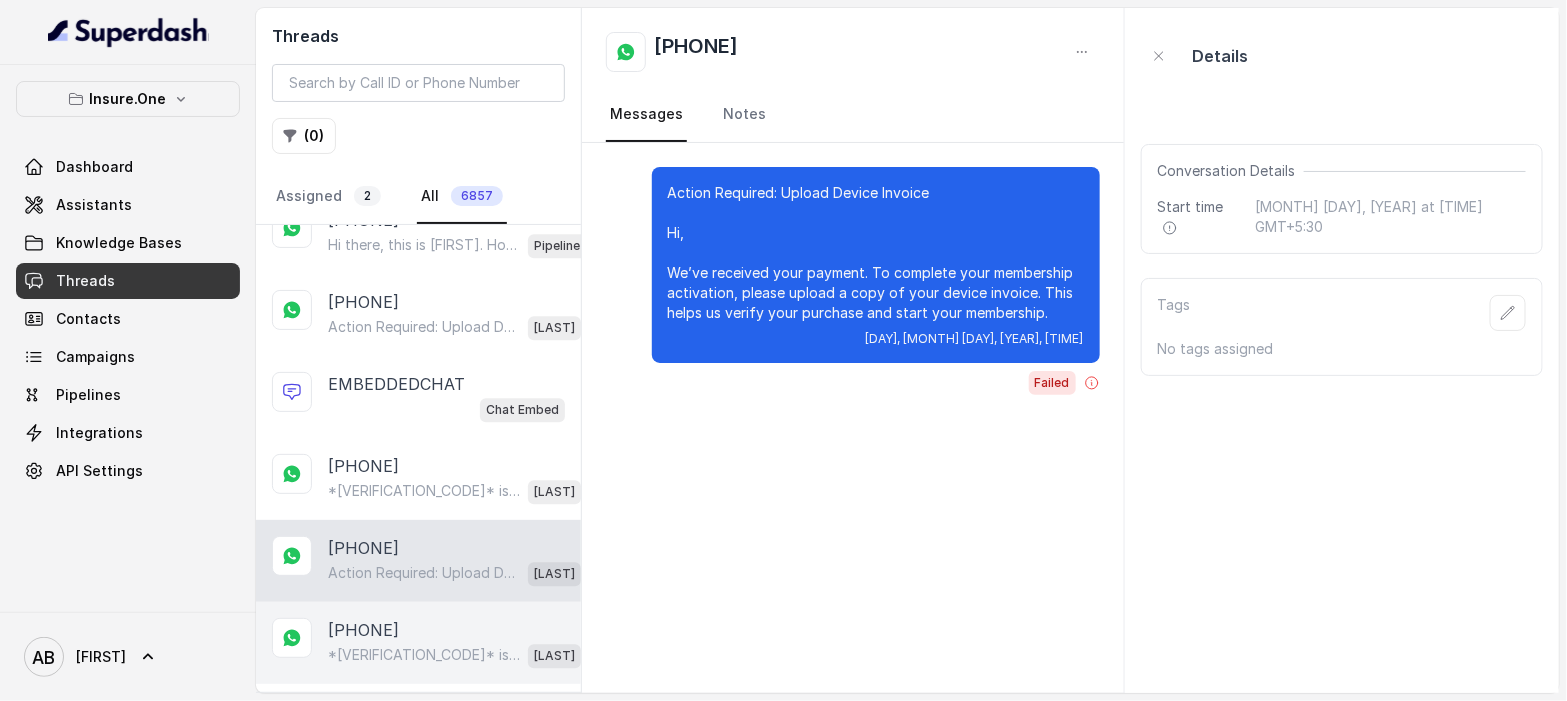 click on "[PHONE]" at bounding box center [363, 630] 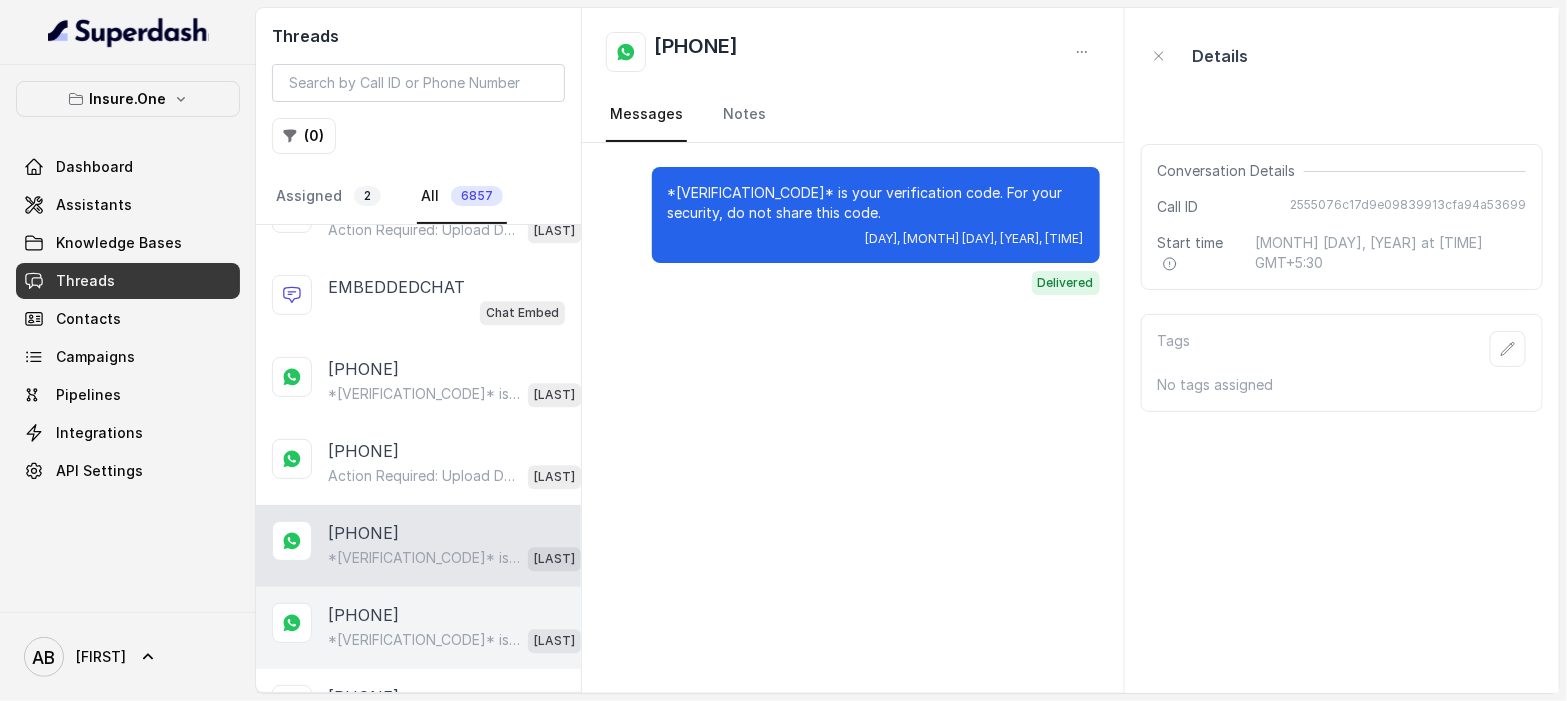 scroll, scrollTop: 2263, scrollLeft: 0, axis: vertical 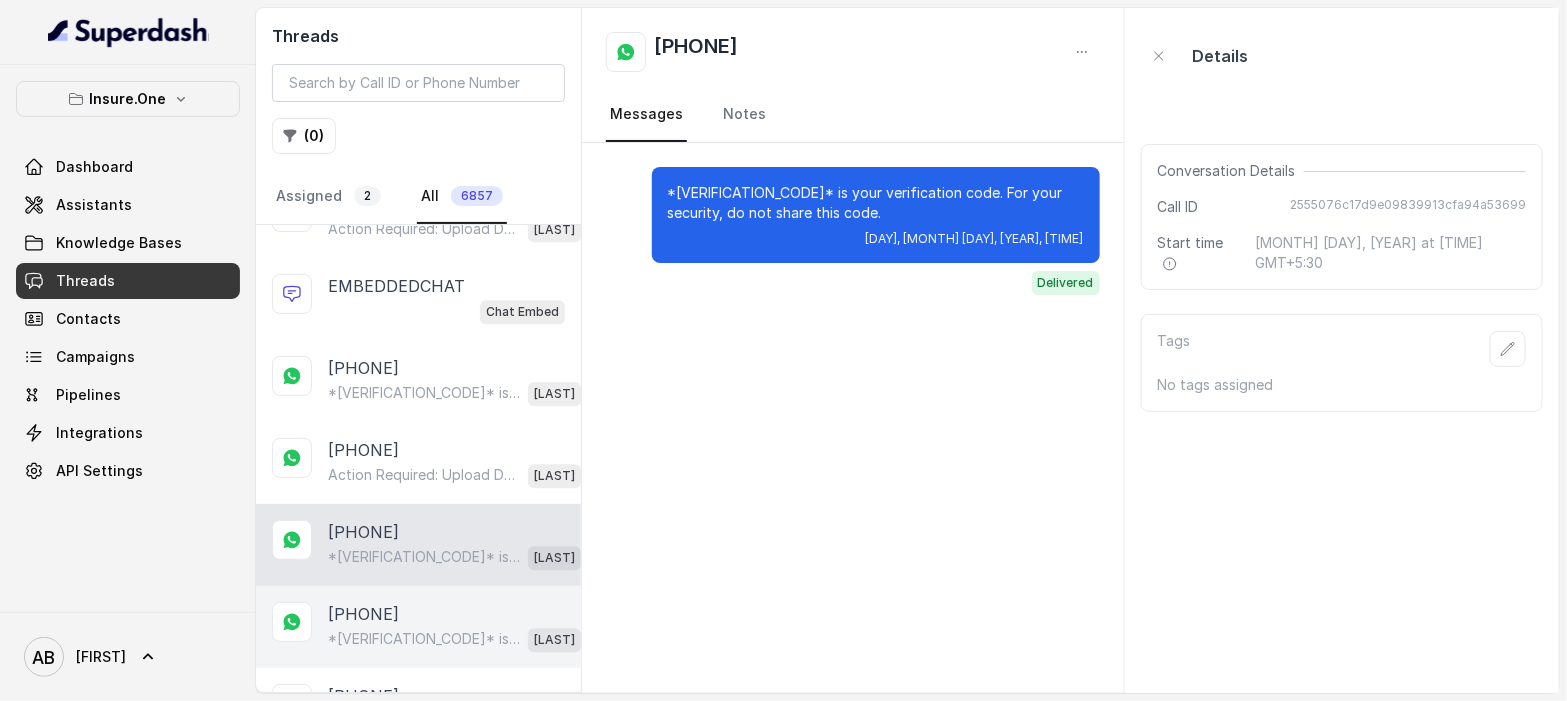 click on "[PHONE]" at bounding box center (363, 614) 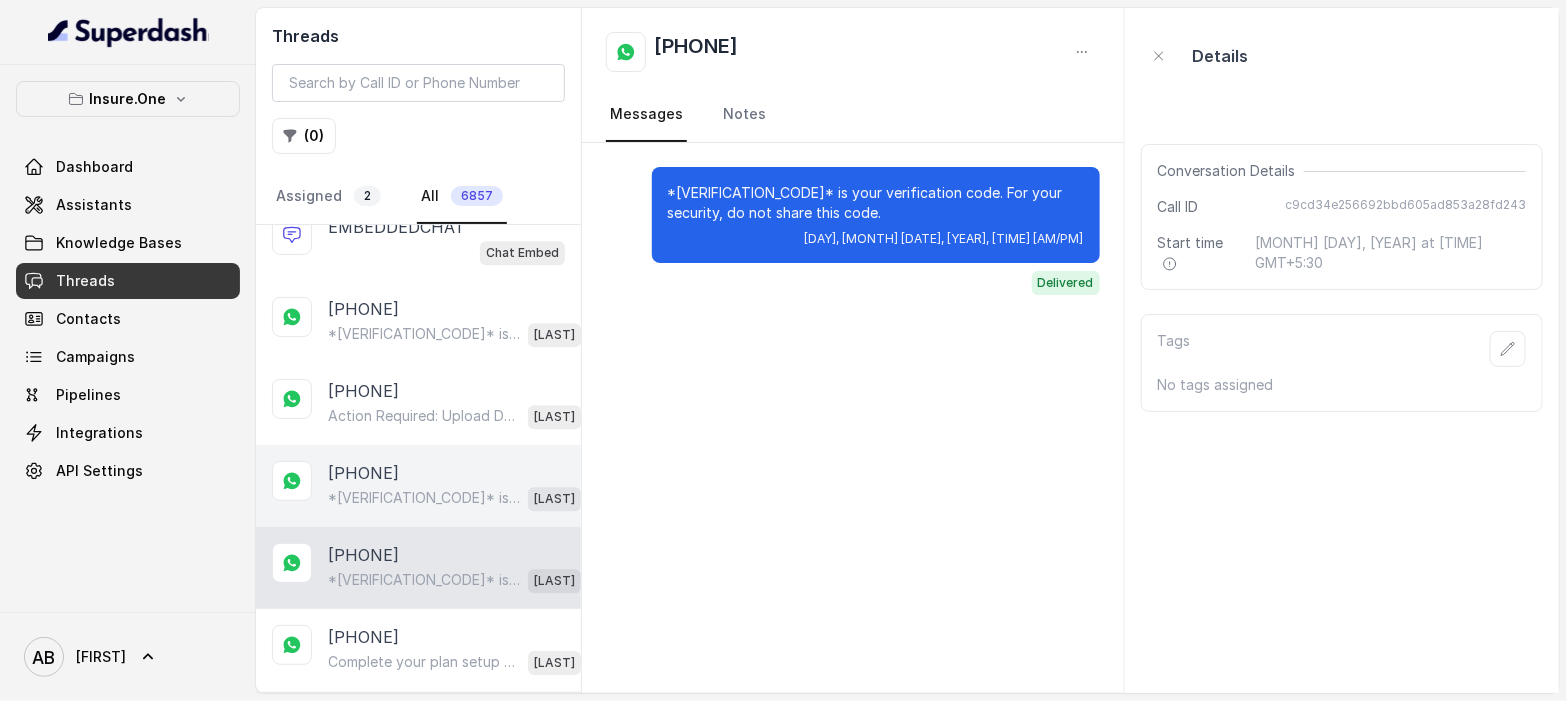 scroll, scrollTop: 2417, scrollLeft: 0, axis: vertical 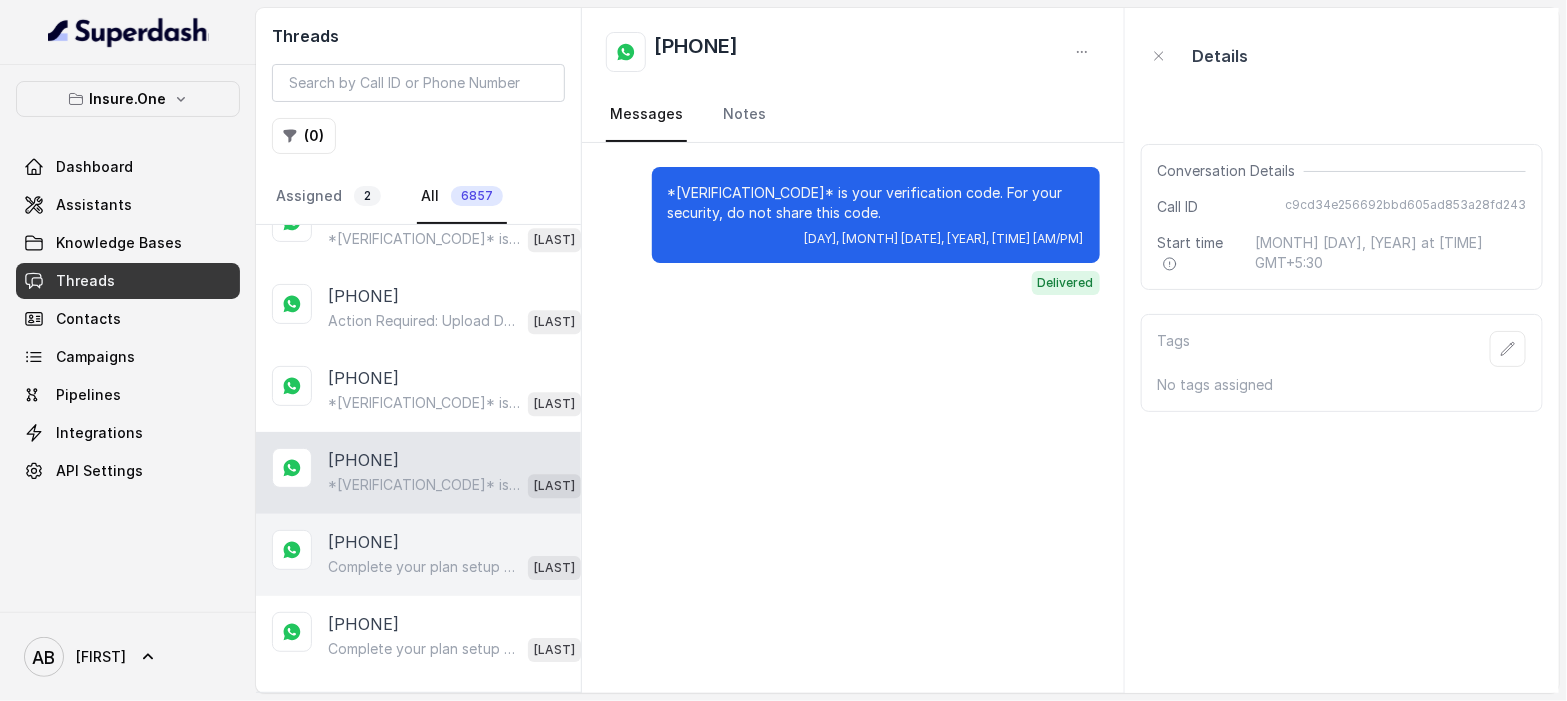 click on "Complete your plan setup
You left your membership setup midway. Tap to continue securing your new smartphone!" at bounding box center (424, 567) 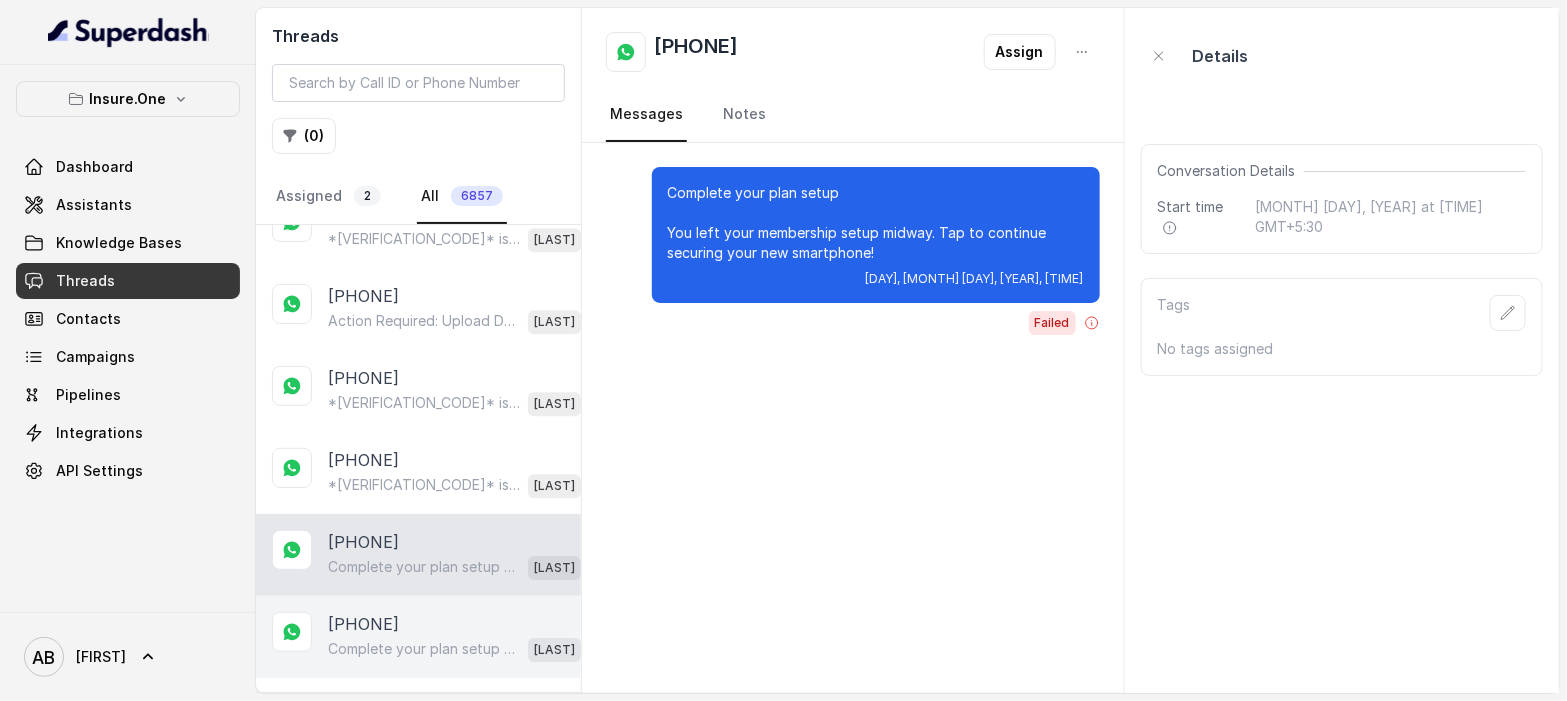 click on "Complete your plan setup
You left your membership setup midway. Tap to continue securing your new smartphone!" at bounding box center [424, 649] 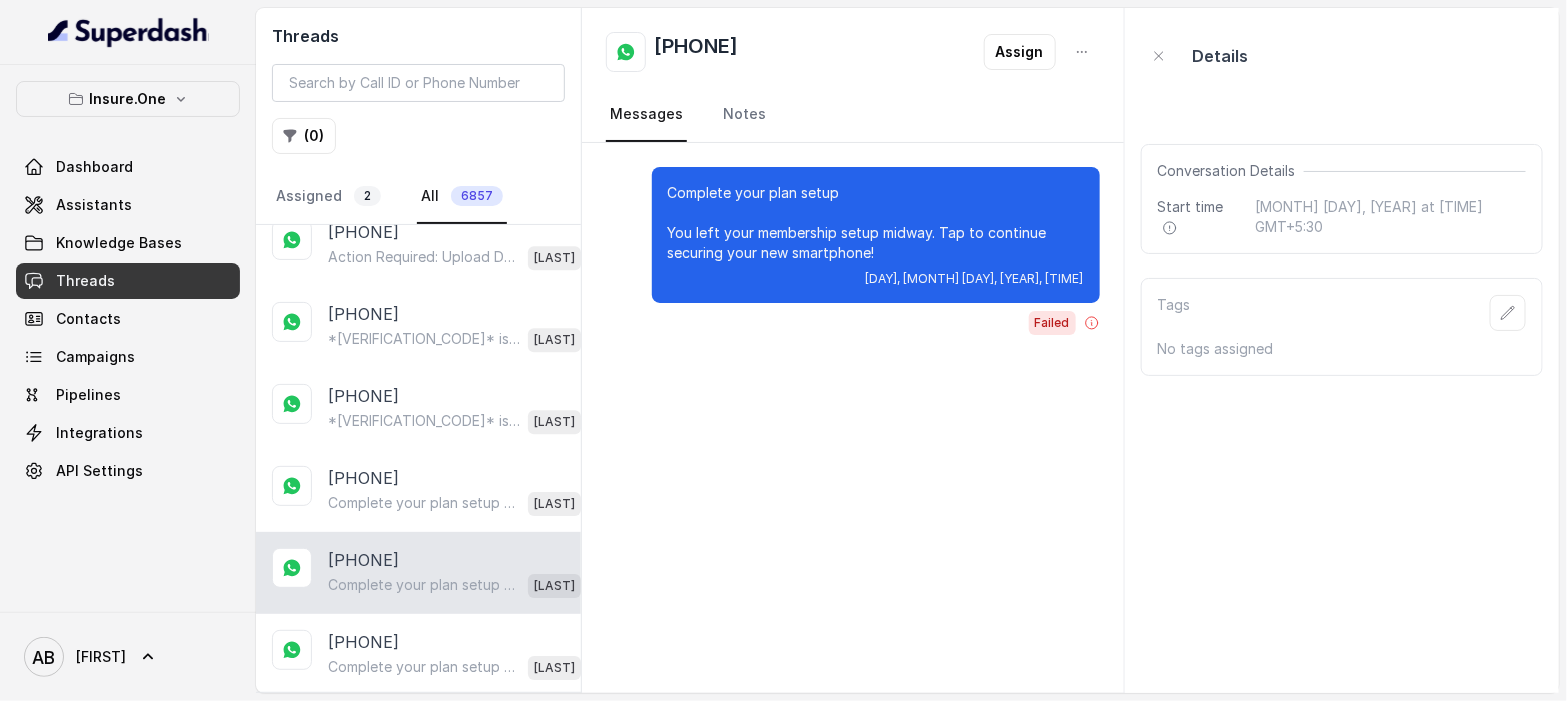 scroll, scrollTop: 2505, scrollLeft: 0, axis: vertical 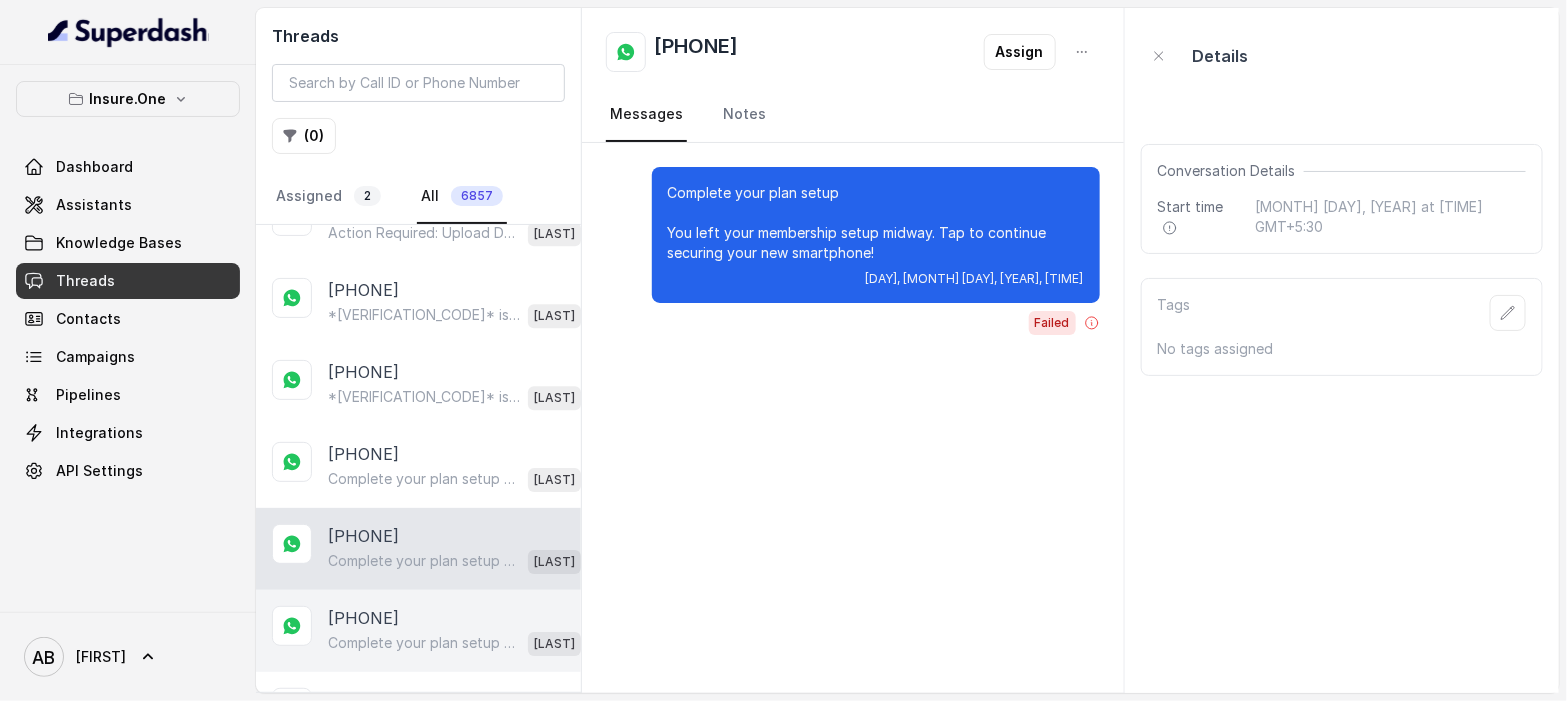 click on "Complete your plan setup
You left your membership setup midway. Tap to continue securing your new smartphone! [LAST]" at bounding box center [454, 643] 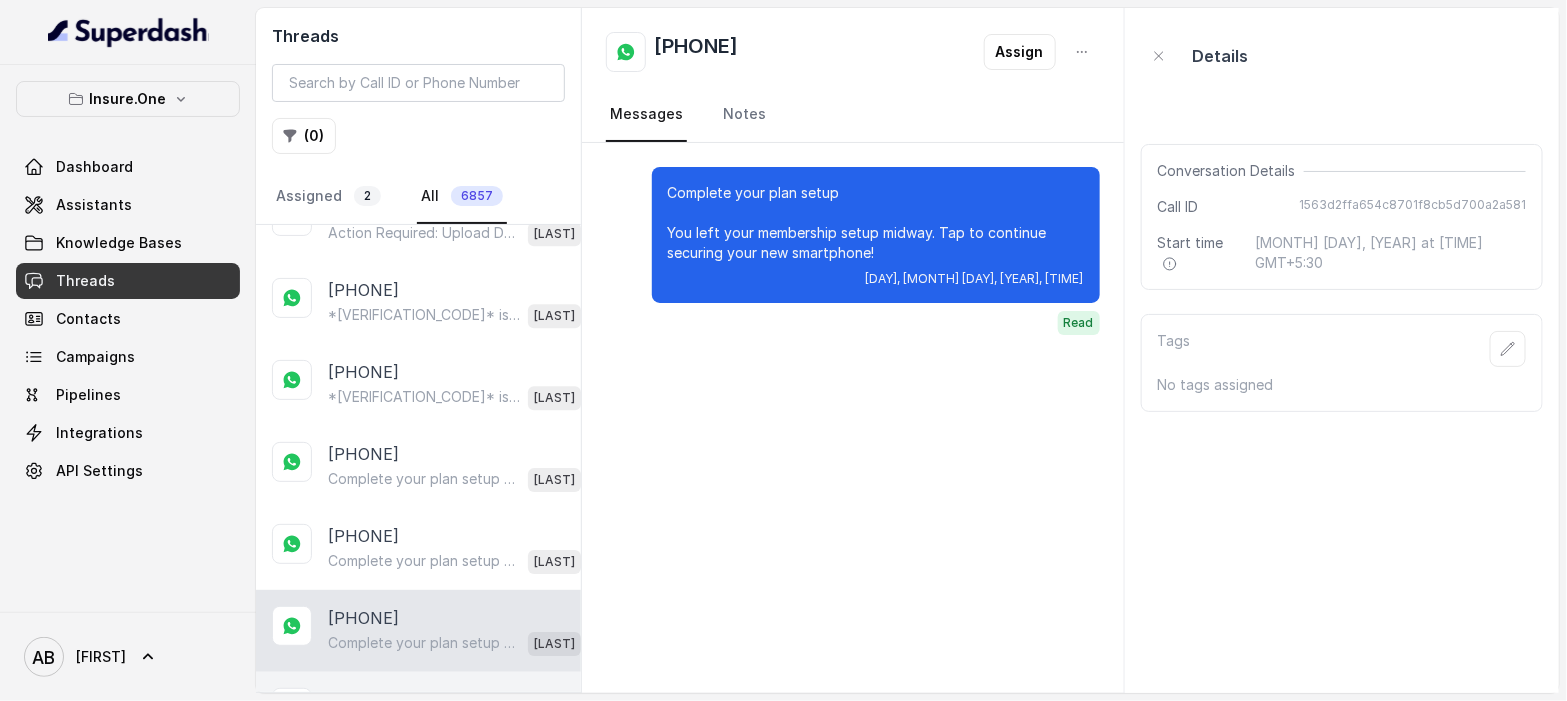 click on "[PHONE]" at bounding box center [363, 700] 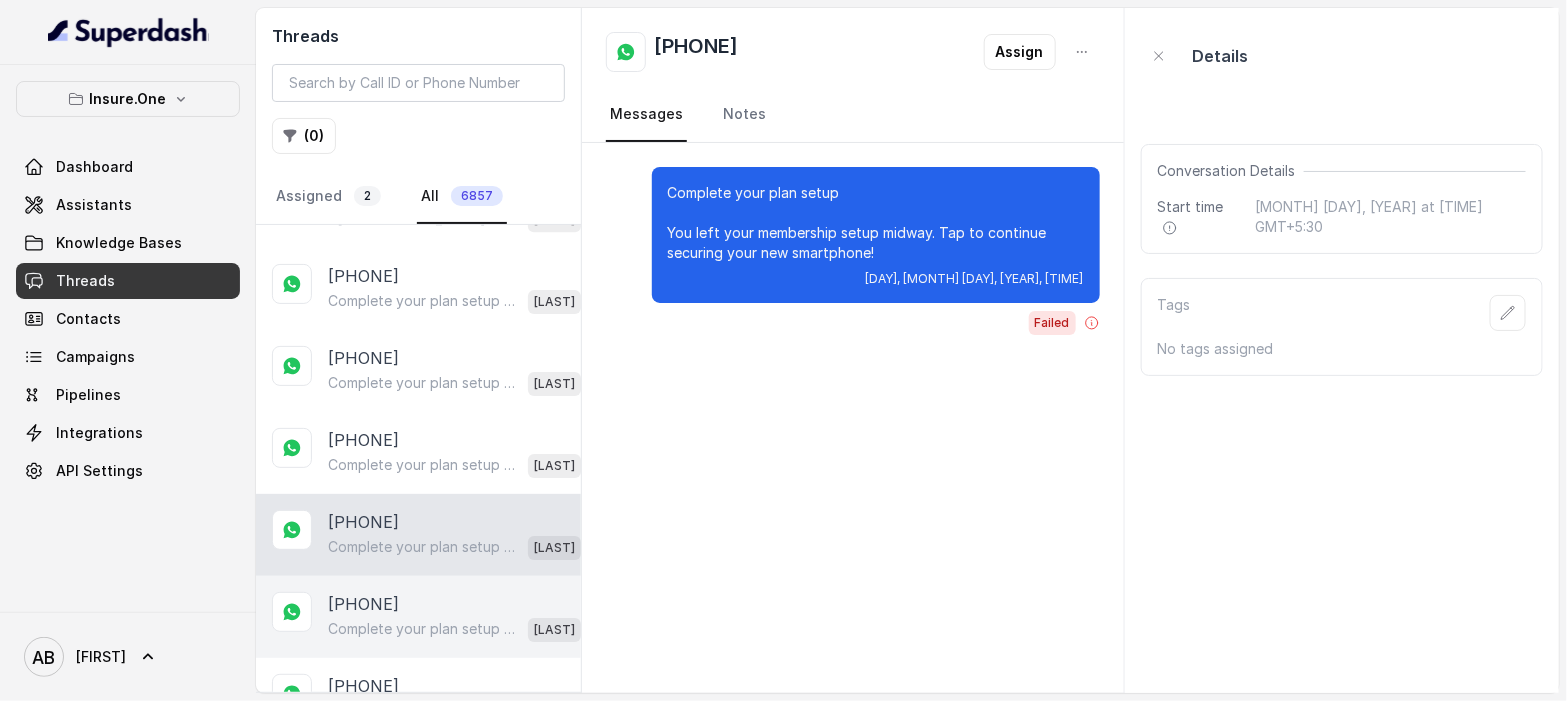 scroll, scrollTop: 2686, scrollLeft: 0, axis: vertical 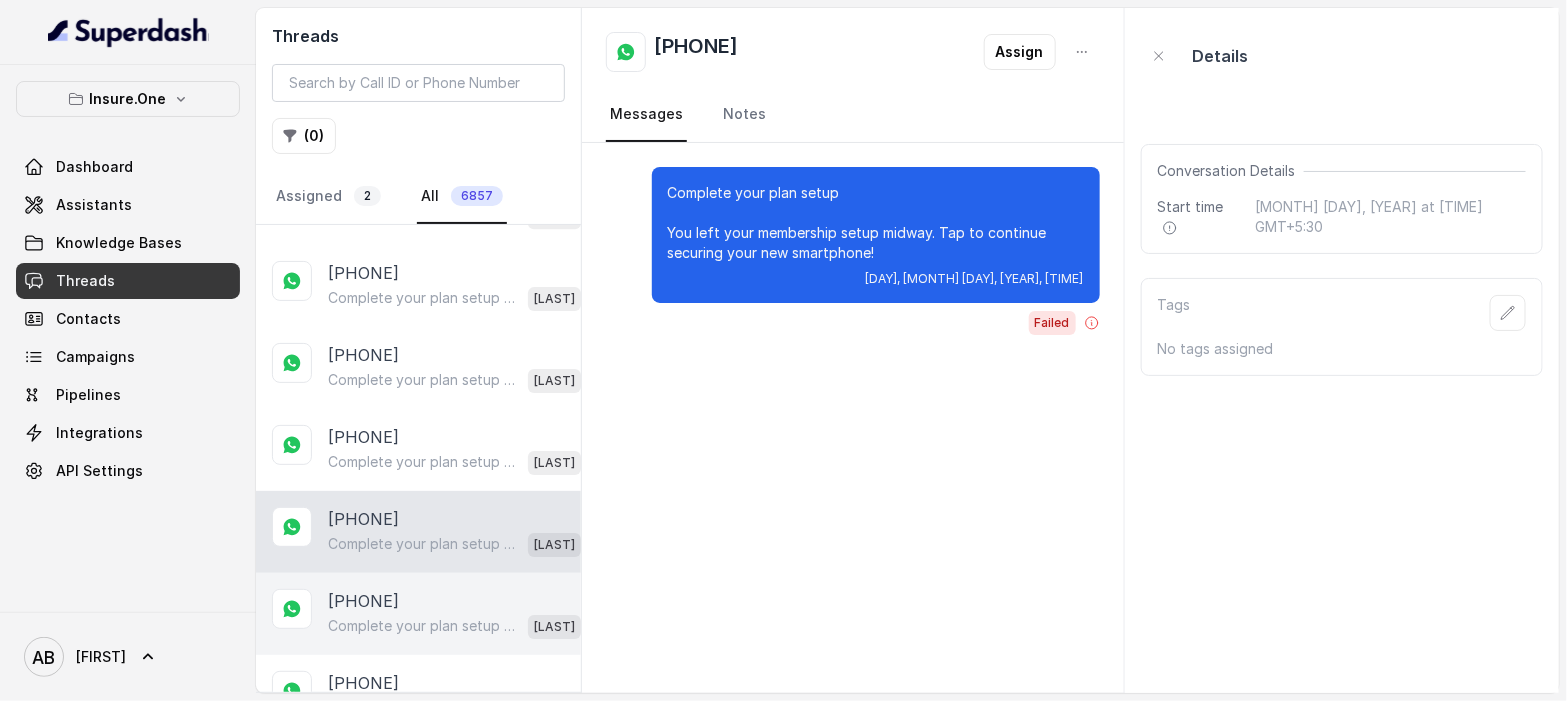 click on "[PHONE] Complete your plan setup
You left your membership setup midway. Tap to continue securing your new smartphone! [LAST]" at bounding box center [418, 614] 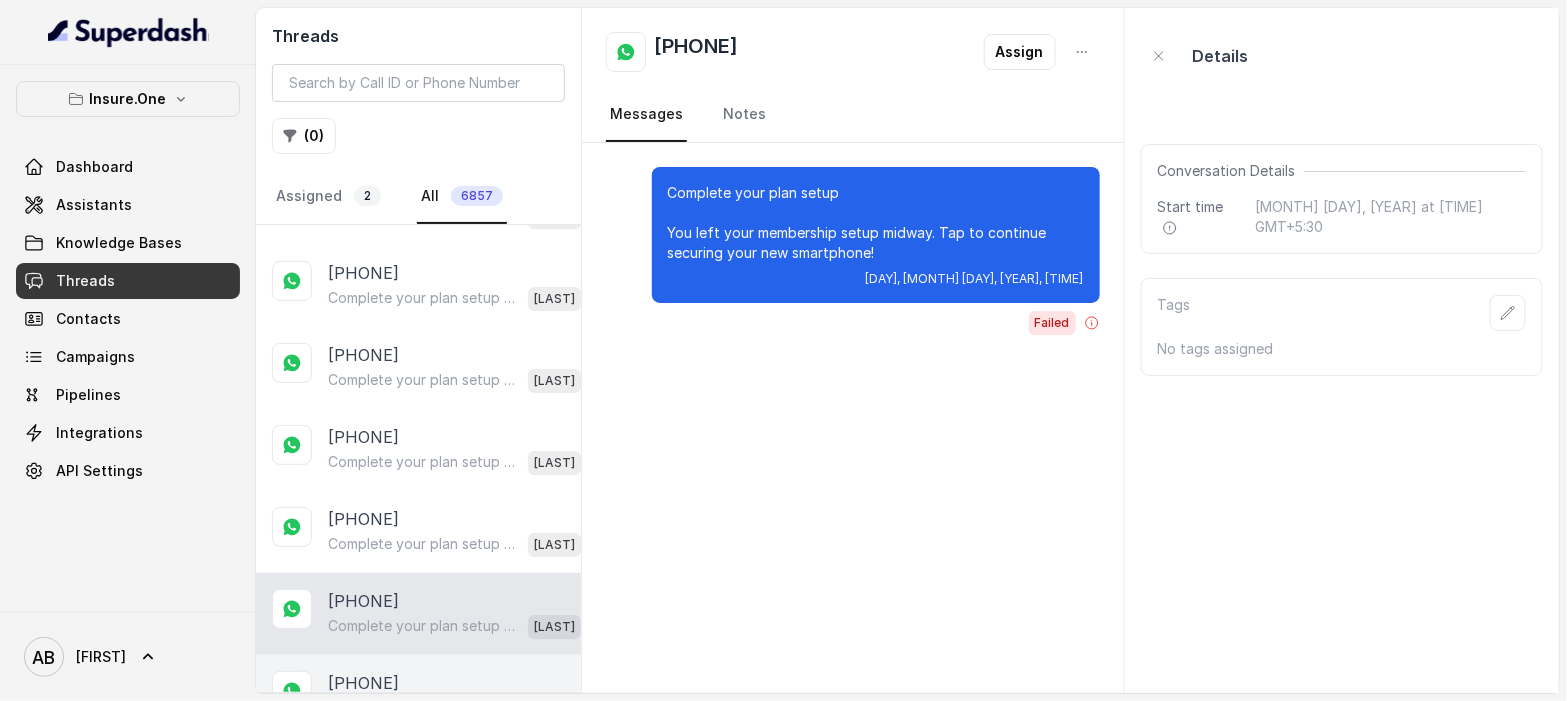 click on "[PHONE] Complete your plan setup
You left your membership setup midway. Tap to continue securing your new smartphone! [LAST]" at bounding box center [418, 696] 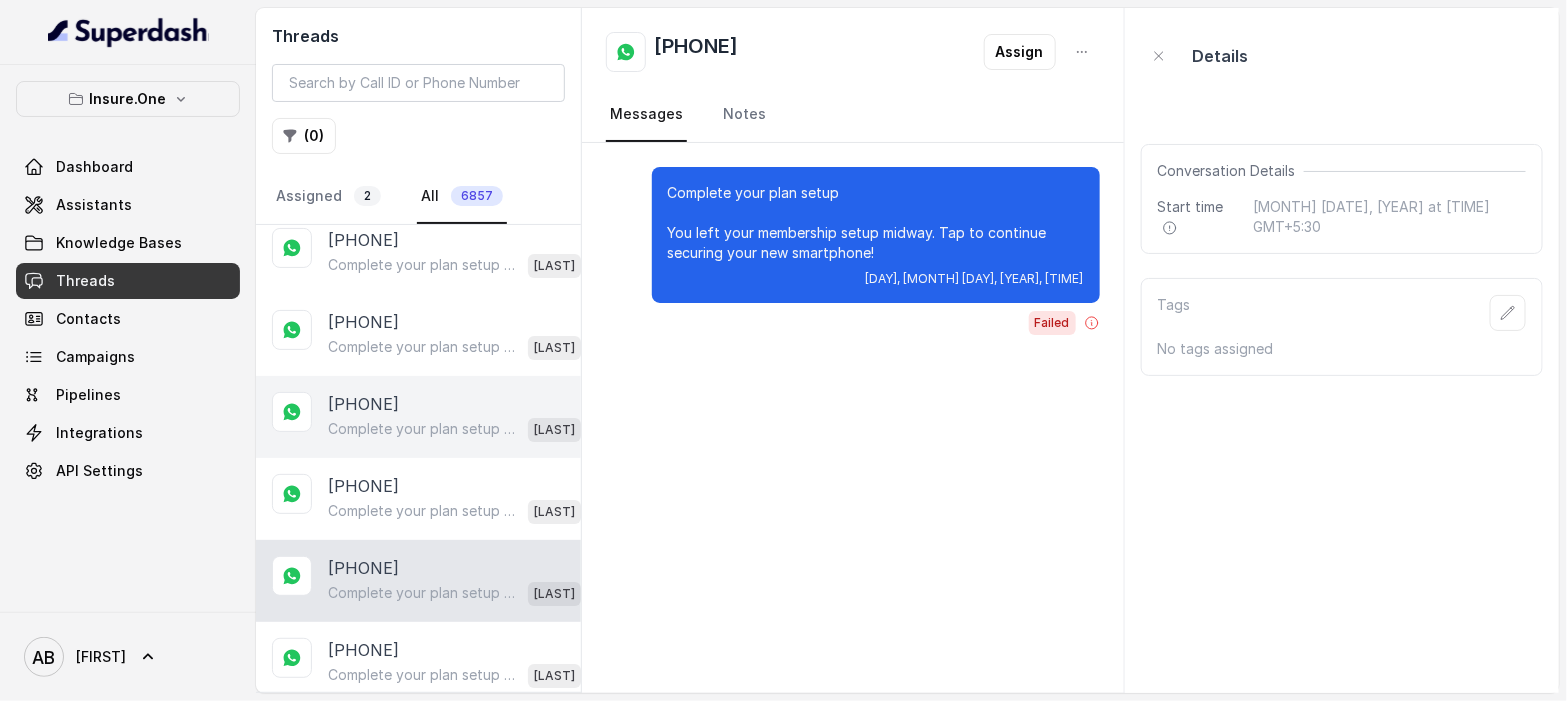 scroll, scrollTop: 2818, scrollLeft: 0, axis: vertical 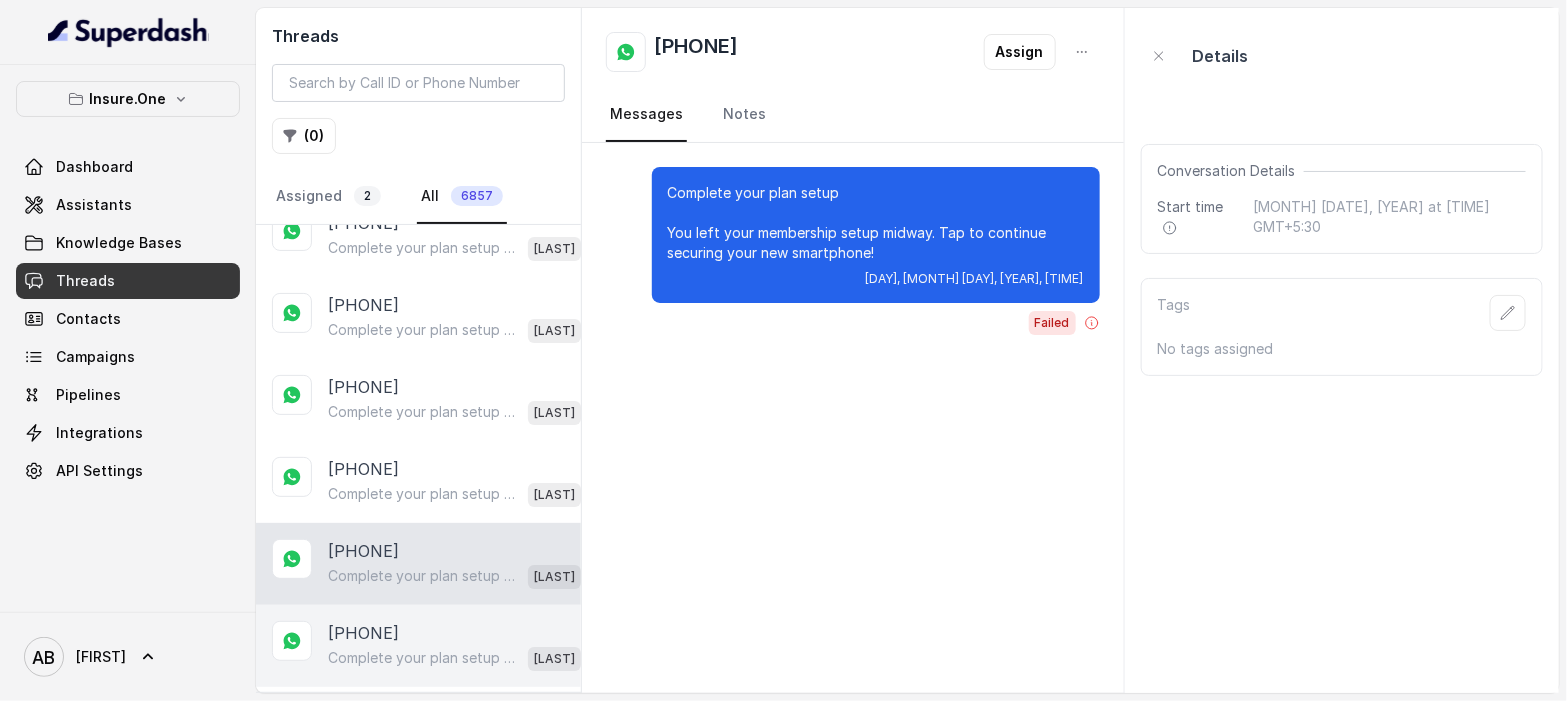 click on "[PHONE] Complete your plan setup
You left your membership setup midway. Tap to continue securing your new smartphone! [LAST]" at bounding box center [418, 646] 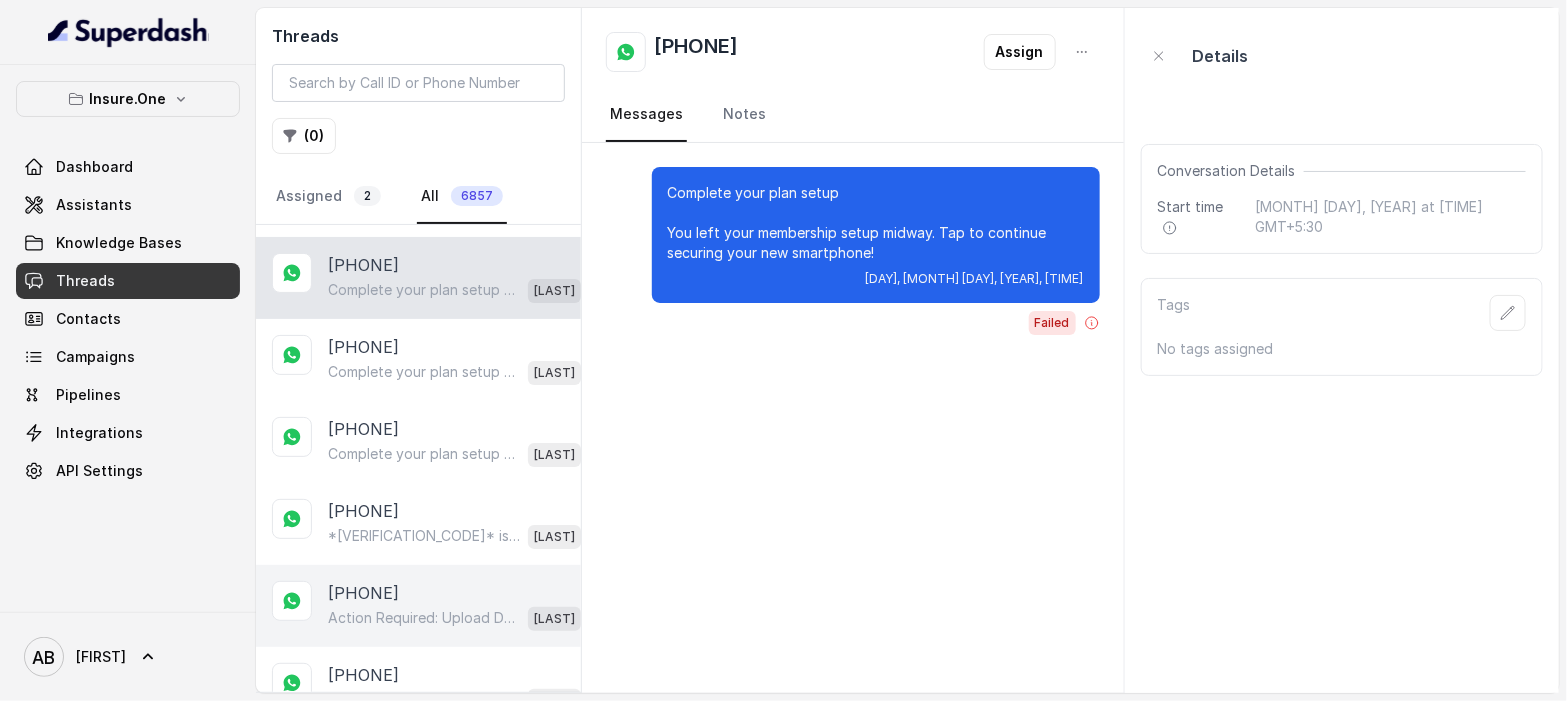 scroll, scrollTop: 3217, scrollLeft: 0, axis: vertical 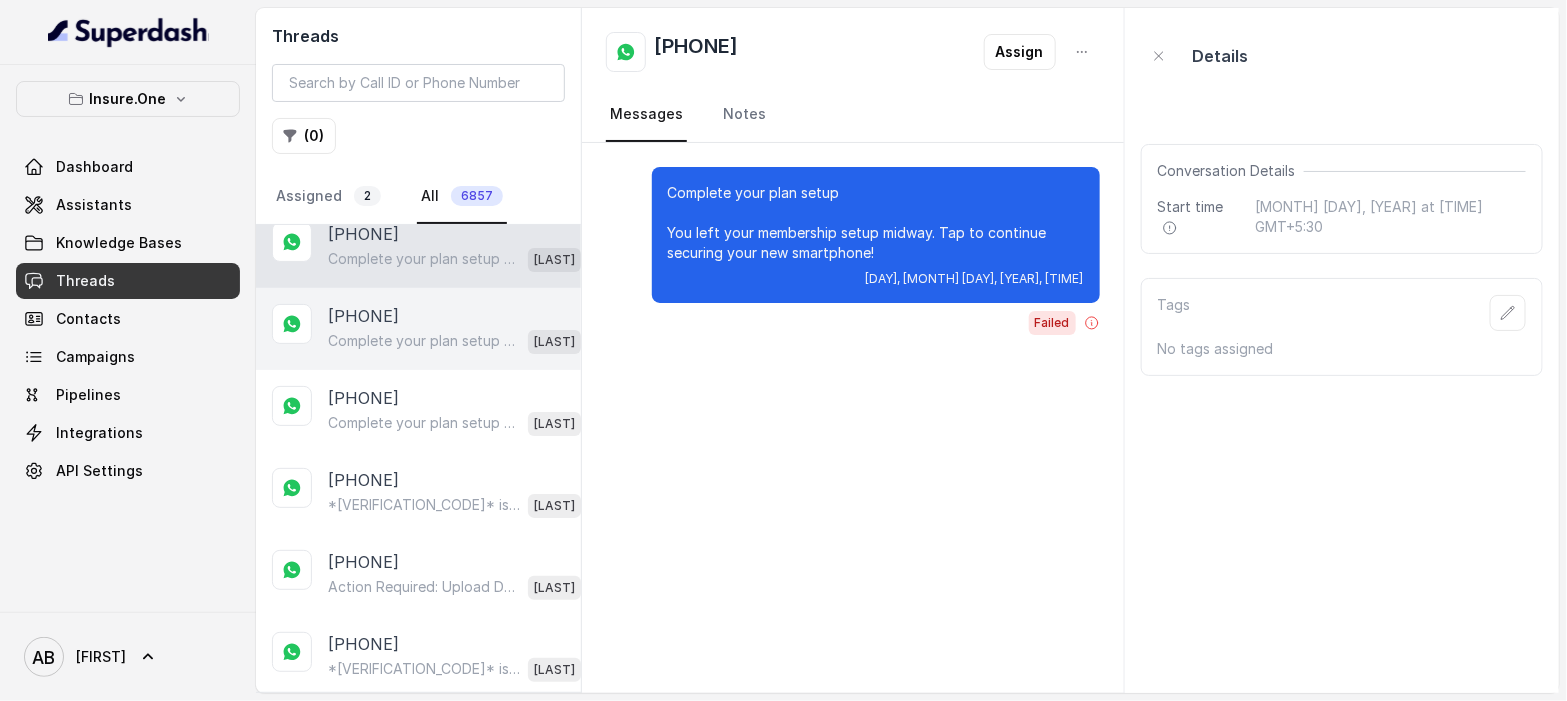 click on "[PHONE]" at bounding box center [363, 316] 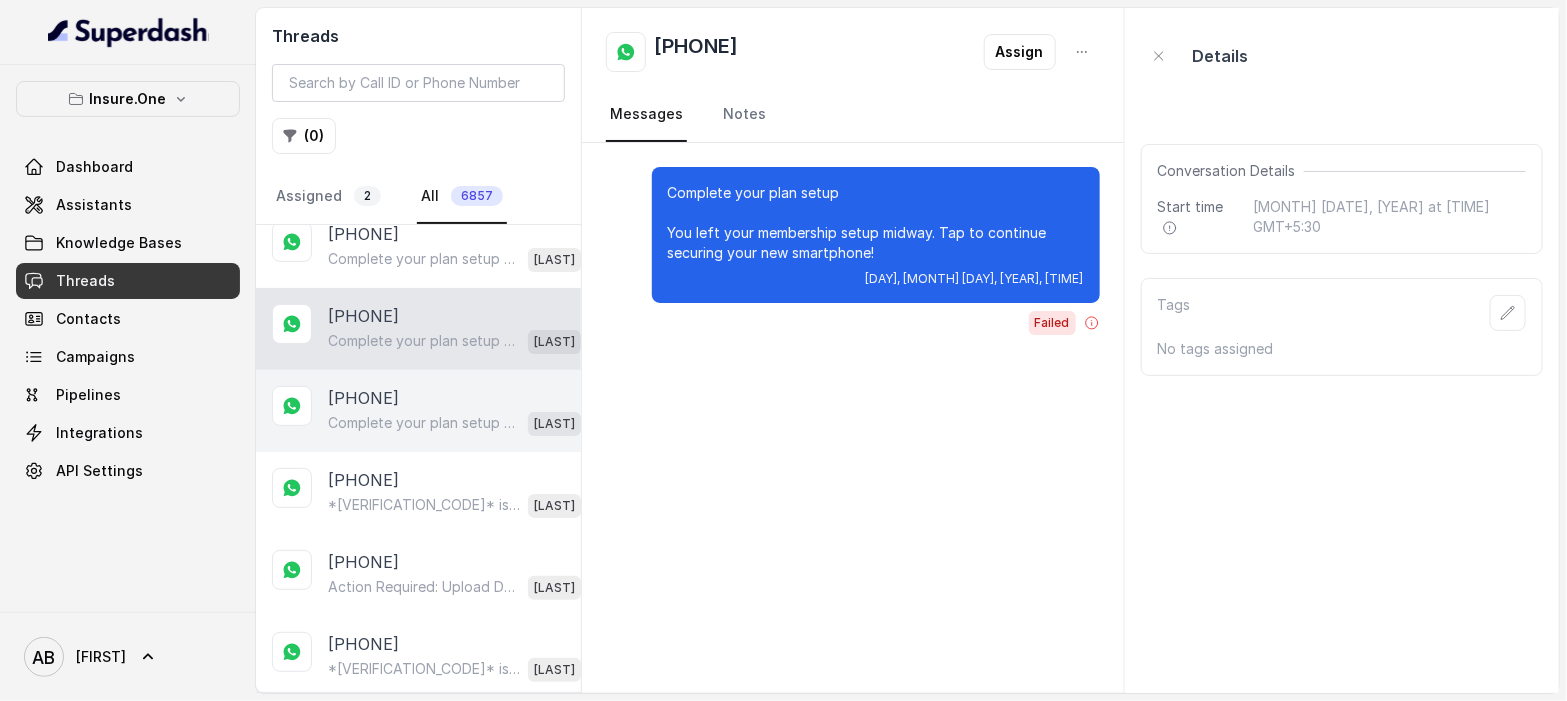 click on "Complete your plan setup
You left your membership setup midway. Tap to continue securing your new smartphone!" at bounding box center [424, 423] 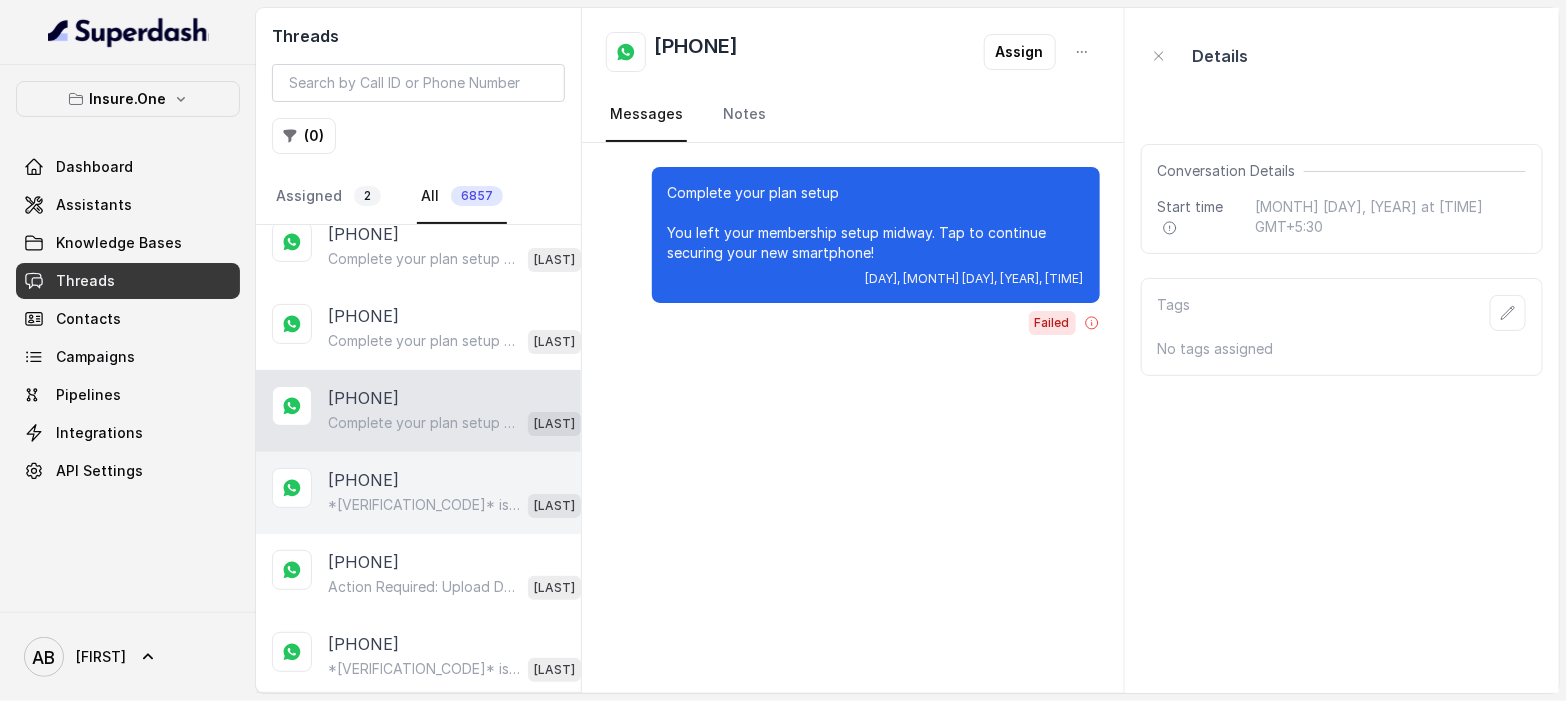 click on "*[VERIFICATION_CODE]* is your verification code. For your security, do not share this code." at bounding box center (424, 505) 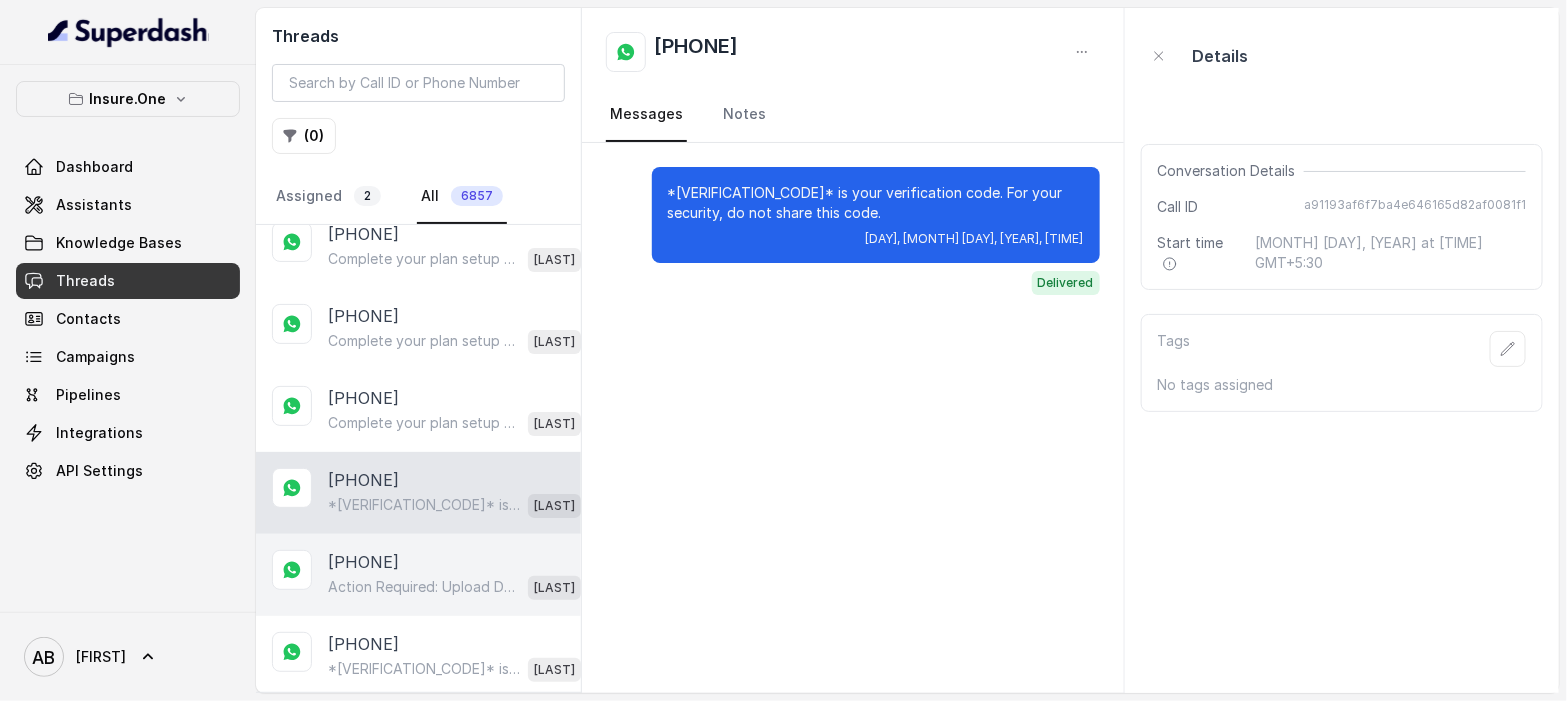 click on "[PHONE] Action Required: Upload Device Invoice
Hi,
We’ve received your payment. To complete your membership activation, please upload a copy of your device invoice. This helps us verify your purchase and start your membership. [LAST]" at bounding box center (418, 575) 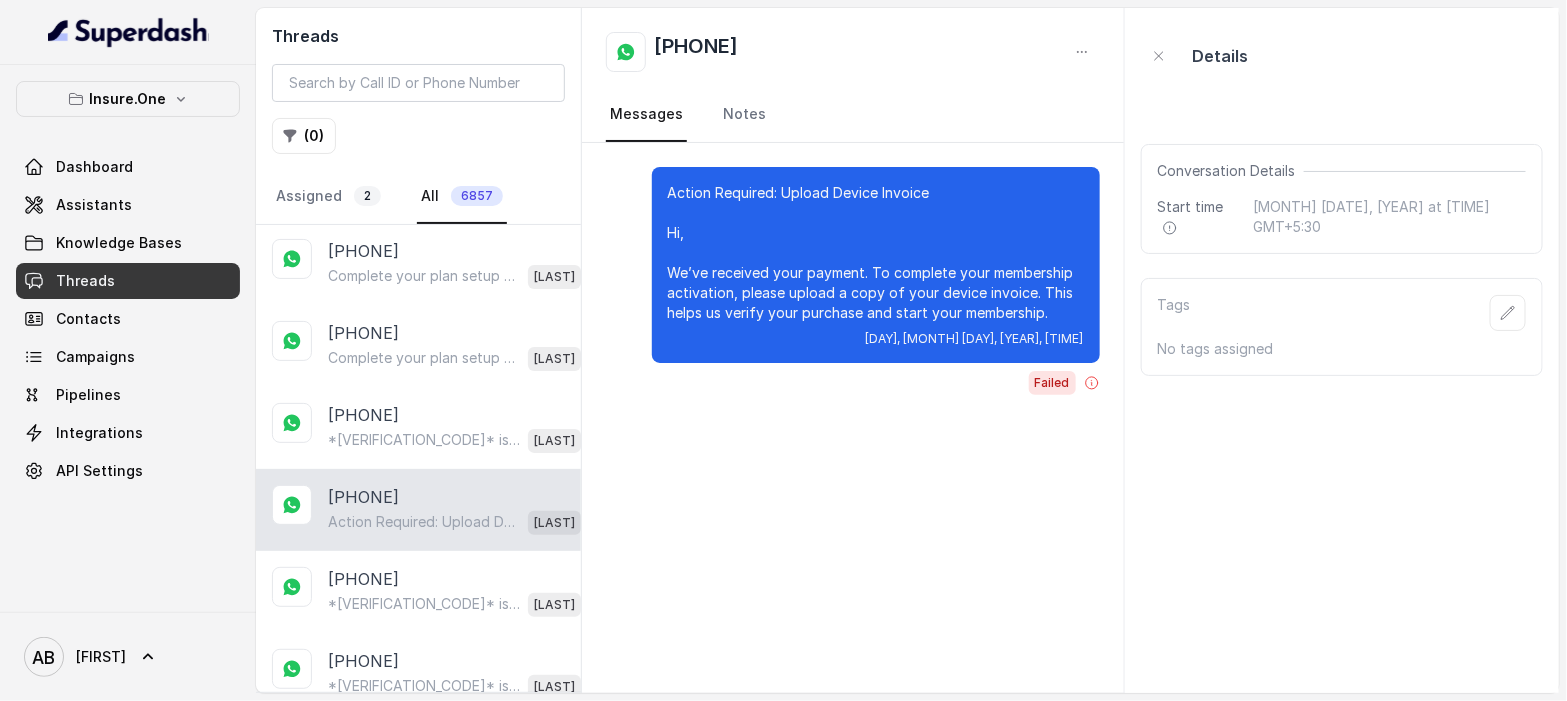 scroll, scrollTop: 3322, scrollLeft: 0, axis: vertical 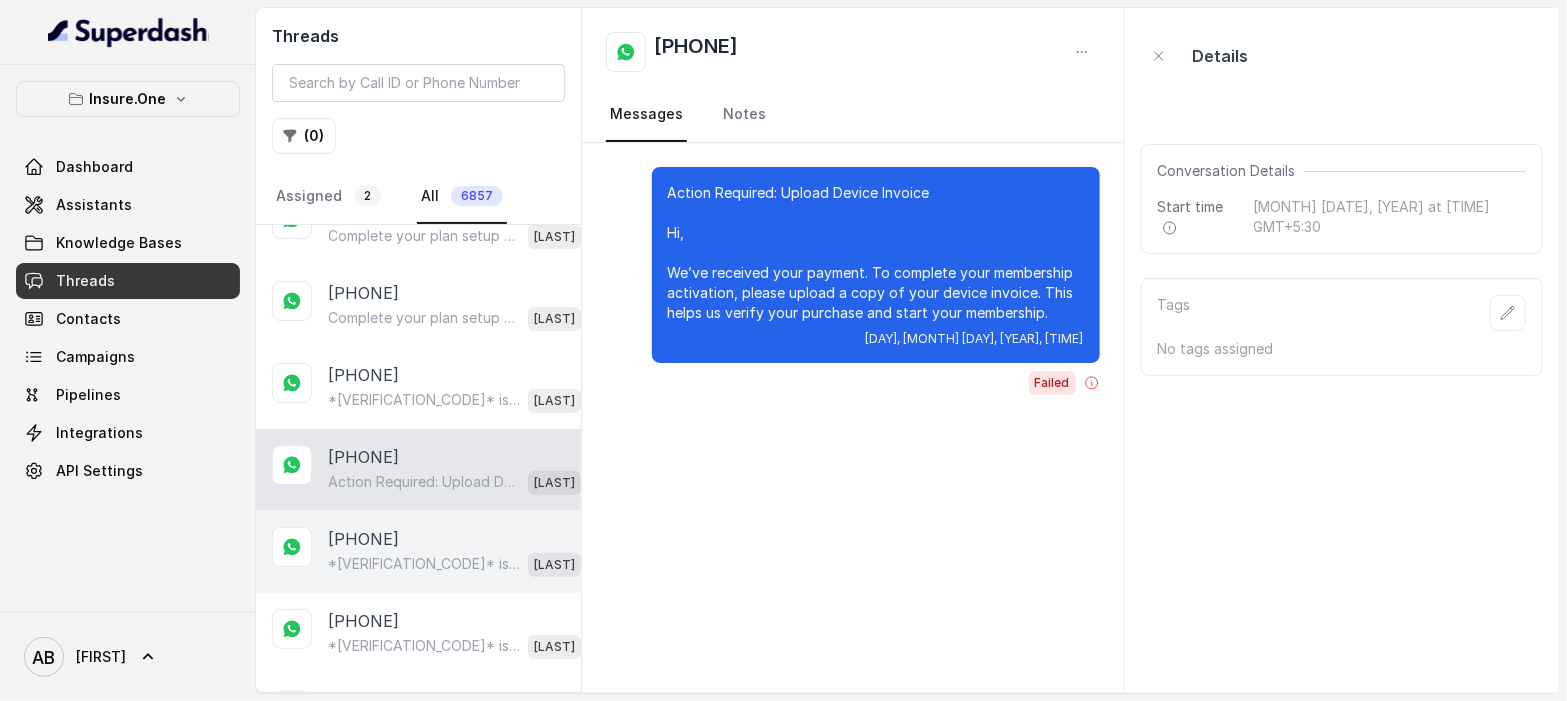 click on "[PHONE] *[VERIFICATION_CODE]* is your verification code. For your security, do not share this code. [LAST]" at bounding box center [418, 552] 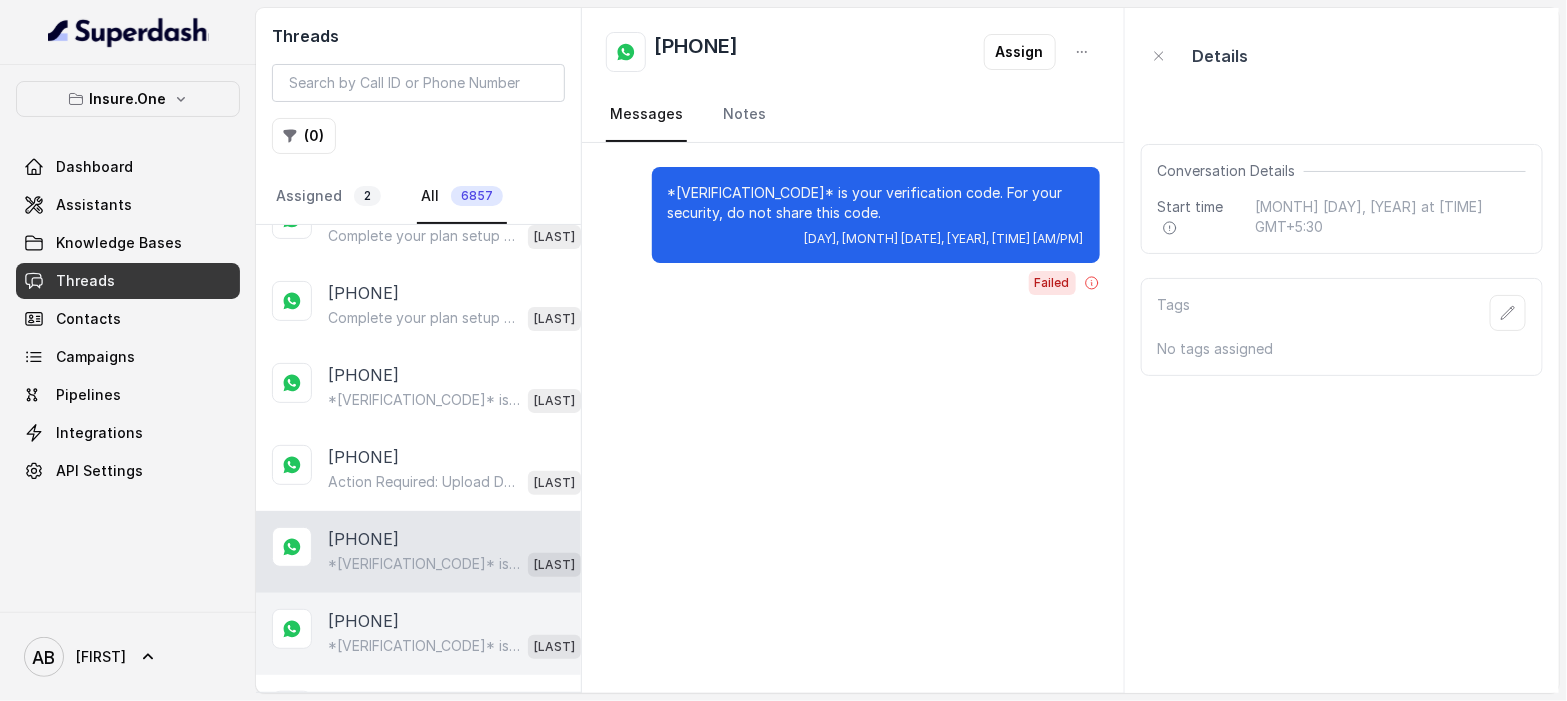 click on "*[VERIFICATION_CODE]* is your verification code. For your security, do not share this code." at bounding box center (424, 646) 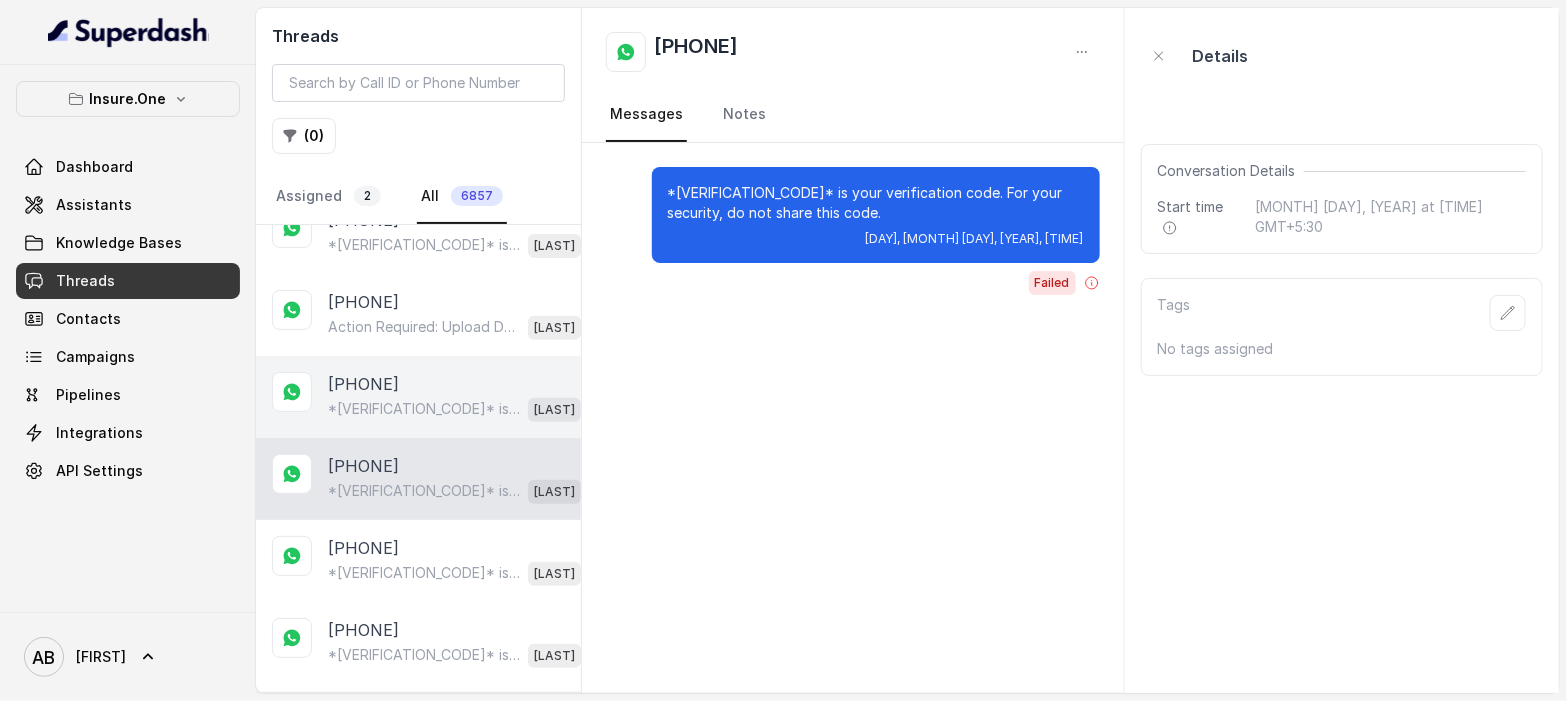 scroll, scrollTop: 3481, scrollLeft: 0, axis: vertical 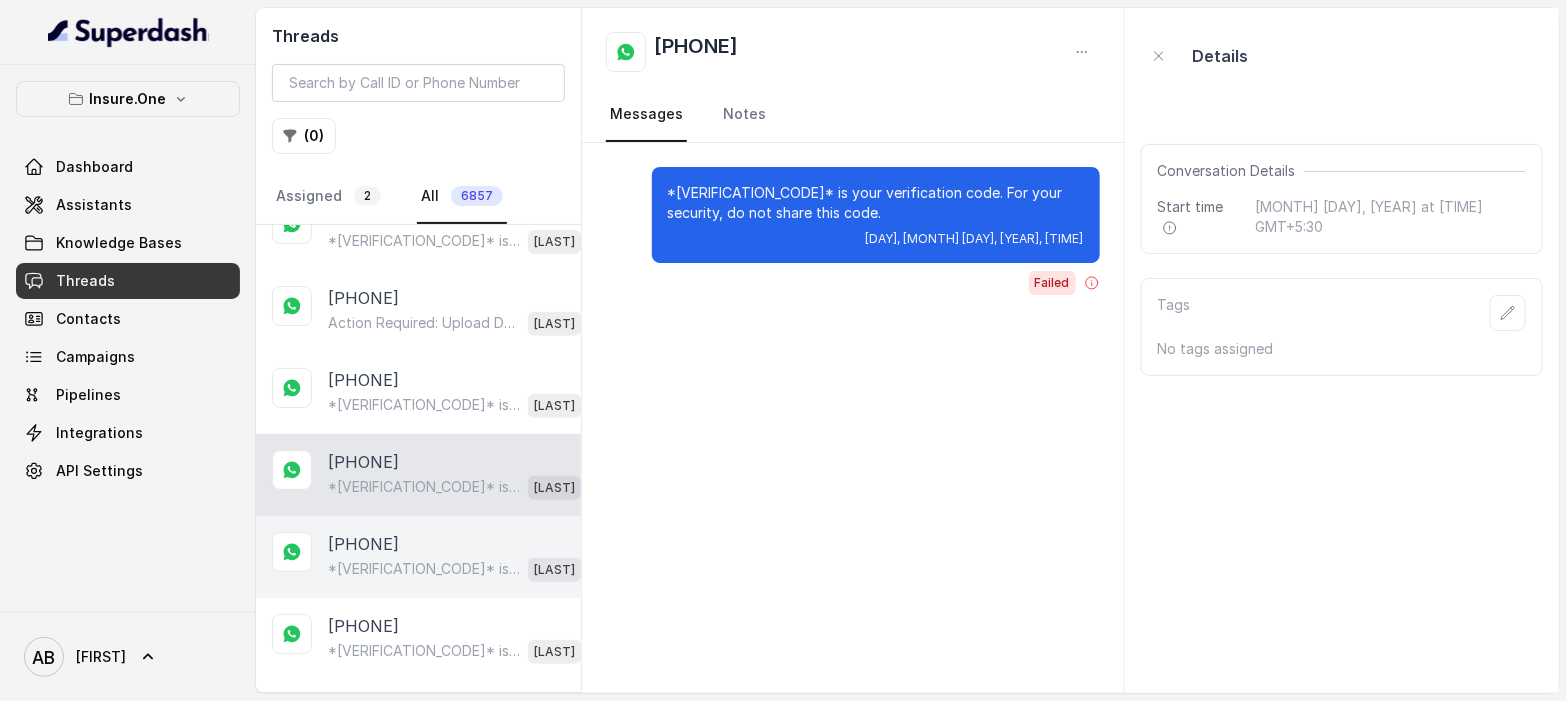 click on "*[VERIFICATION_CODE]* is your verification code. For your security, do not share this code." at bounding box center [424, 569] 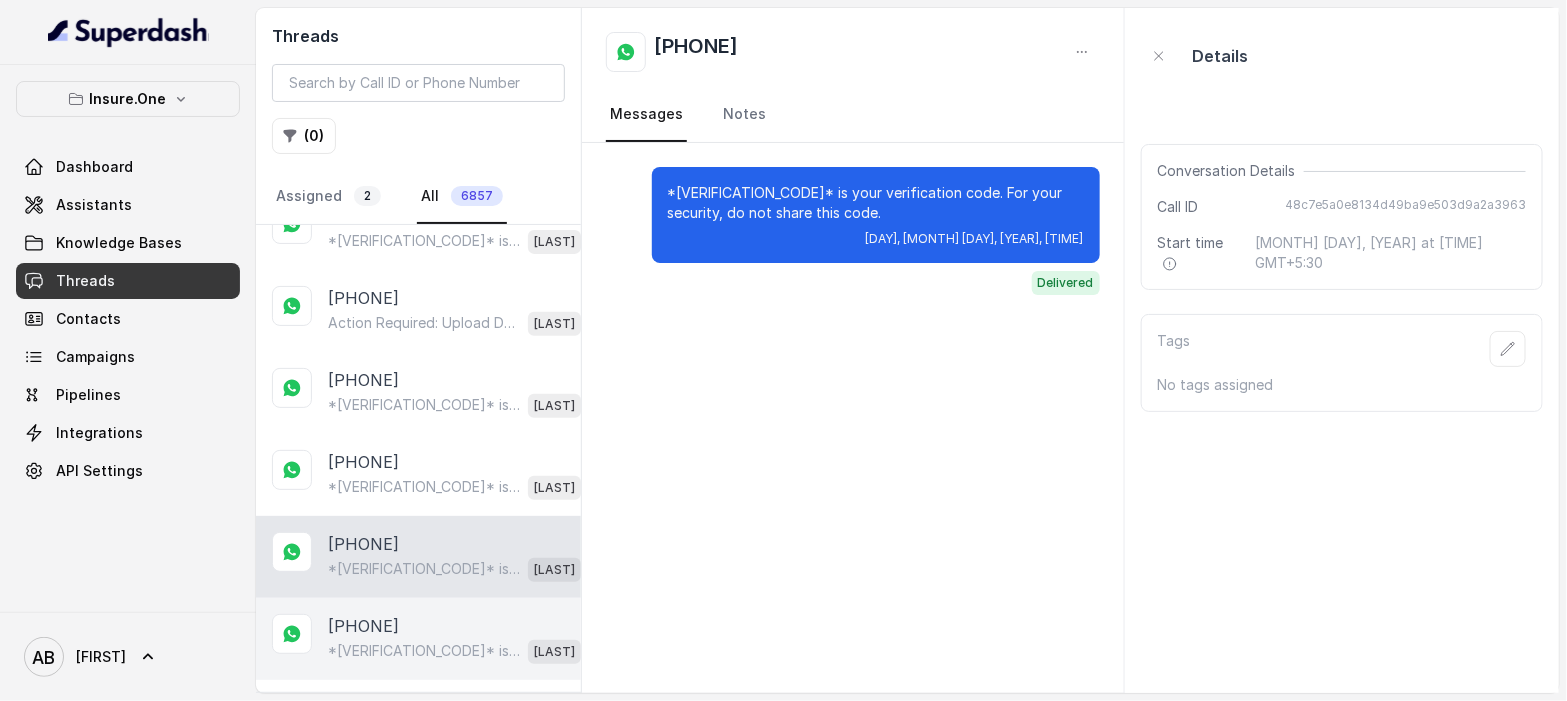 click on "*[VERIFICATION_CODE]* is your verification code. For your security, do not share this code." at bounding box center (424, 651) 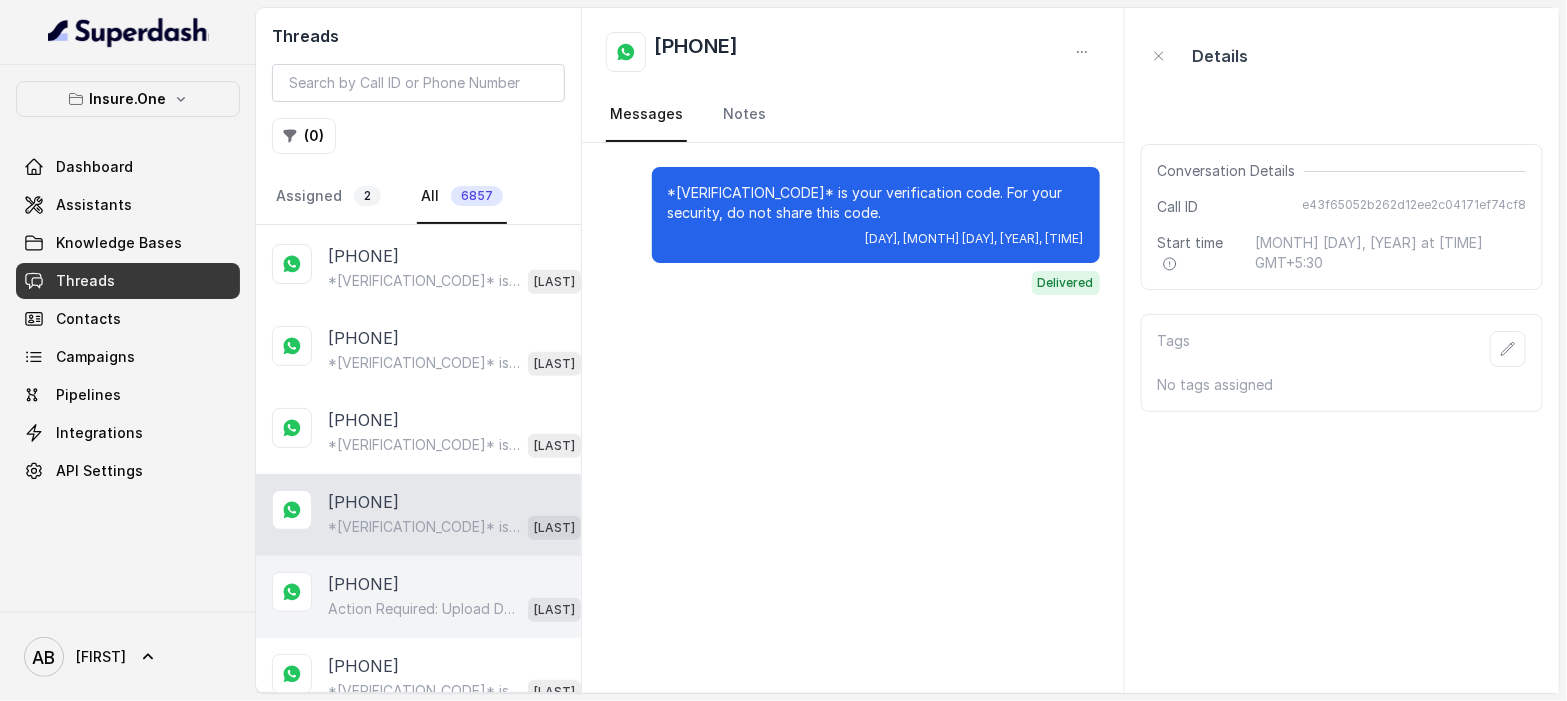 scroll, scrollTop: 3635, scrollLeft: 0, axis: vertical 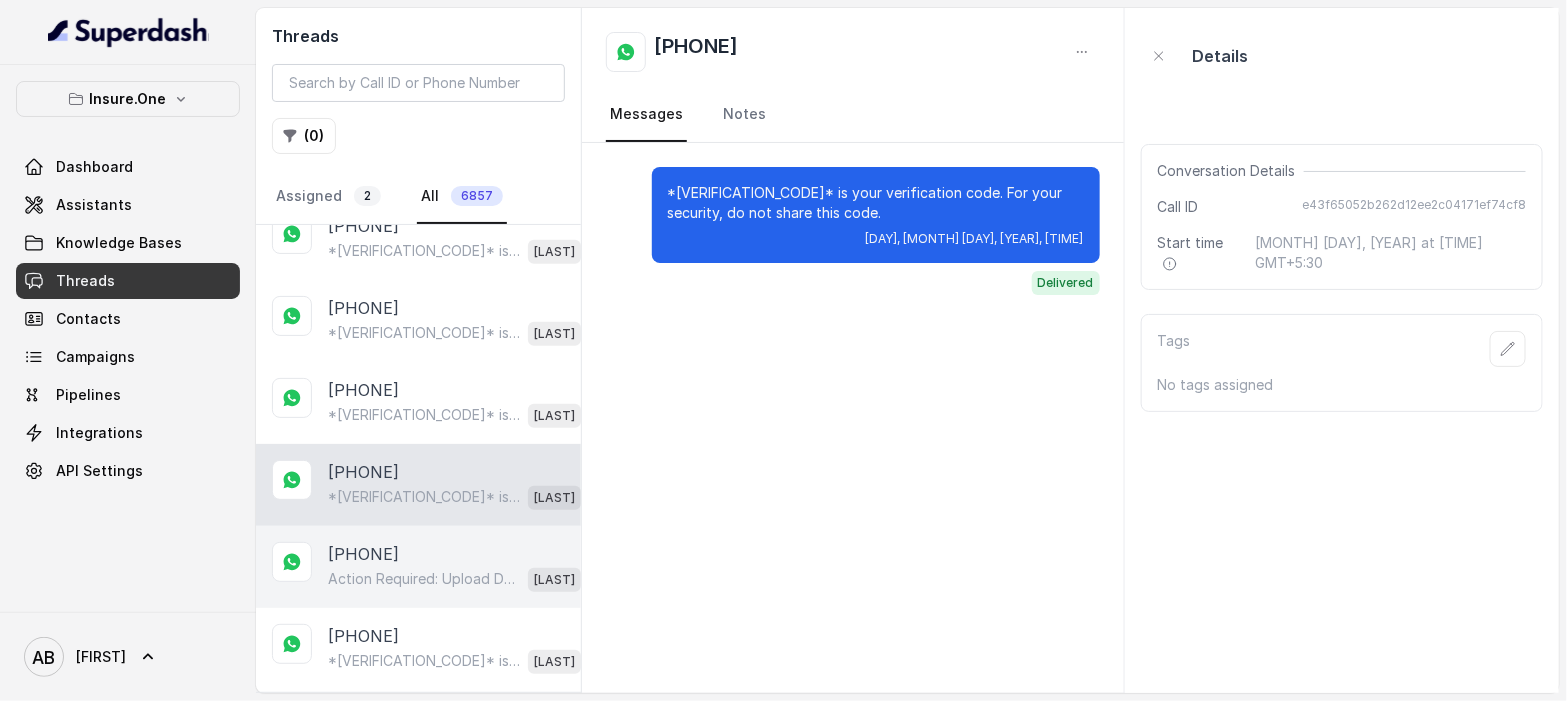 click on "Action Required: Upload Device Invoice
Hi,
We’ve received your payment. To complete your membership activation, please upload a copy of your device invoice. This helps us verify your purchase and start your membership." at bounding box center [424, 579] 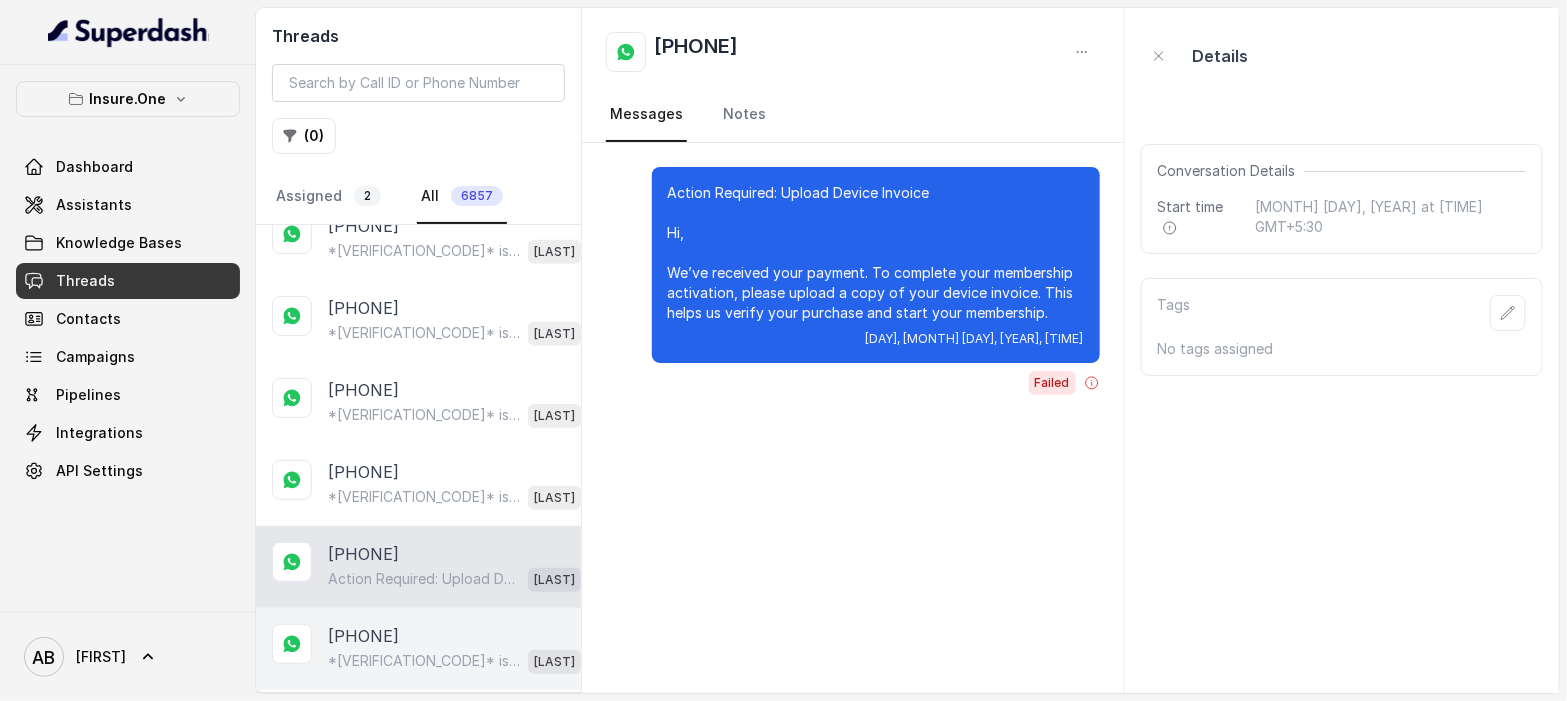 click on "*[VERIFICATION_CODE]* is your verification code. For your security, do not share this code." at bounding box center [424, 661] 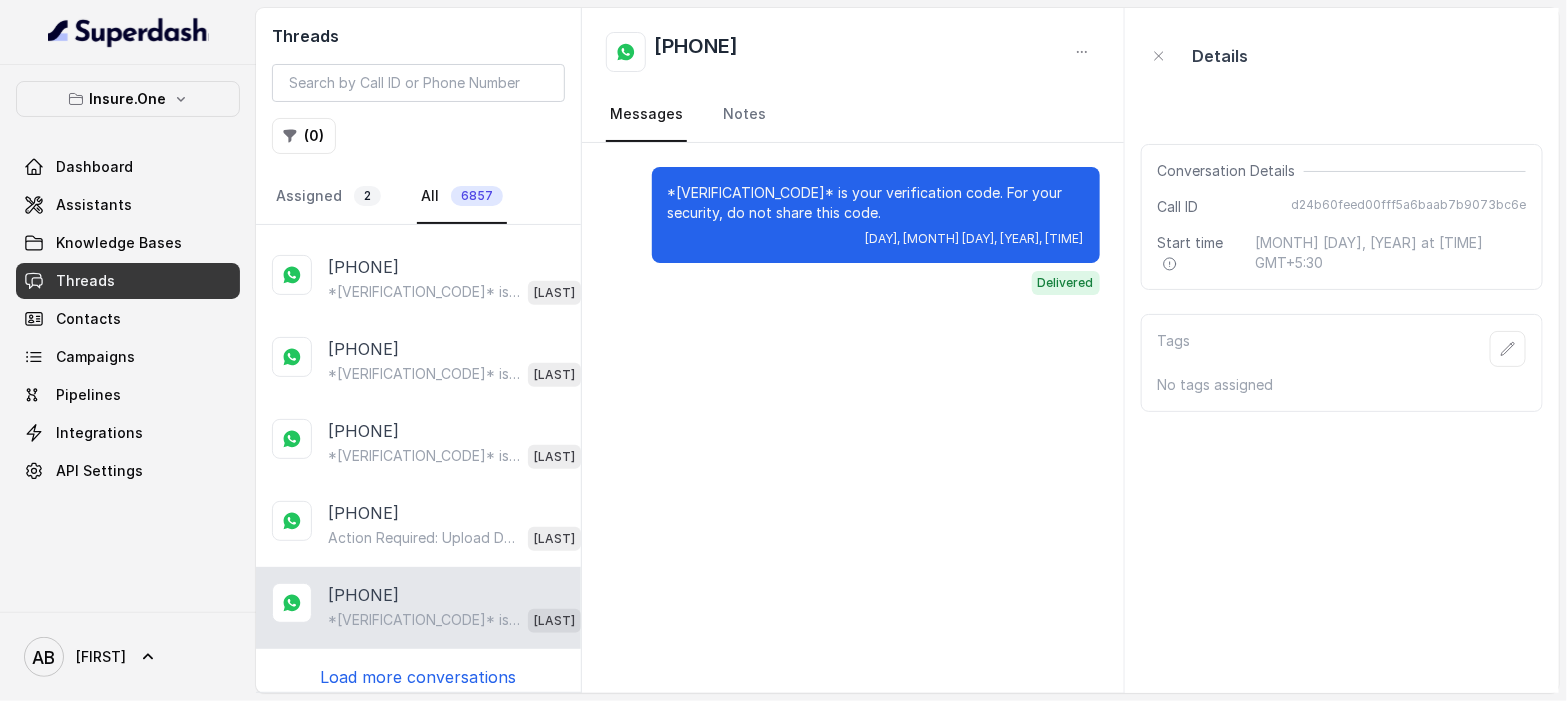 scroll, scrollTop: 3642, scrollLeft: 0, axis: vertical 